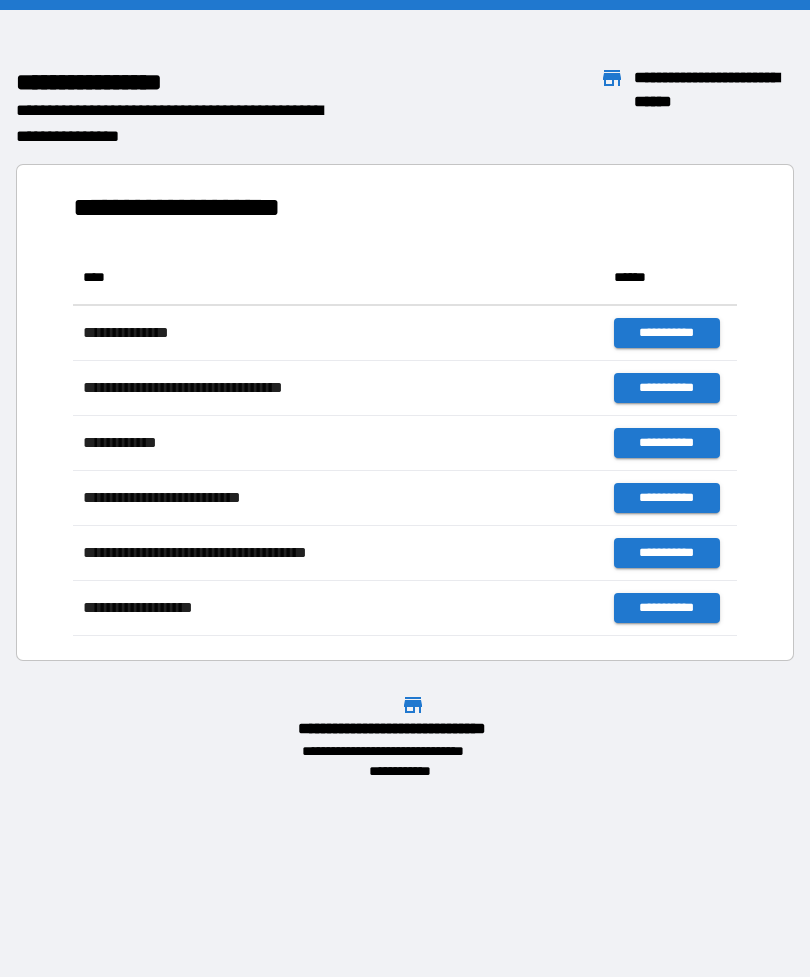 scroll, scrollTop: 0, scrollLeft: 0, axis: both 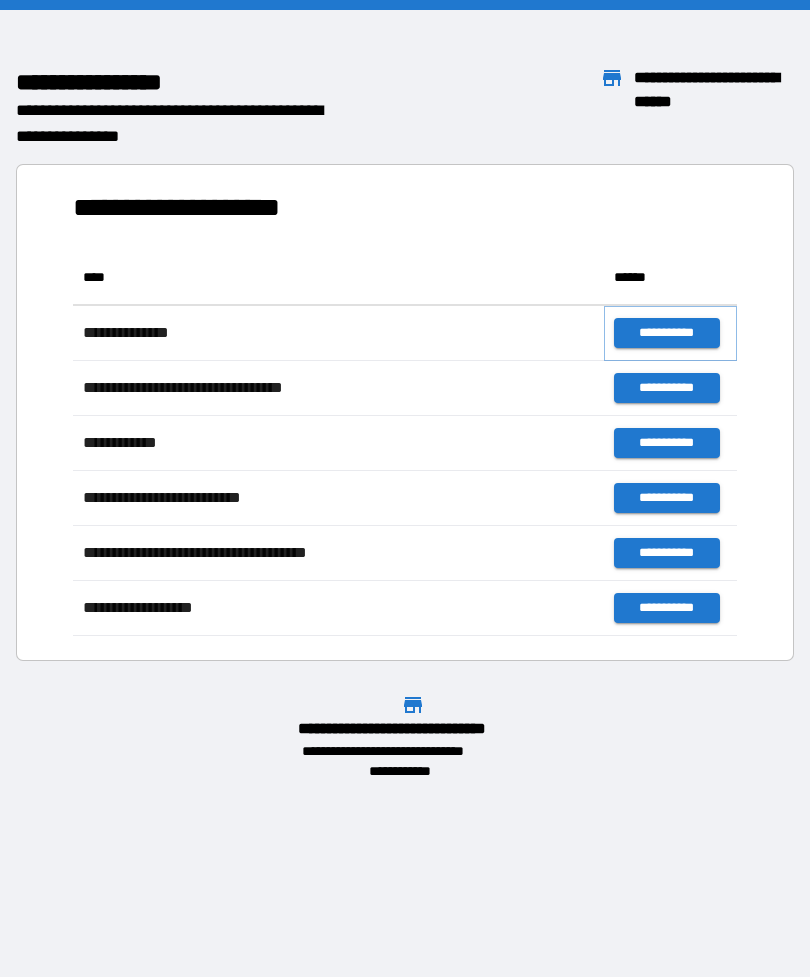click on "**********" at bounding box center [666, 333] 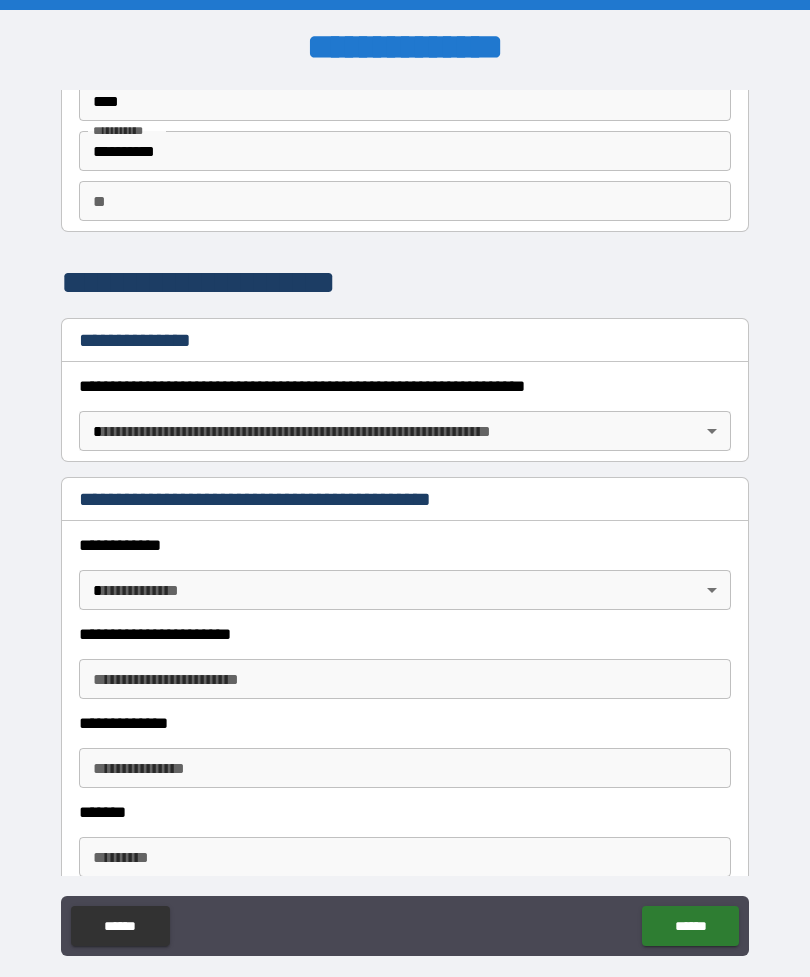 scroll, scrollTop: 104, scrollLeft: 0, axis: vertical 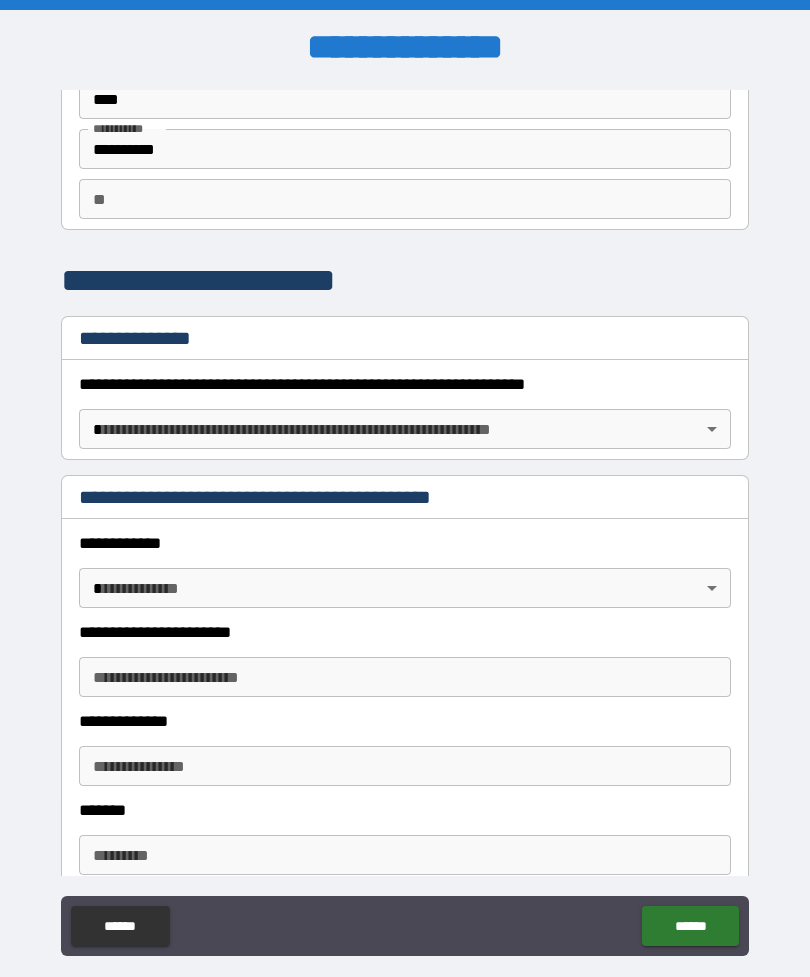 click on "**********" at bounding box center (405, 520) 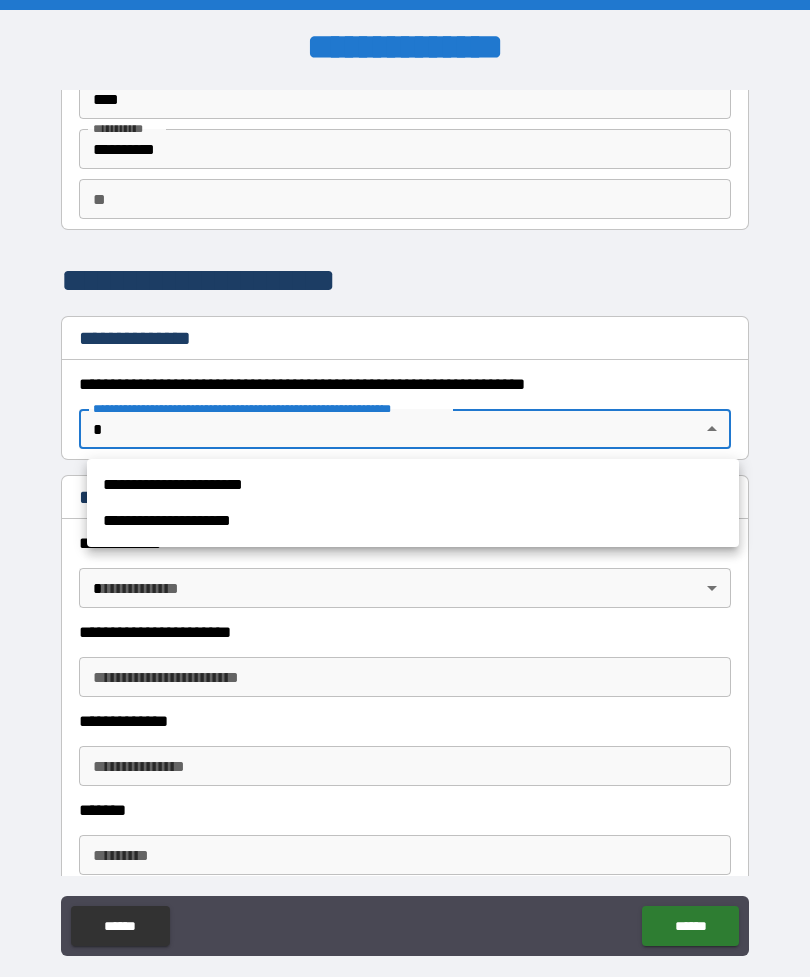 click on "**********" at bounding box center (413, 521) 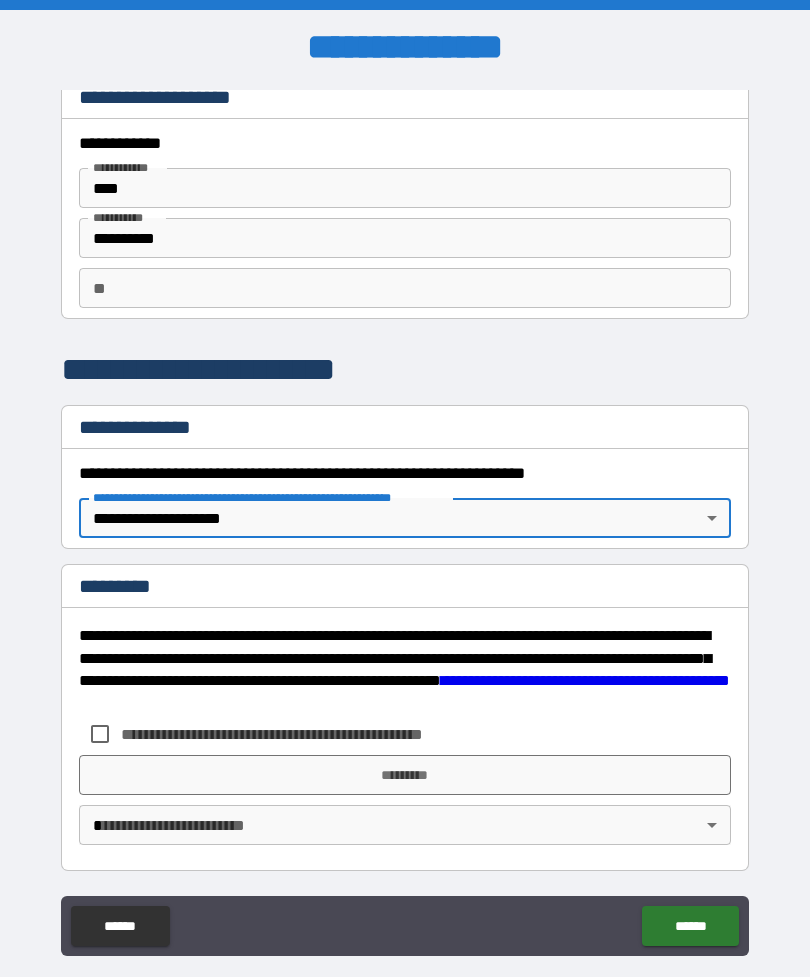 type on "*" 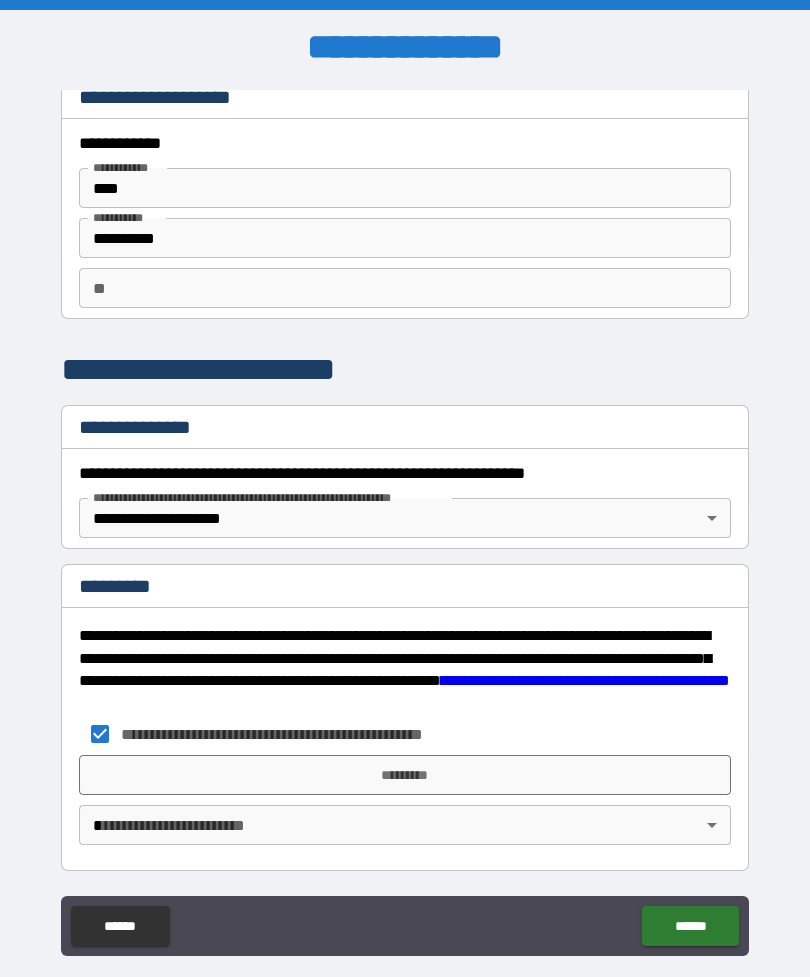 click on "*********" at bounding box center [405, 775] 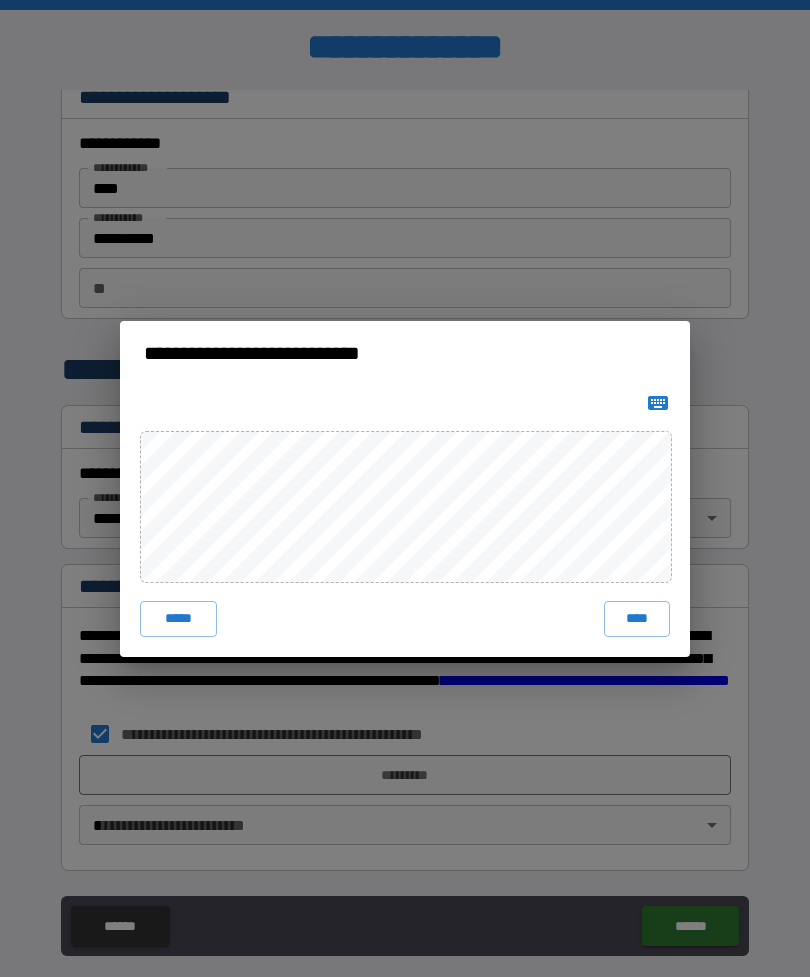 click on "****" at bounding box center (637, 619) 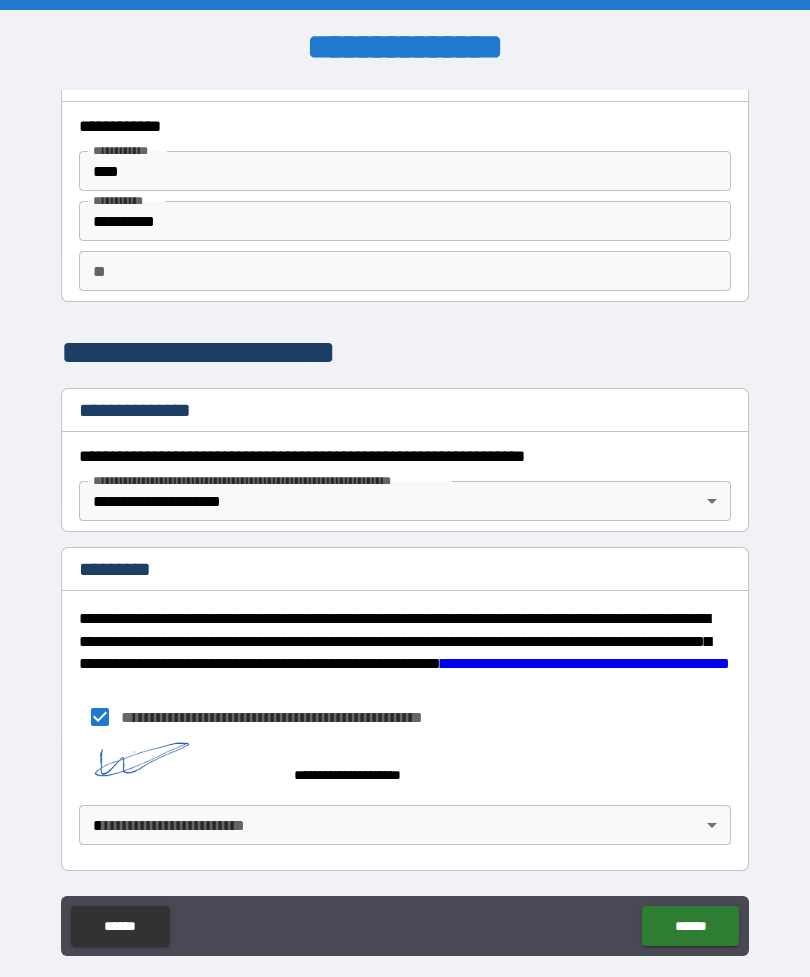 scroll, scrollTop: 32, scrollLeft: 0, axis: vertical 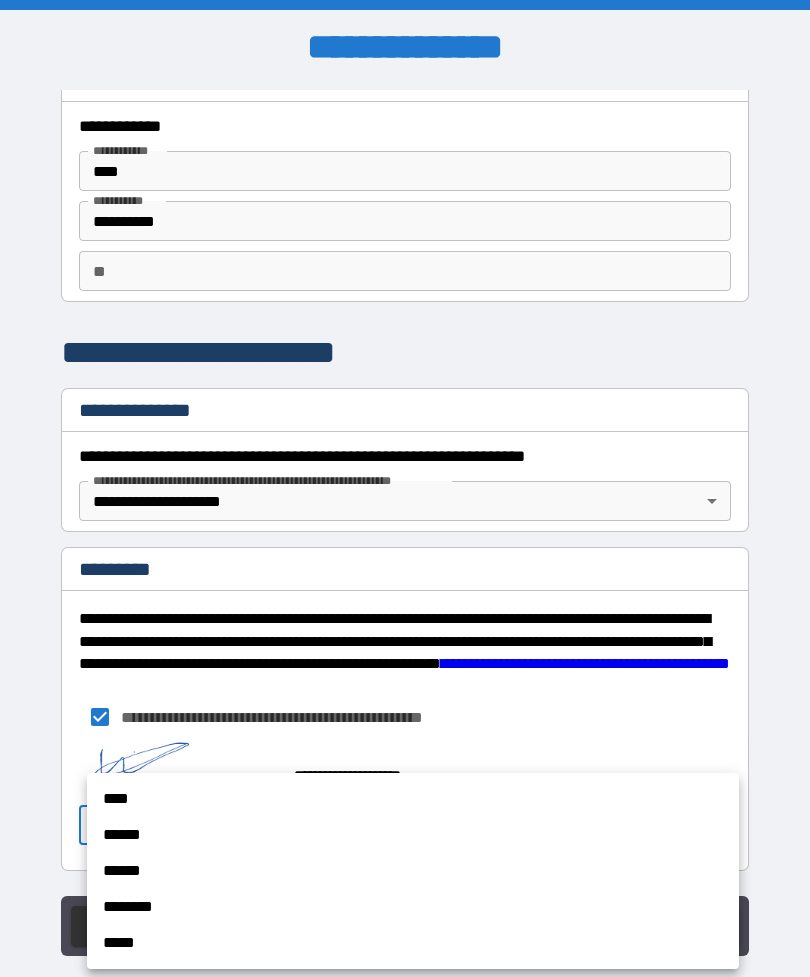 click on "****" at bounding box center [413, 799] 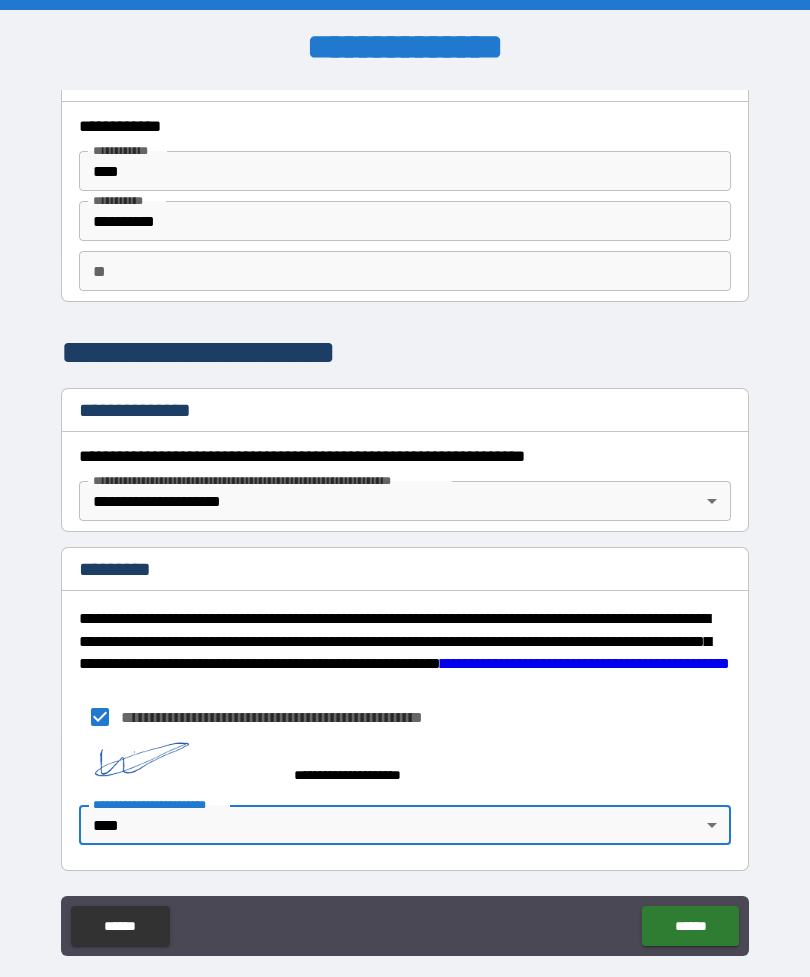 click on "******" at bounding box center (690, 926) 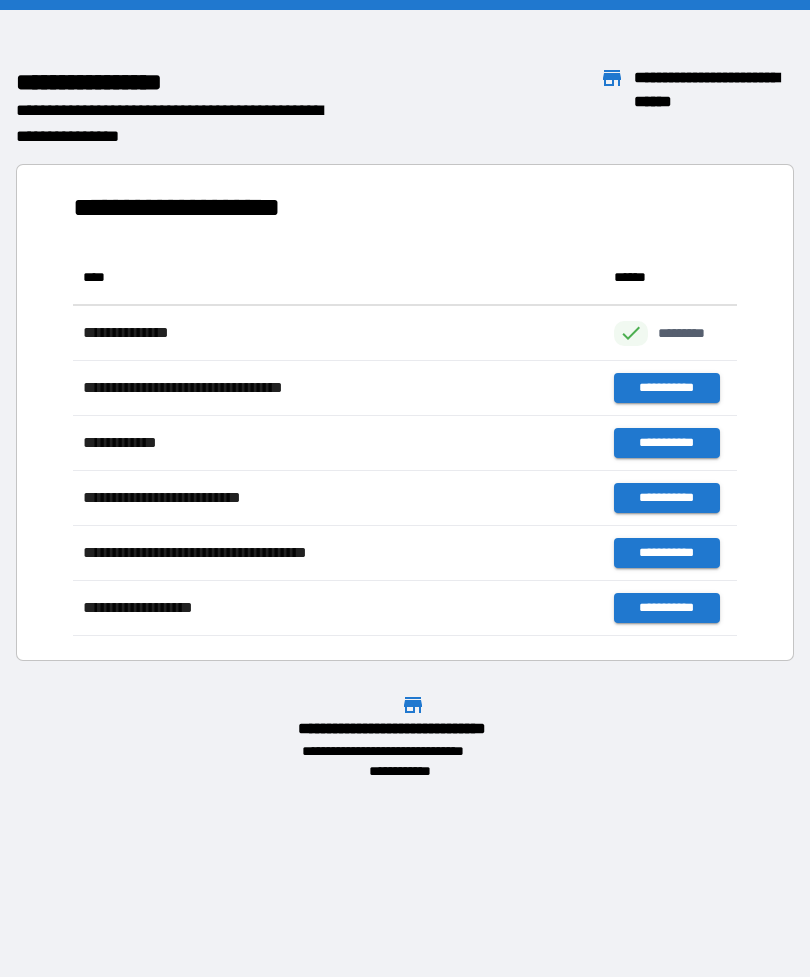 scroll, scrollTop: 386, scrollLeft: 664, axis: both 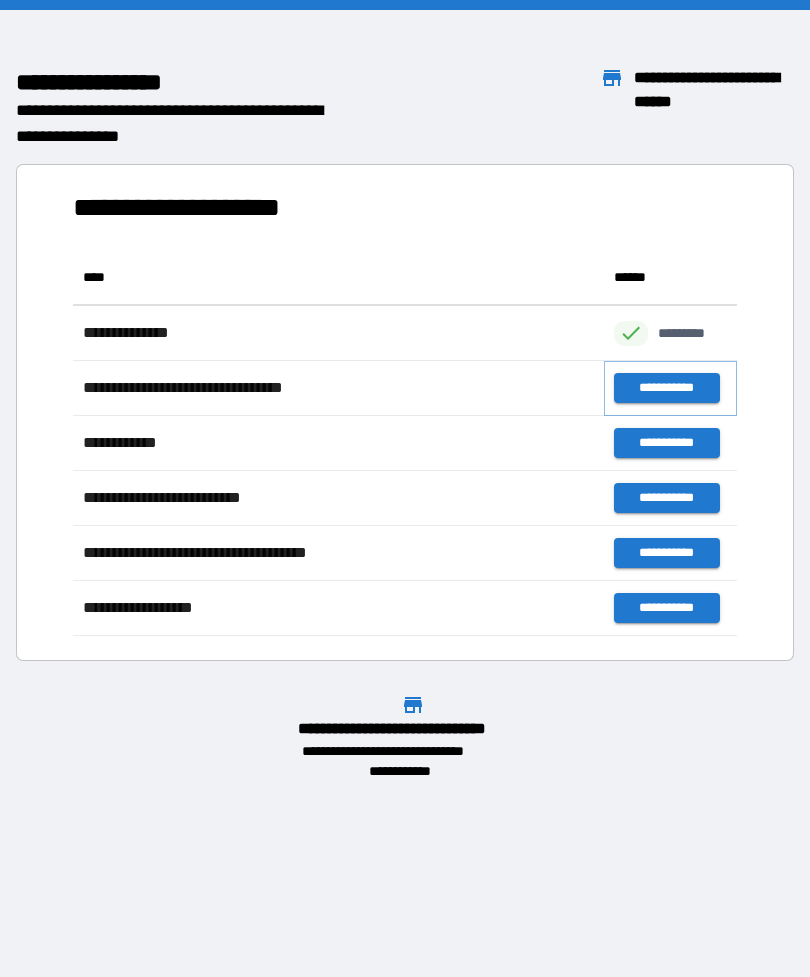 click on "**********" at bounding box center [666, 388] 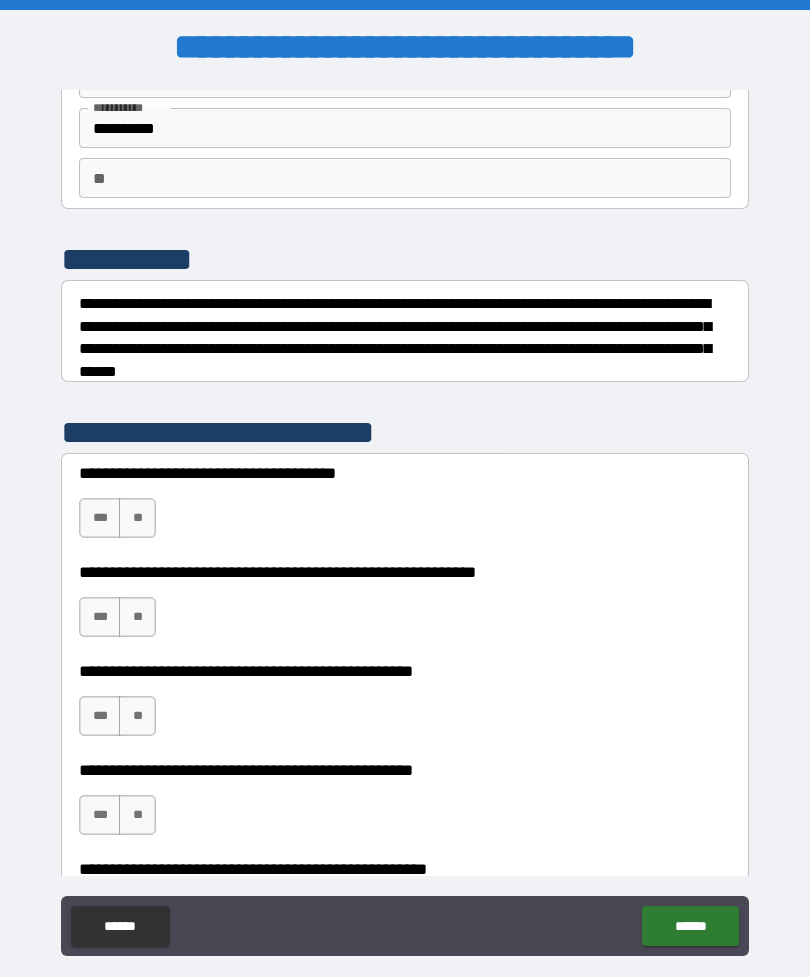 scroll, scrollTop: 136, scrollLeft: 0, axis: vertical 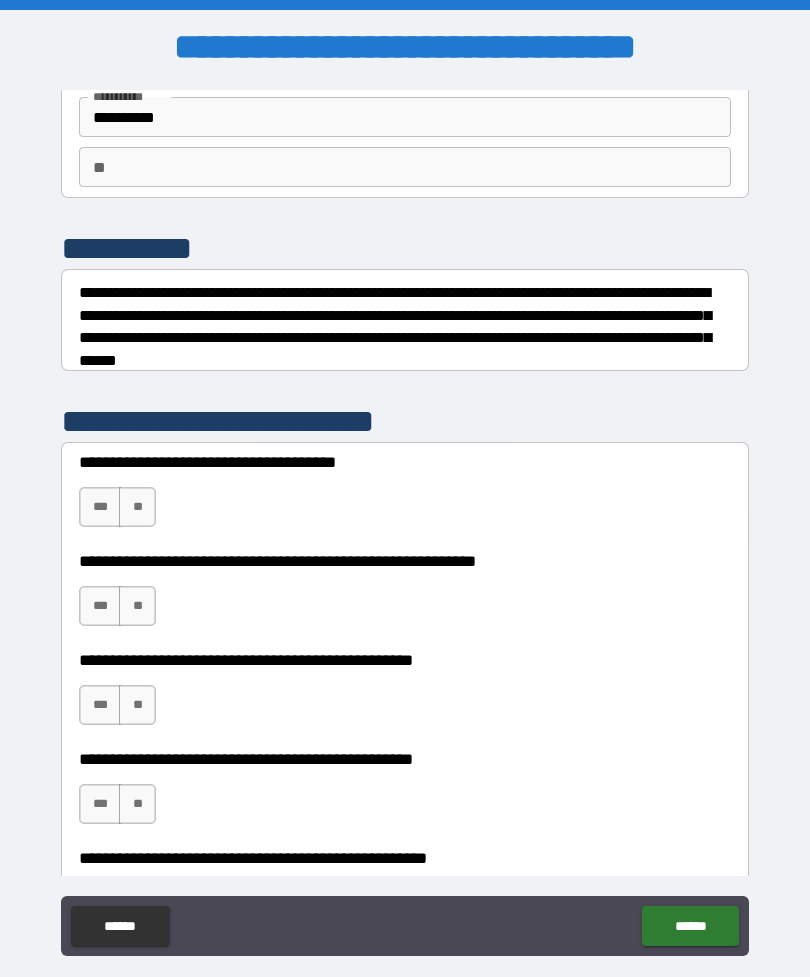 click on "**" at bounding box center [137, 507] 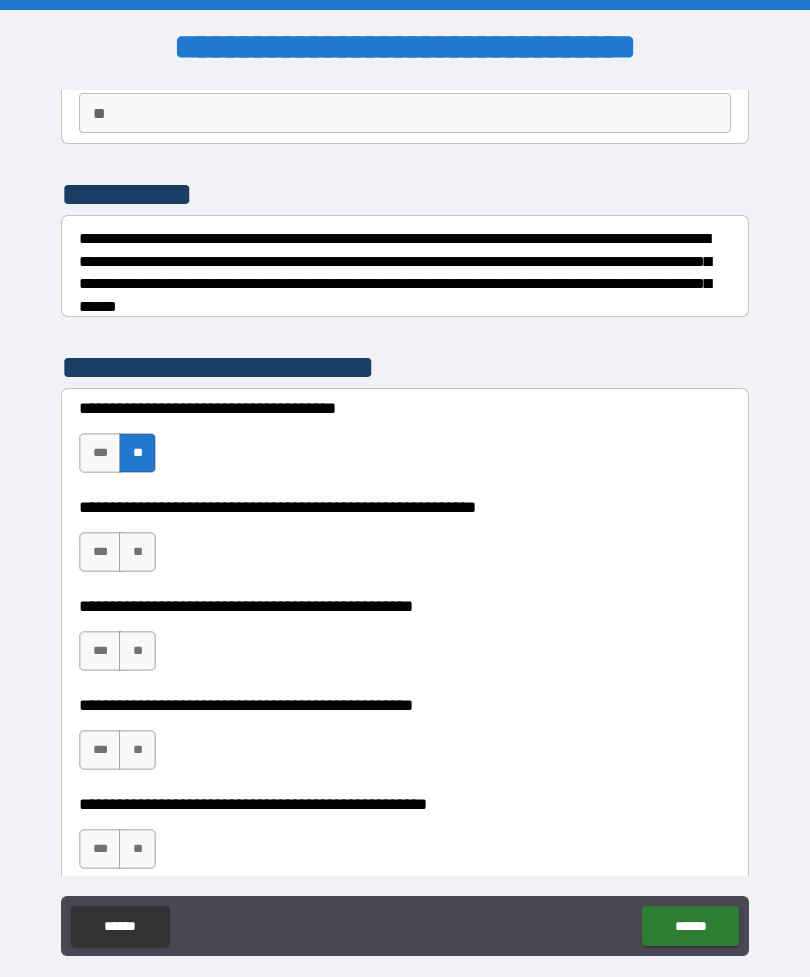 scroll, scrollTop: 215, scrollLeft: 0, axis: vertical 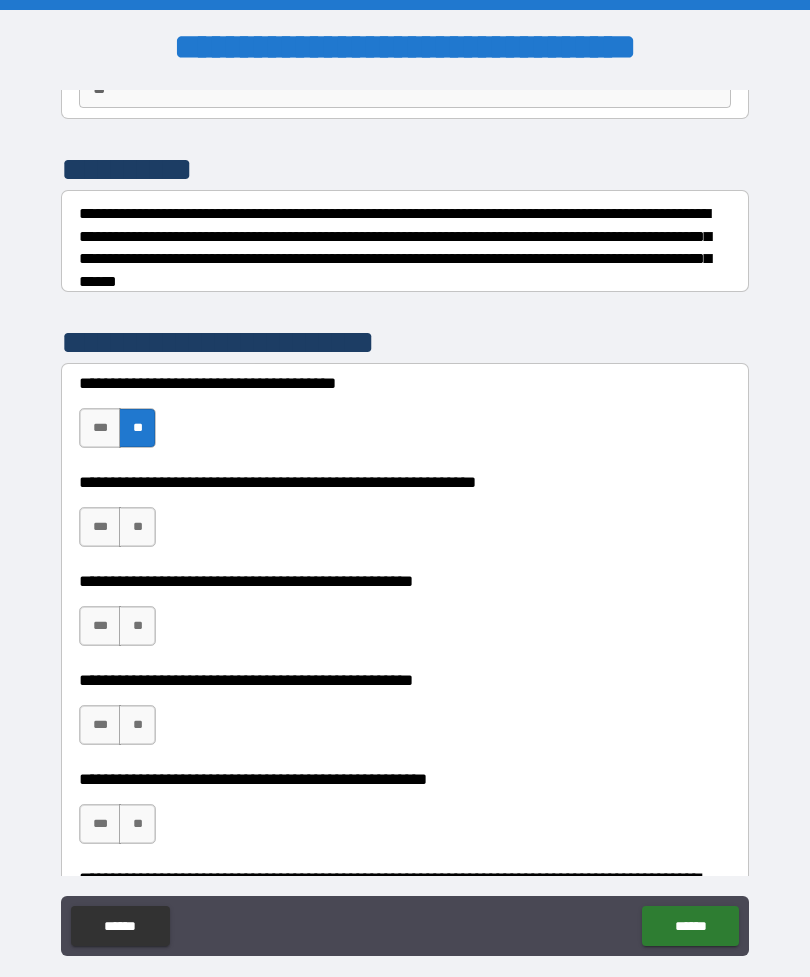 click on "**" at bounding box center (137, 527) 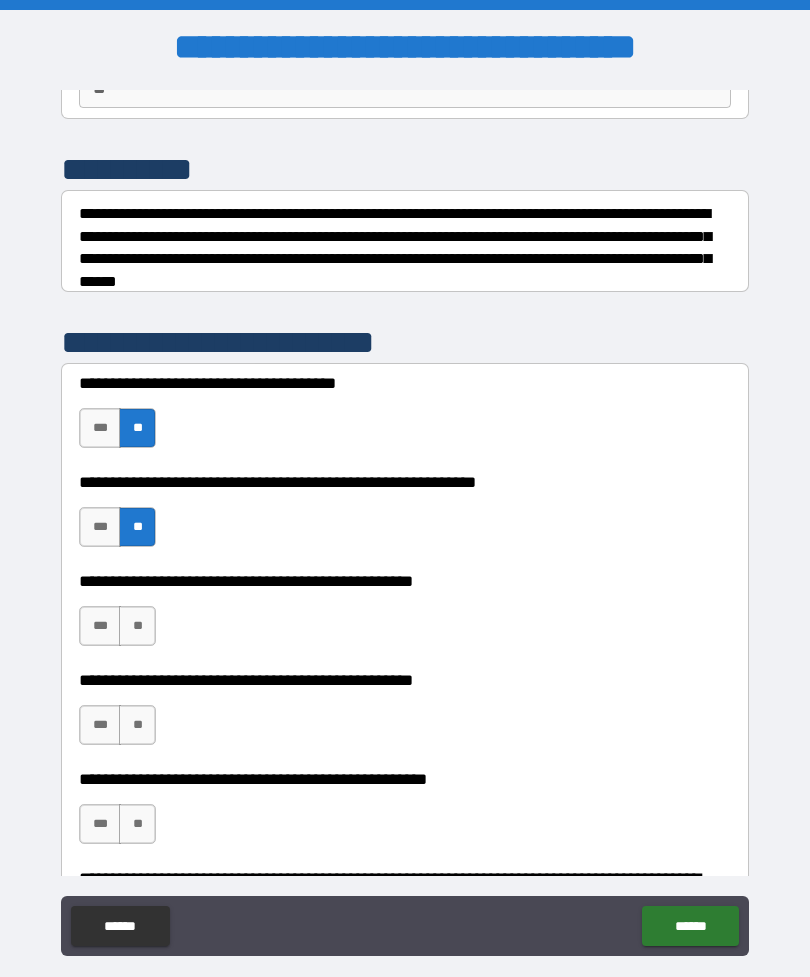 click on "**" at bounding box center [137, 626] 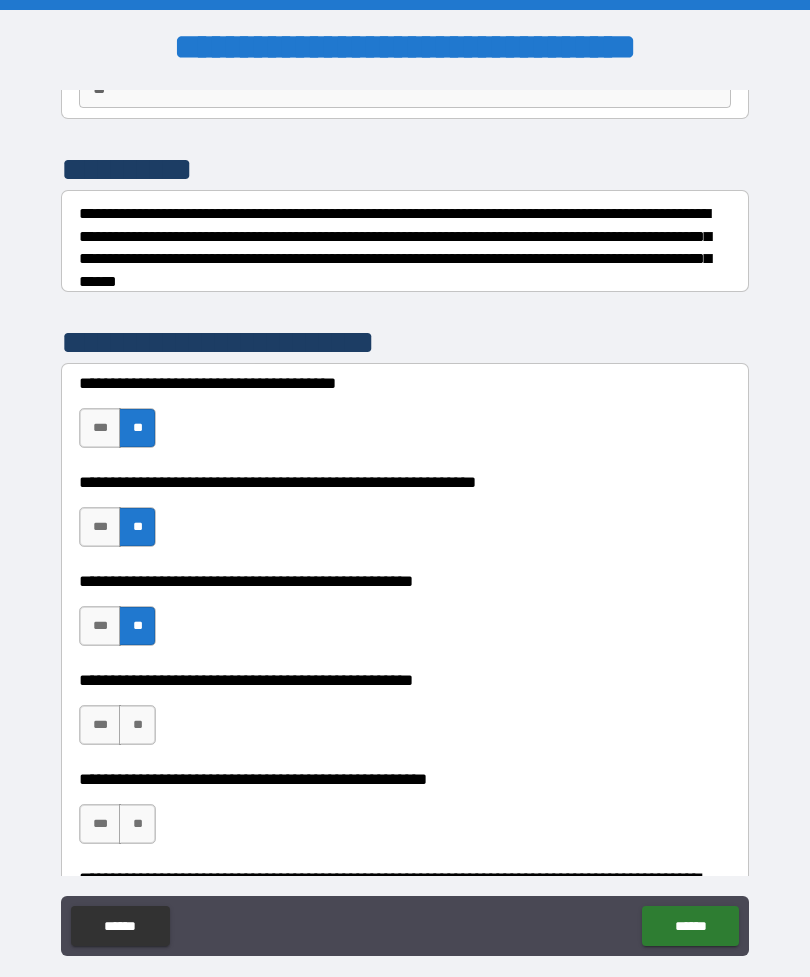 click on "**" at bounding box center [137, 725] 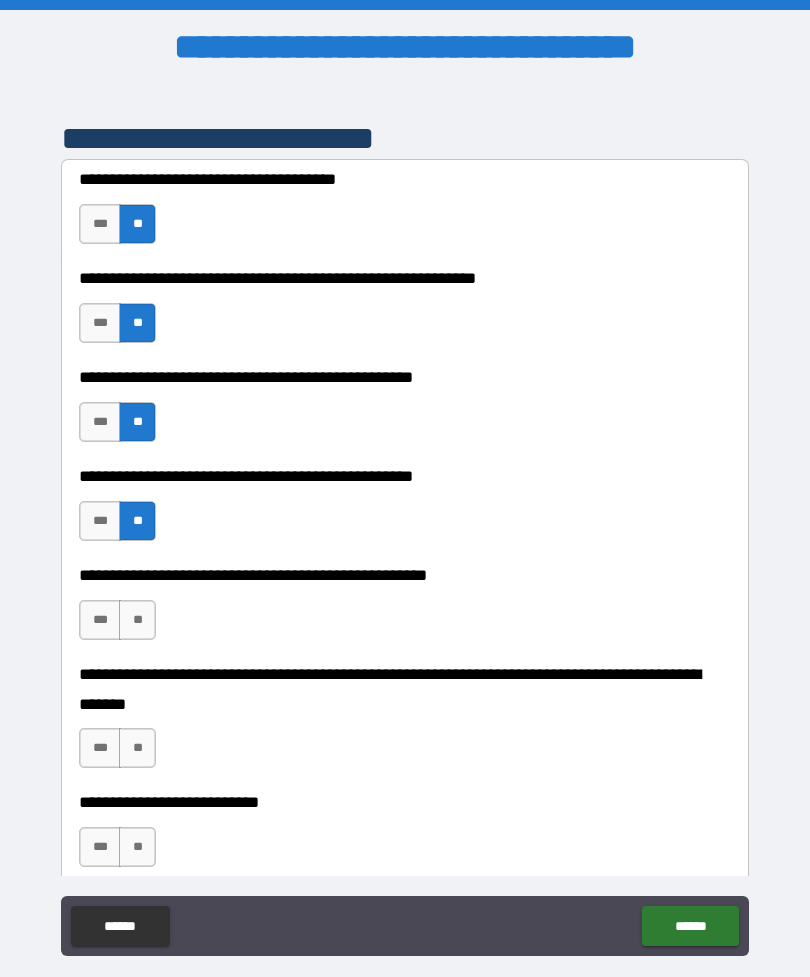 scroll, scrollTop: 423, scrollLeft: 0, axis: vertical 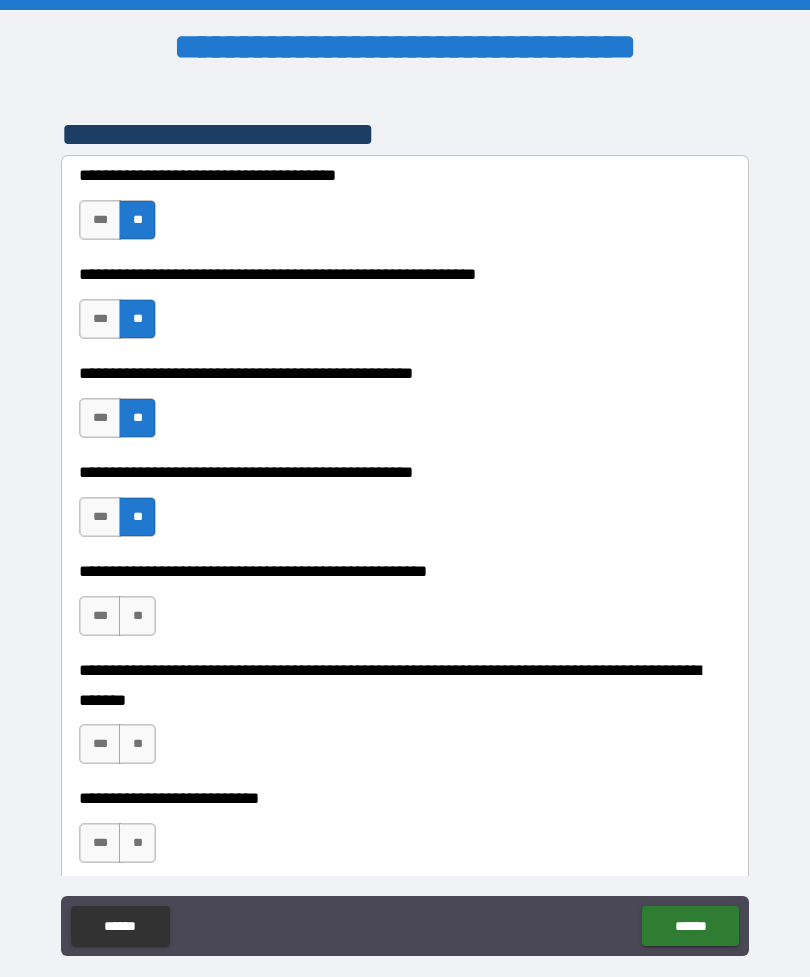 click on "**" at bounding box center [137, 616] 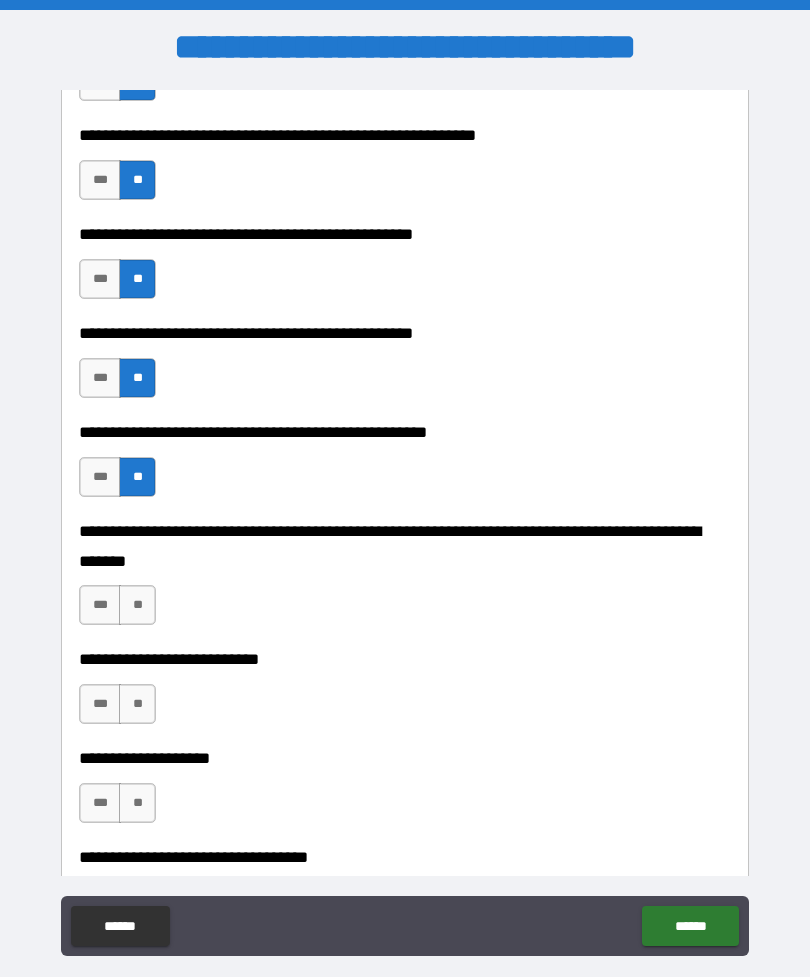 scroll, scrollTop: 576, scrollLeft: 0, axis: vertical 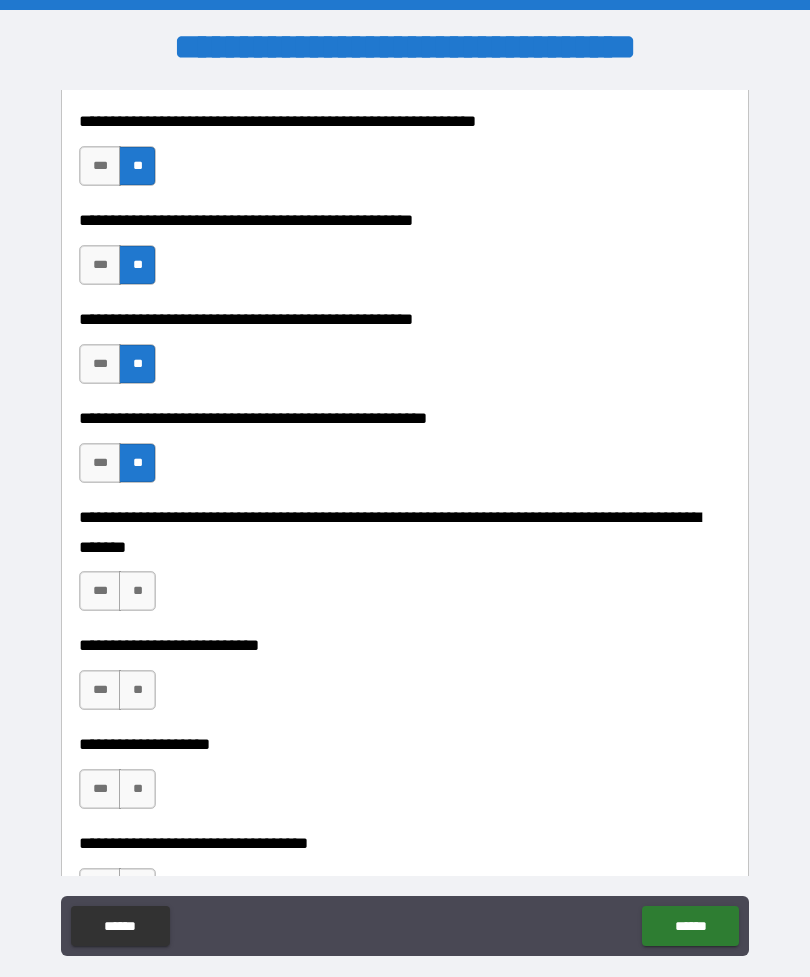 click on "**" at bounding box center (137, 591) 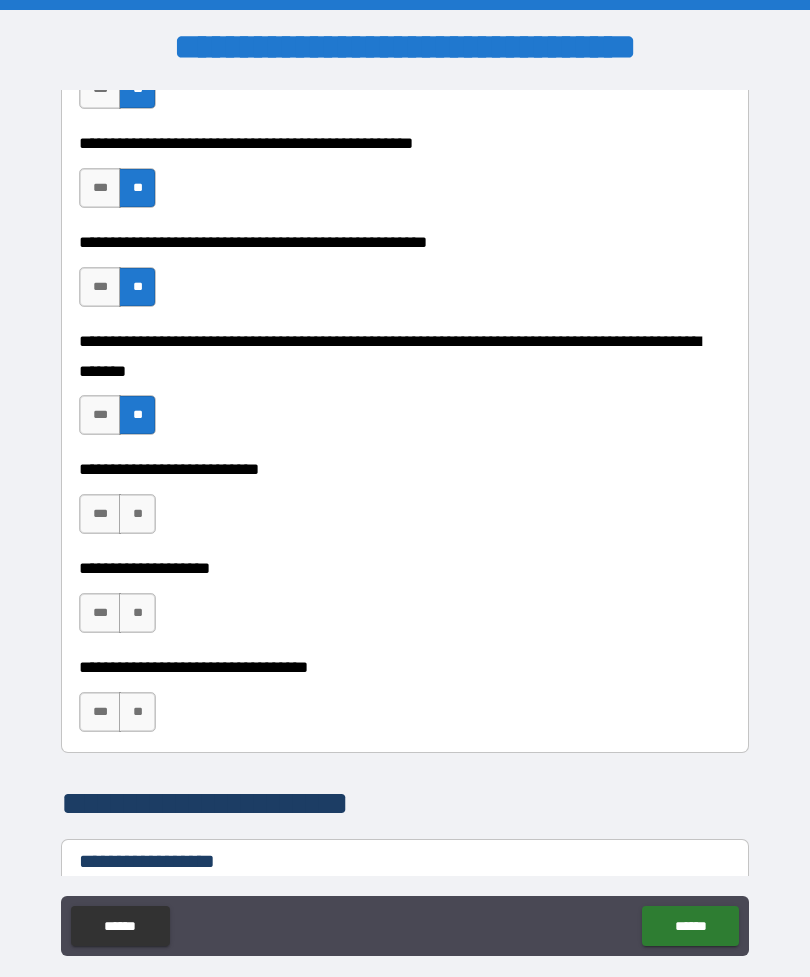 scroll, scrollTop: 755, scrollLeft: 0, axis: vertical 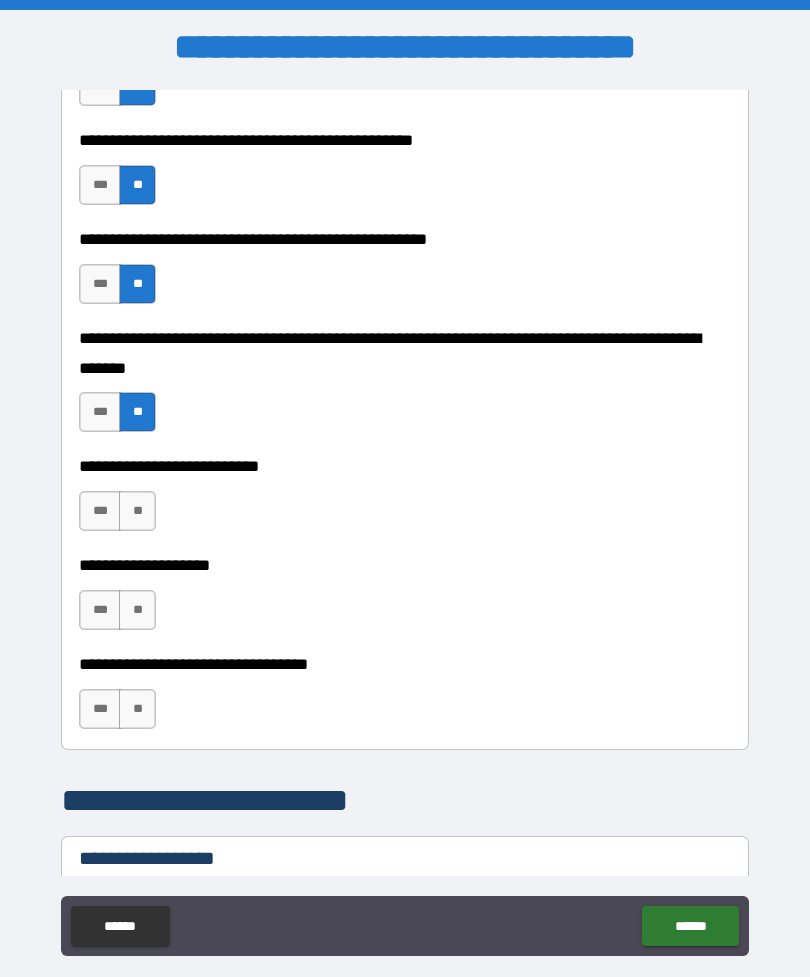 click on "**" at bounding box center [137, 511] 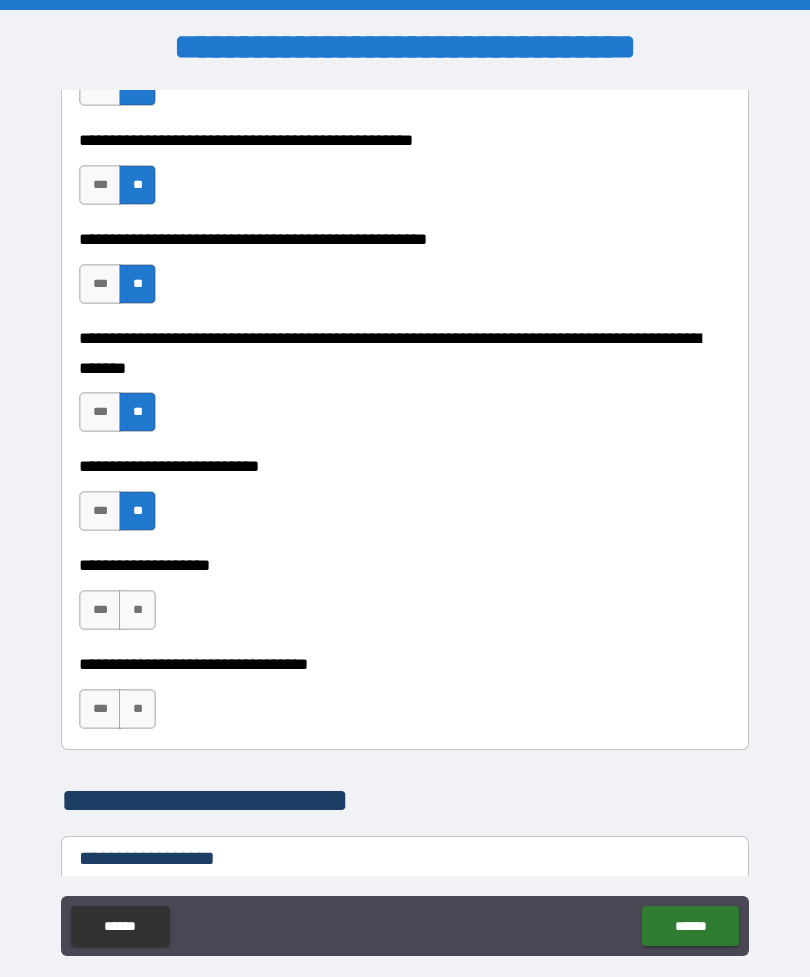 click on "**" at bounding box center (137, 610) 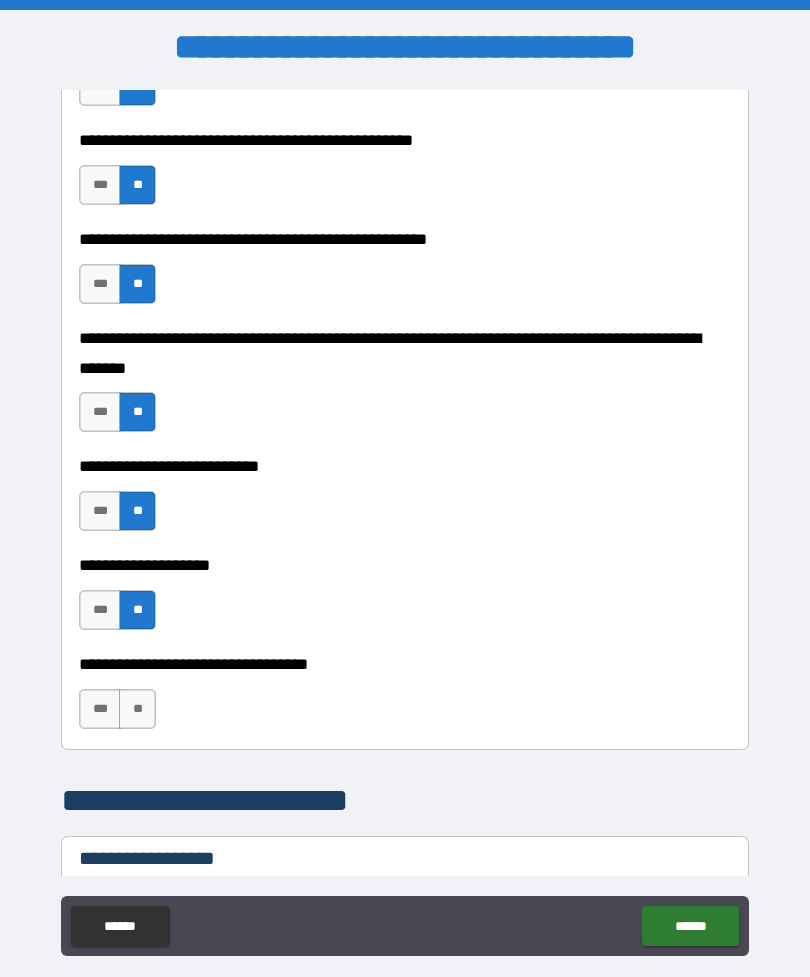 click on "**" at bounding box center (137, 709) 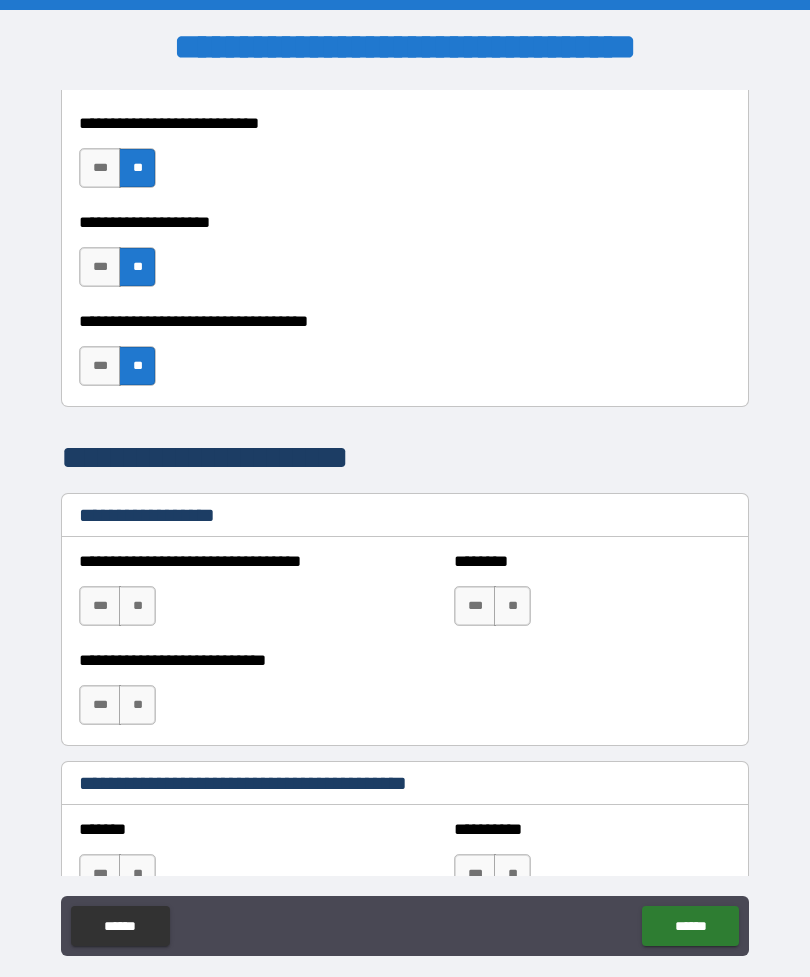scroll, scrollTop: 1106, scrollLeft: 0, axis: vertical 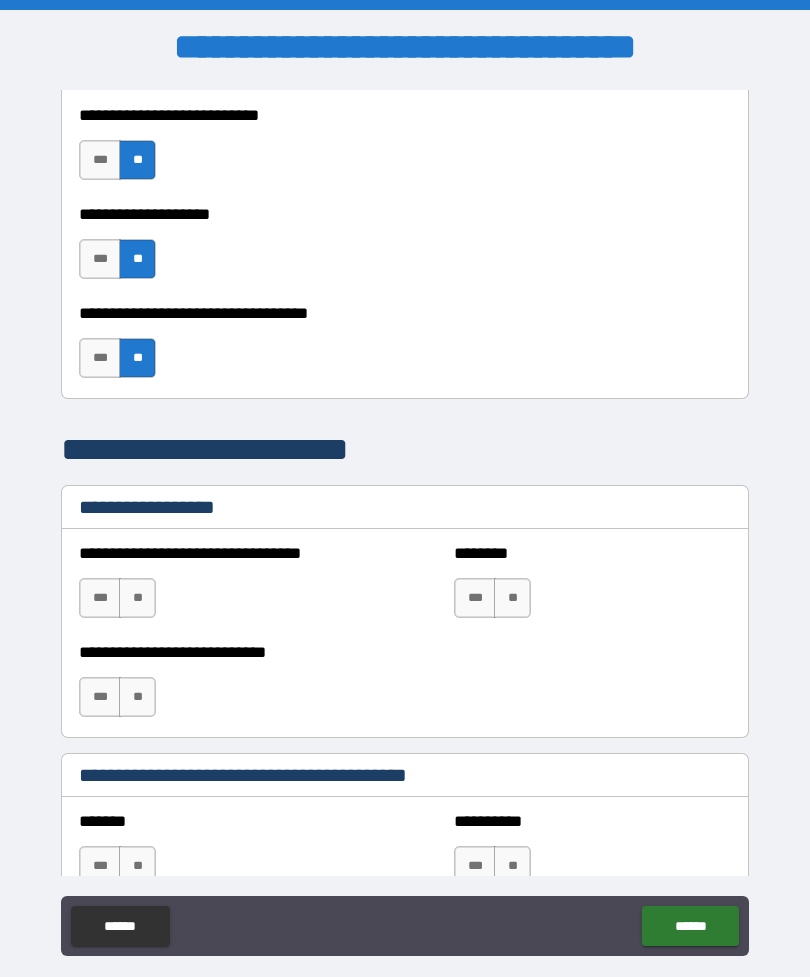 click on "**" at bounding box center (137, 598) 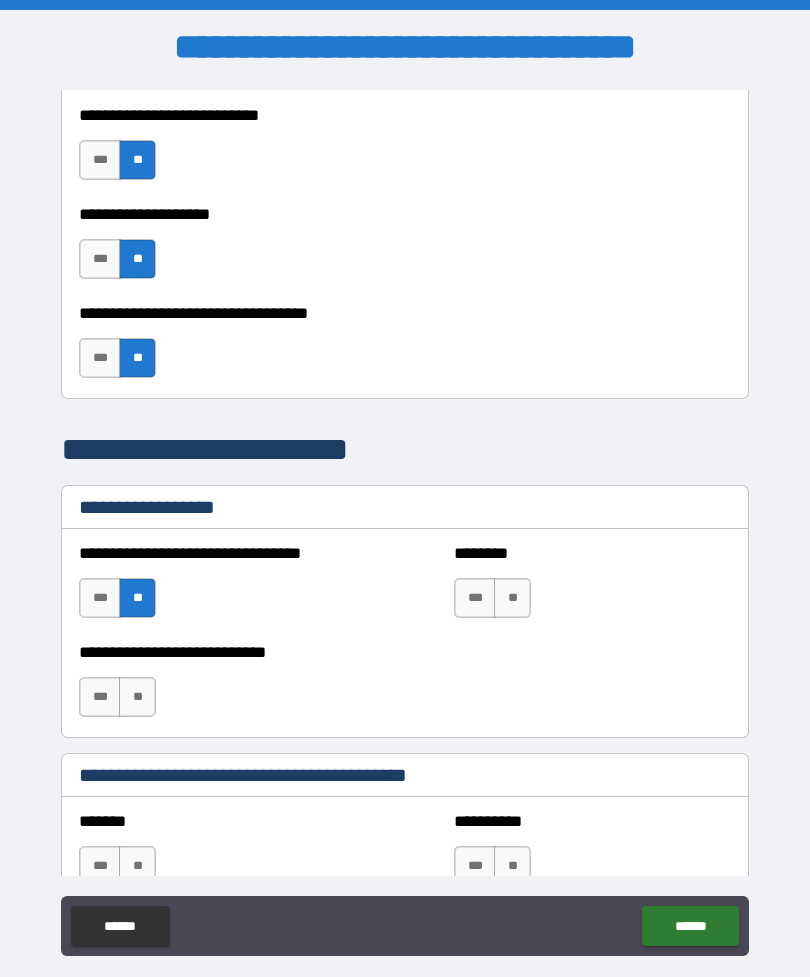 click on "**" at bounding box center (512, 598) 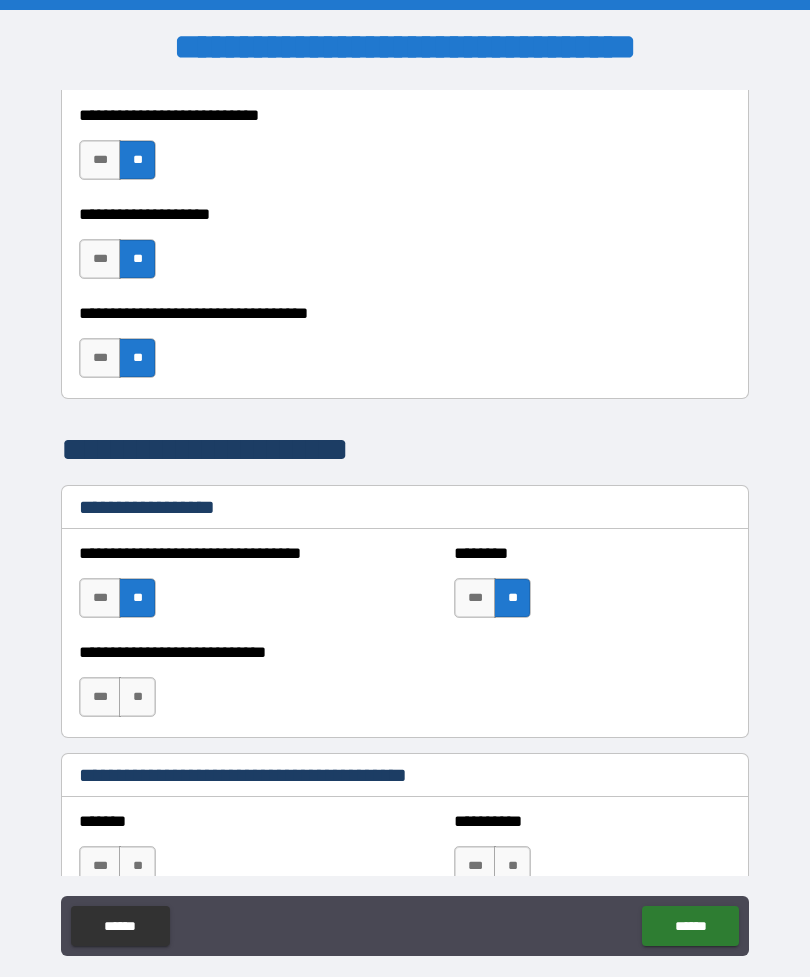 click on "**" at bounding box center [137, 697] 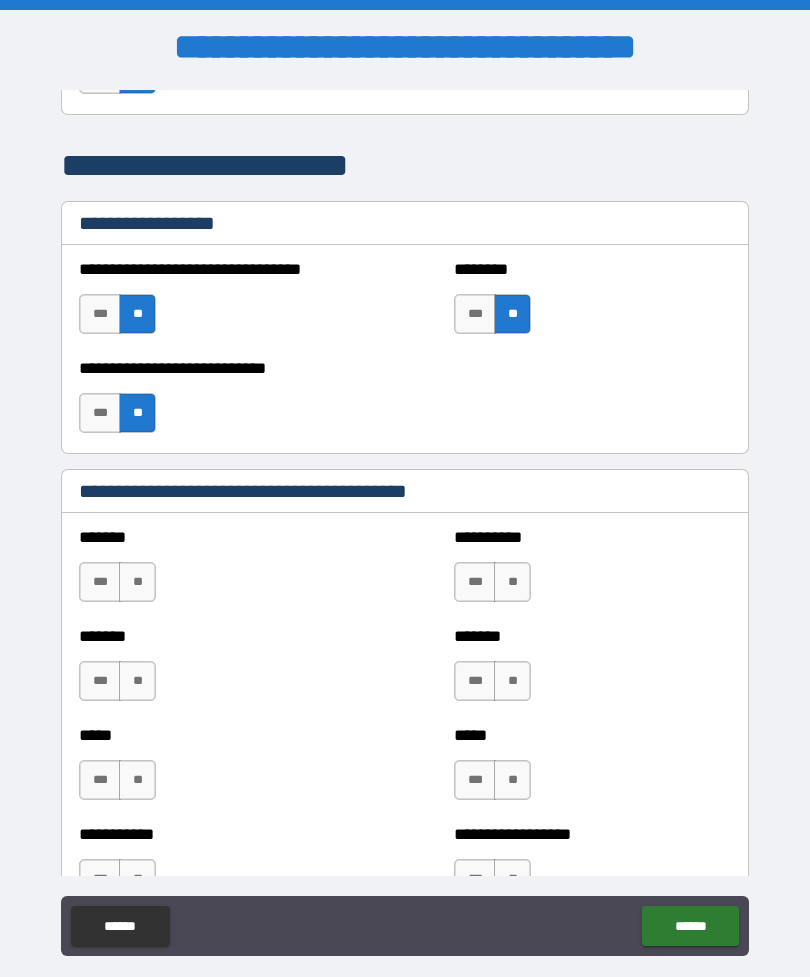 scroll, scrollTop: 1394, scrollLeft: 0, axis: vertical 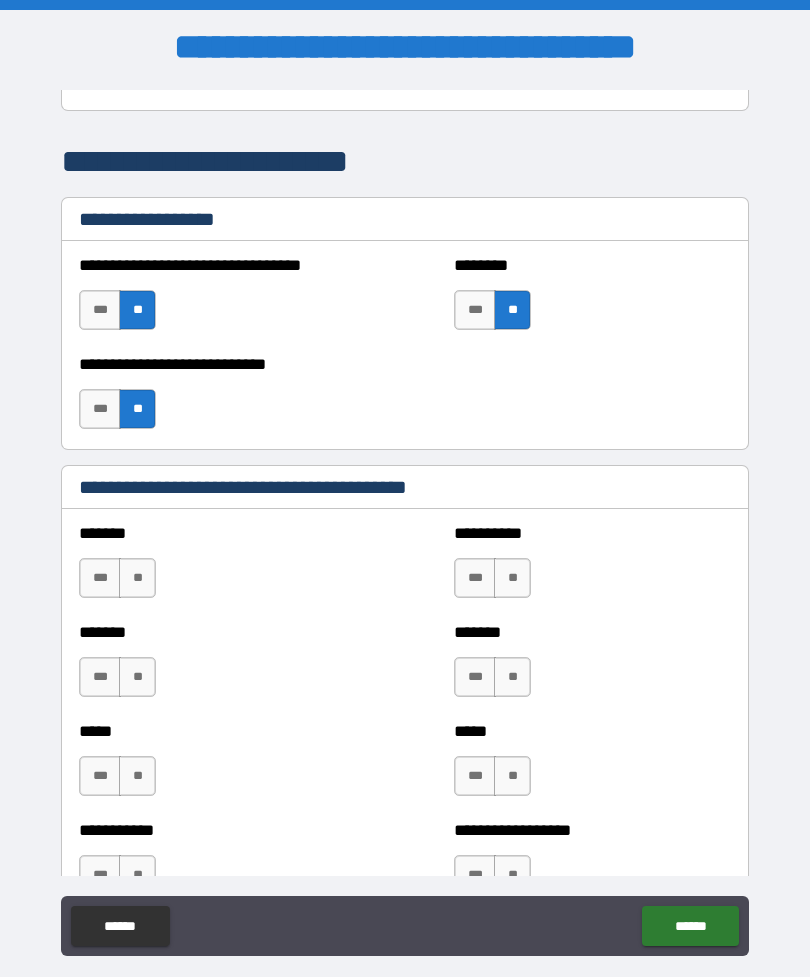 click on "**" at bounding box center [137, 578] 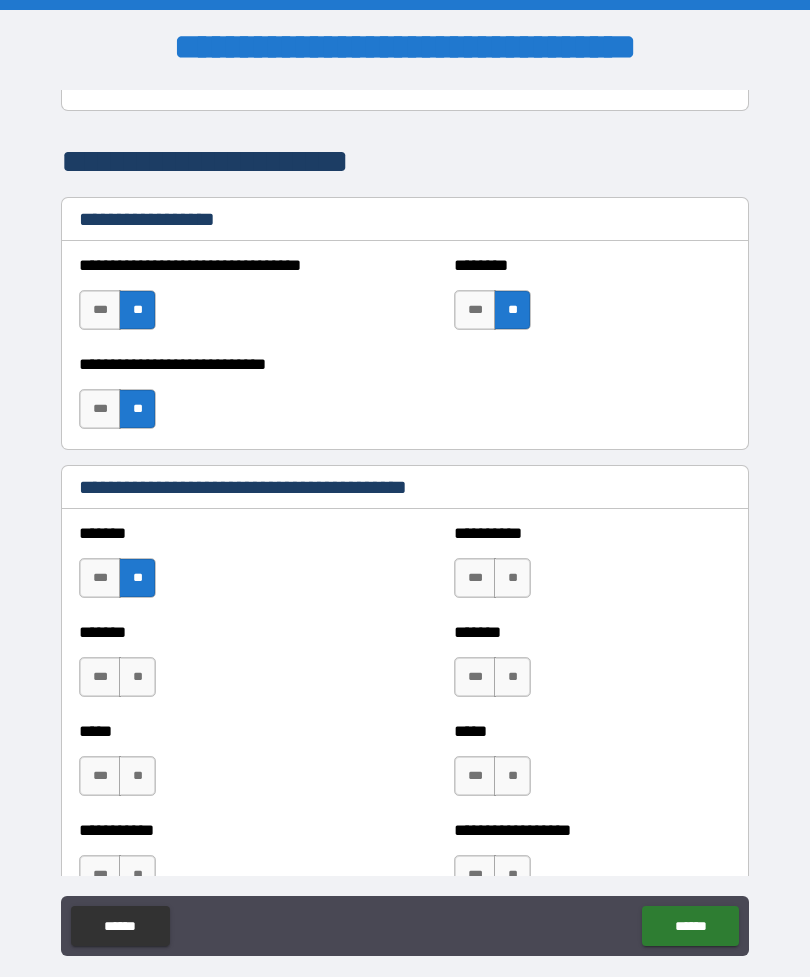 click on "**" at bounding box center [512, 578] 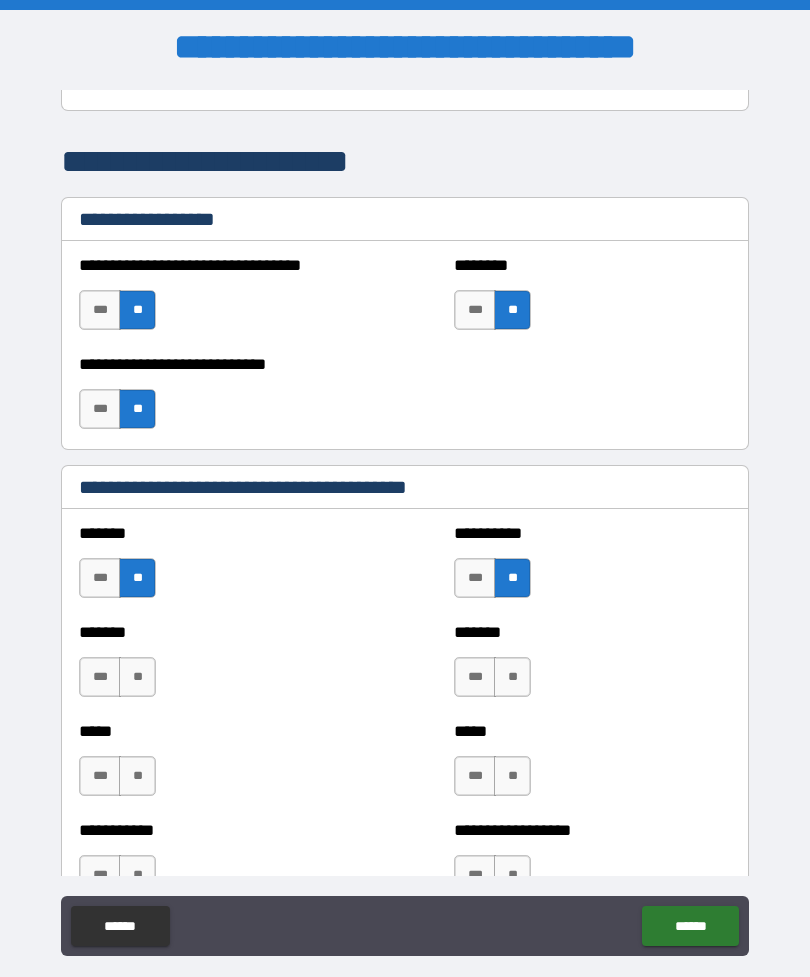 click on "**" at bounding box center [137, 677] 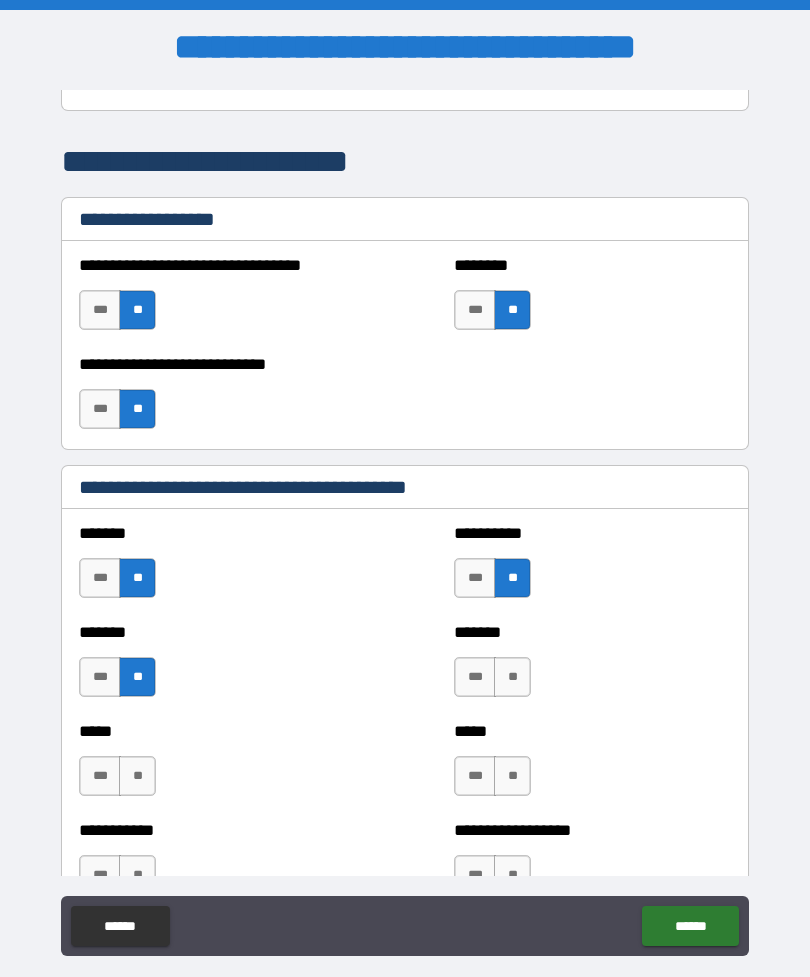 click on "**" at bounding box center [512, 677] 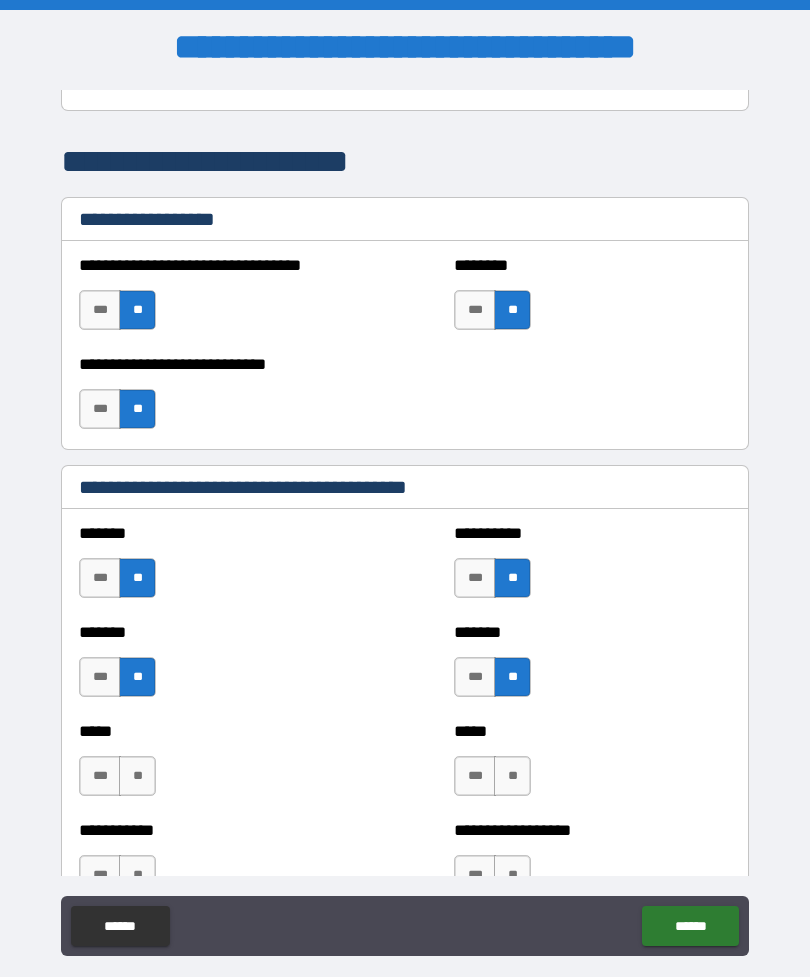 click on "**" at bounding box center (137, 776) 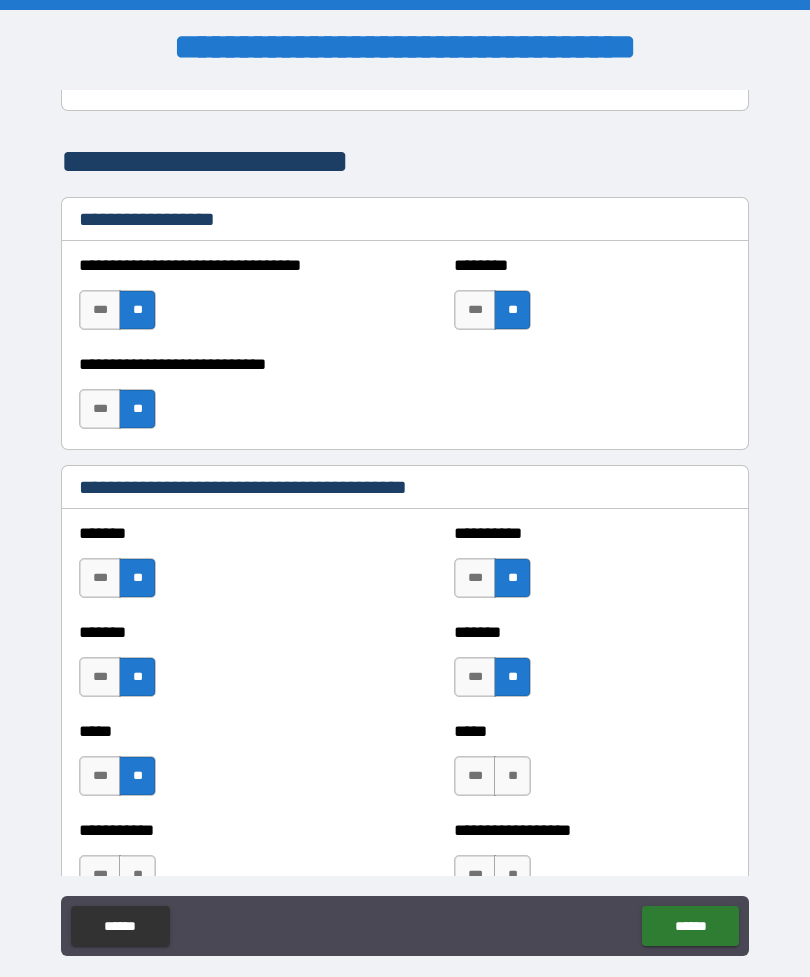 click on "**" at bounding box center [512, 776] 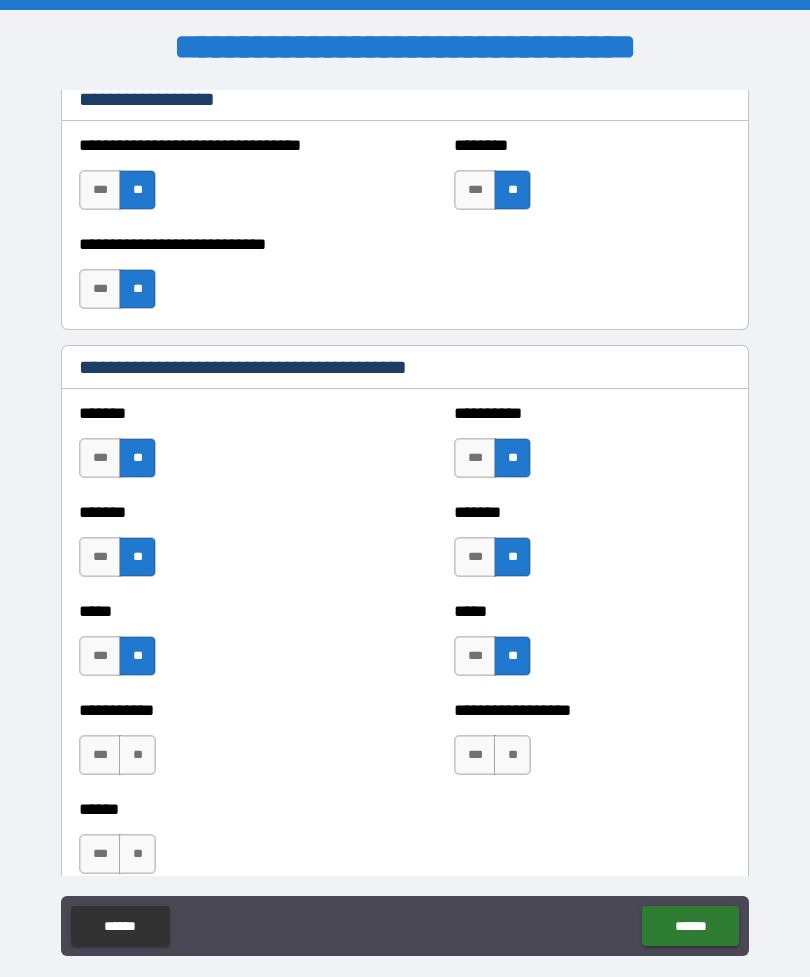 scroll, scrollTop: 1544, scrollLeft: 0, axis: vertical 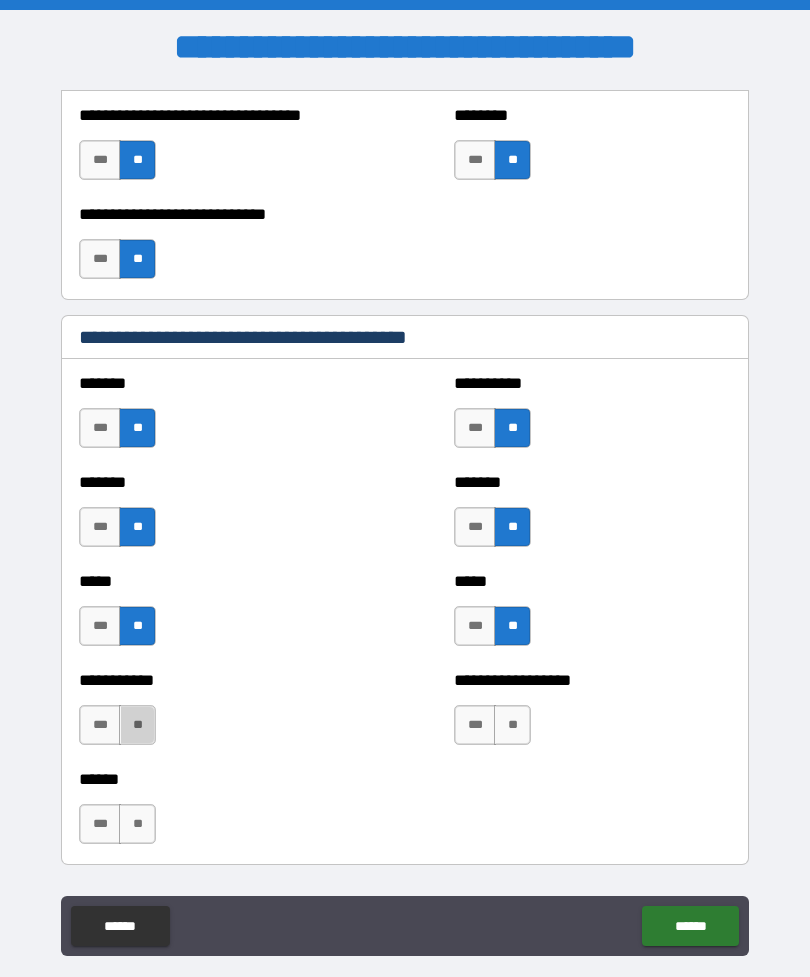 click on "**" at bounding box center (137, 725) 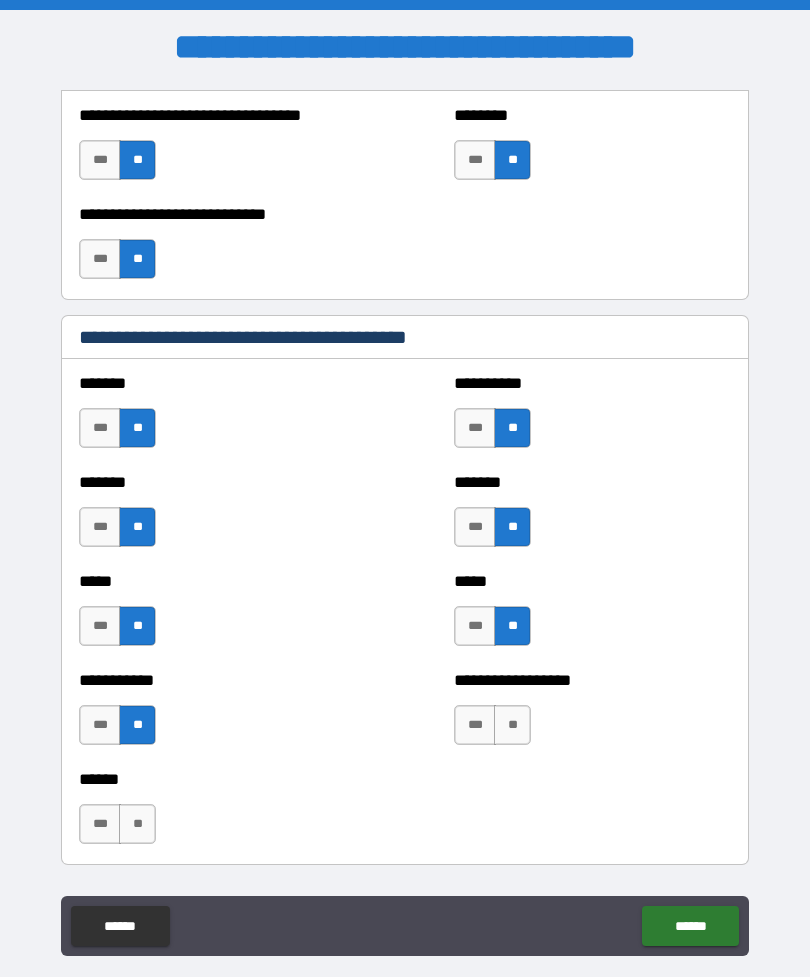click on "**" at bounding box center (512, 725) 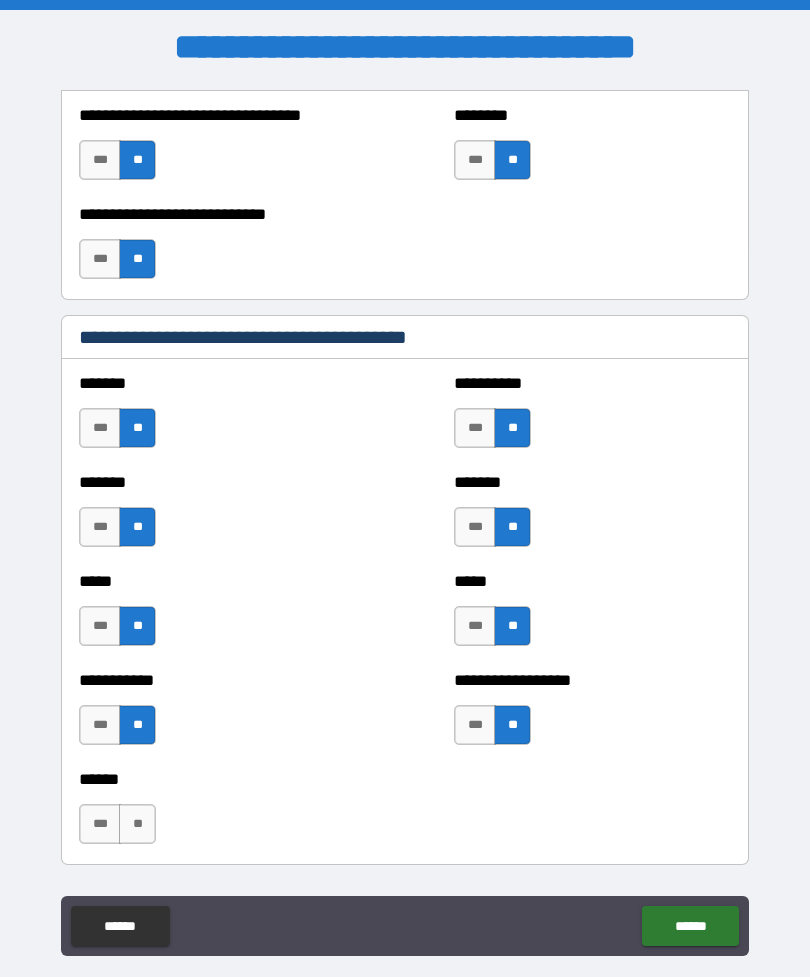 click on "**" at bounding box center [137, 824] 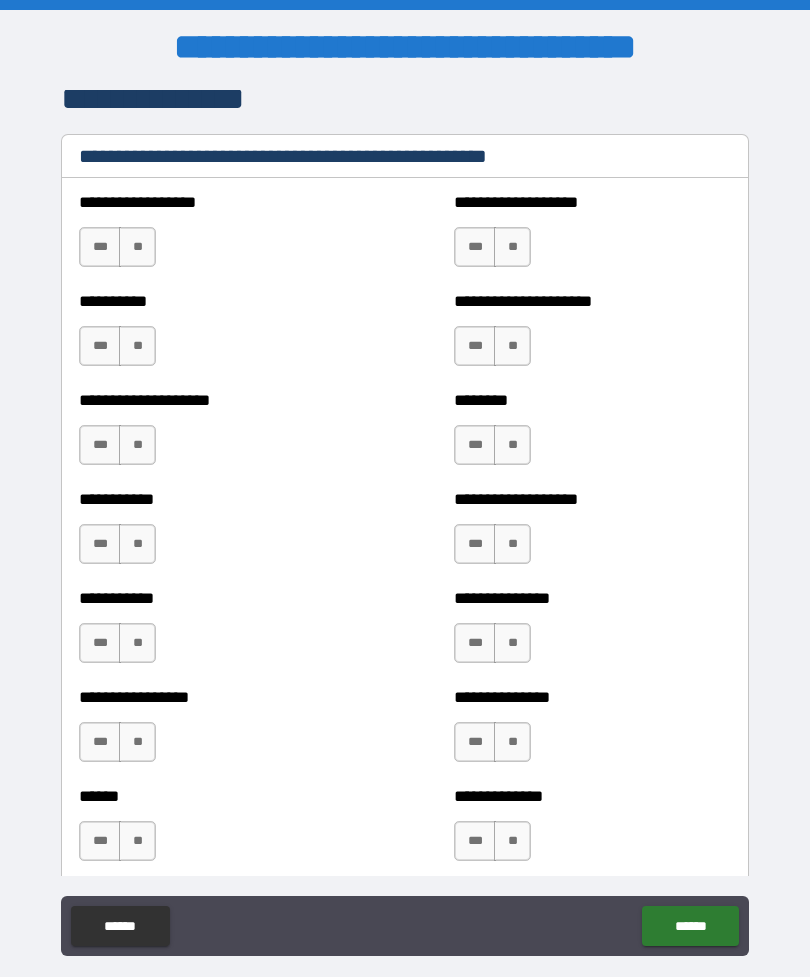 scroll, scrollTop: 2378, scrollLeft: 0, axis: vertical 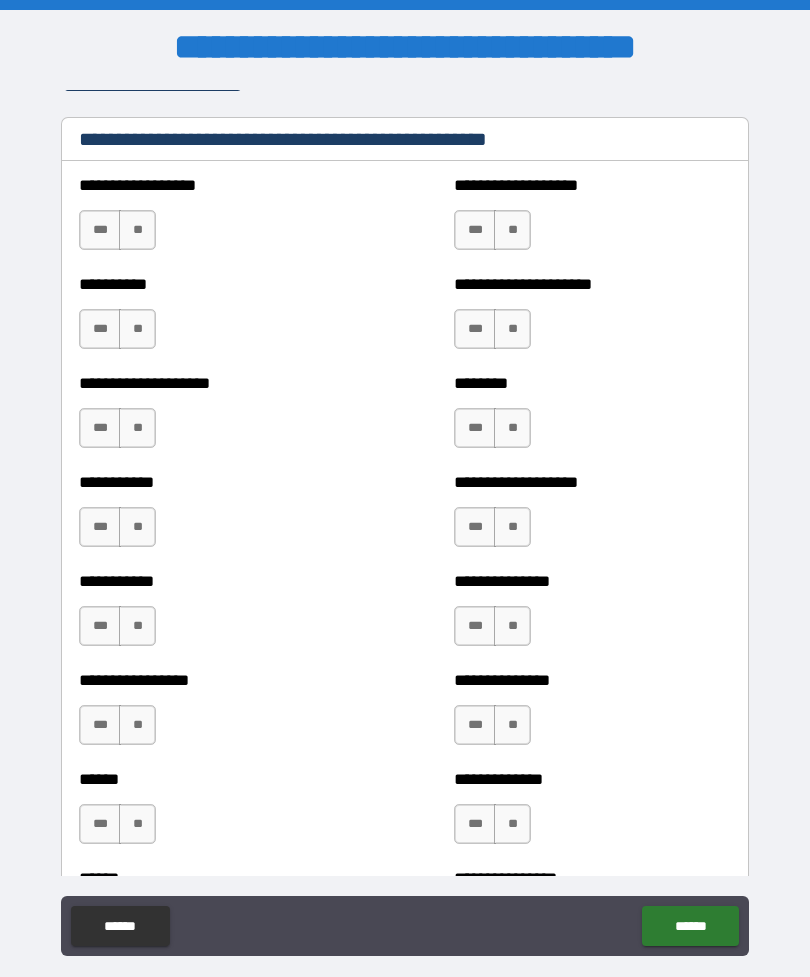 click on "**" at bounding box center (137, 230) 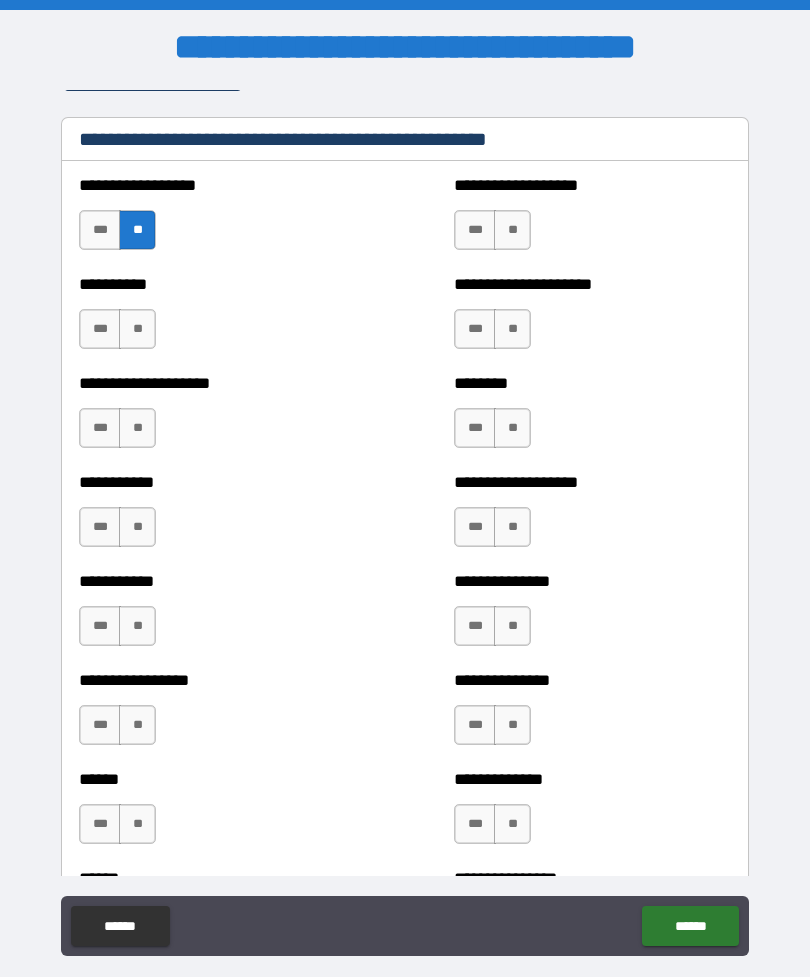click on "**" at bounding box center [137, 329] 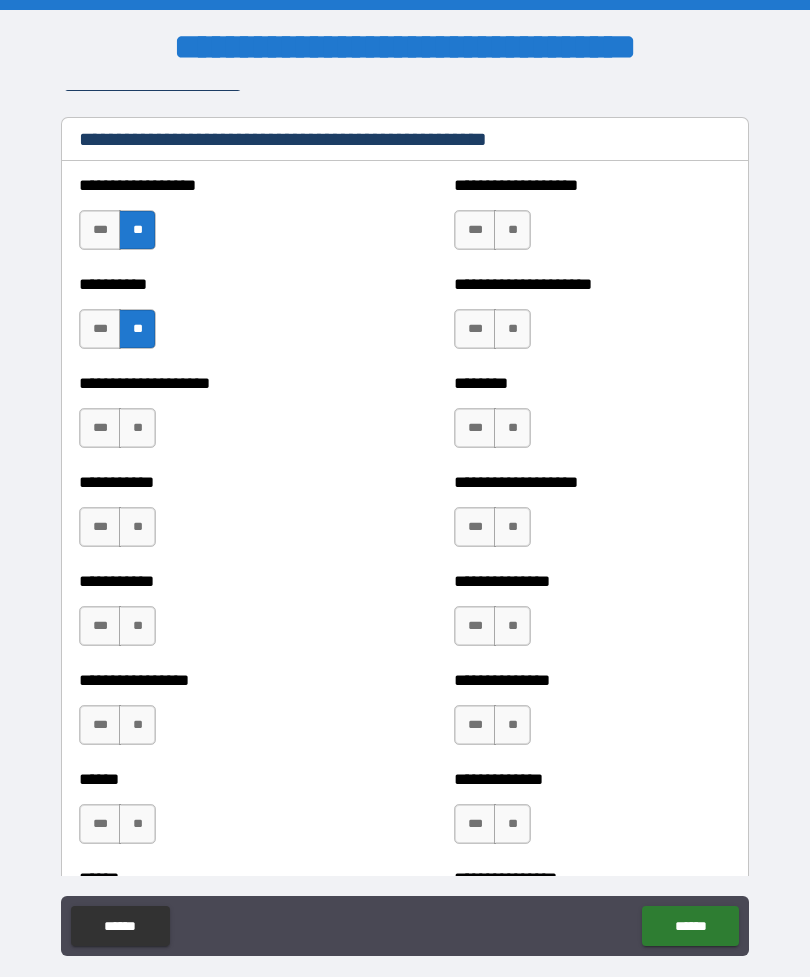 click on "**" at bounding box center [137, 428] 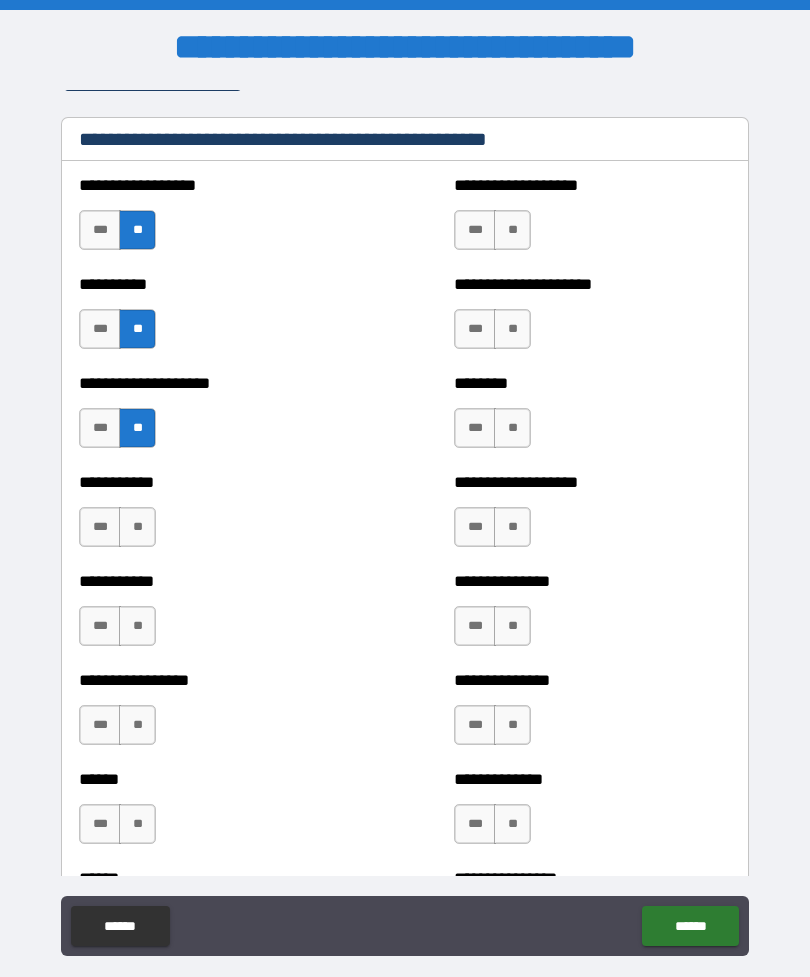 click on "**" at bounding box center [137, 527] 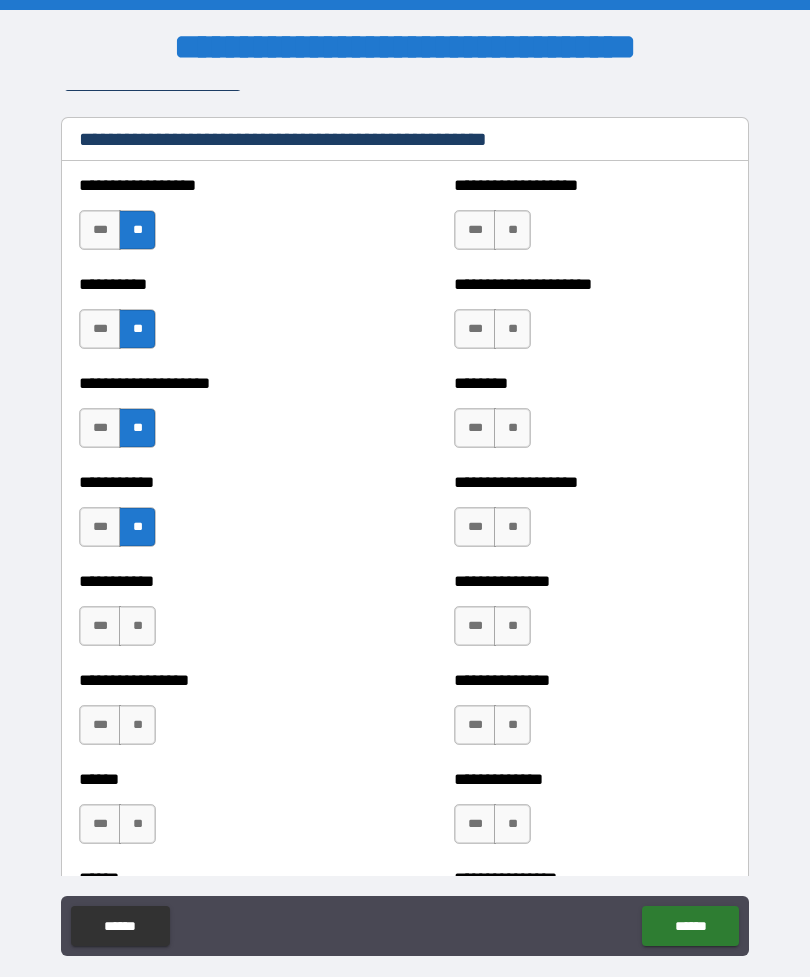 click on "**********" at bounding box center (217, 616) 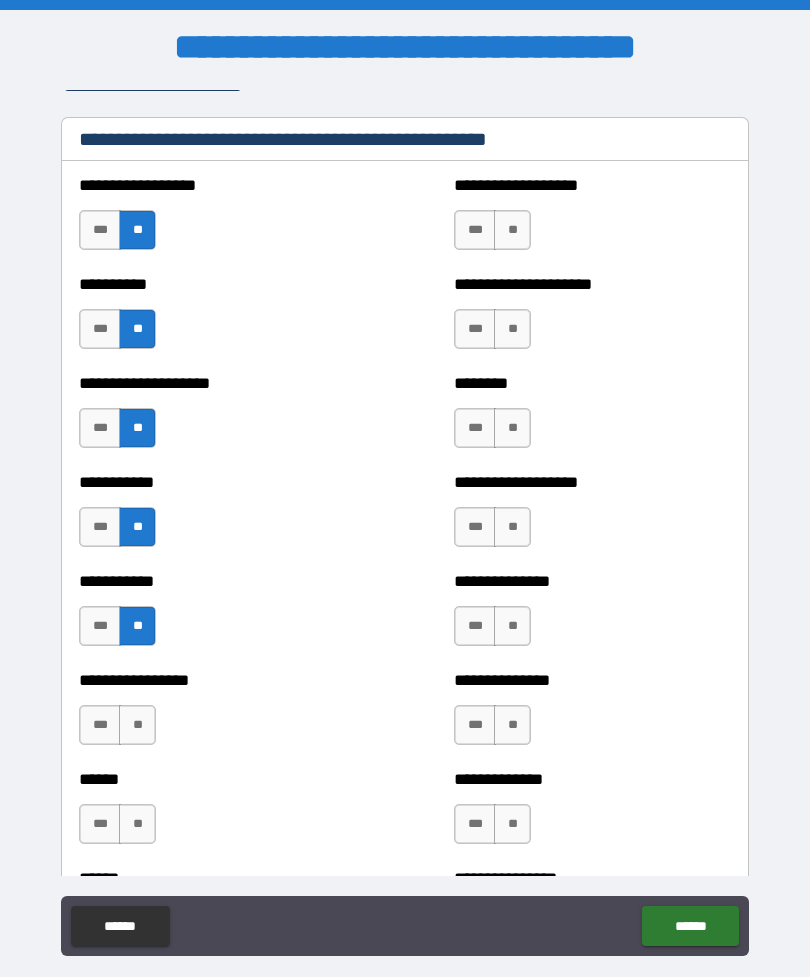 click on "**" at bounding box center [137, 725] 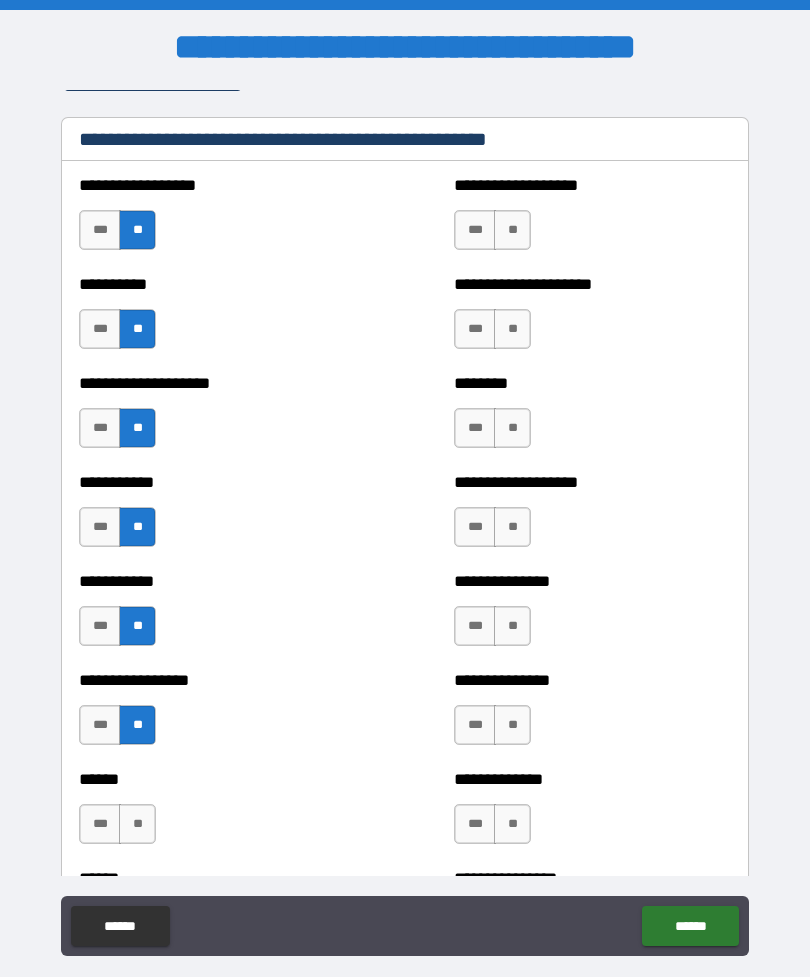 click on "**" at bounding box center (137, 824) 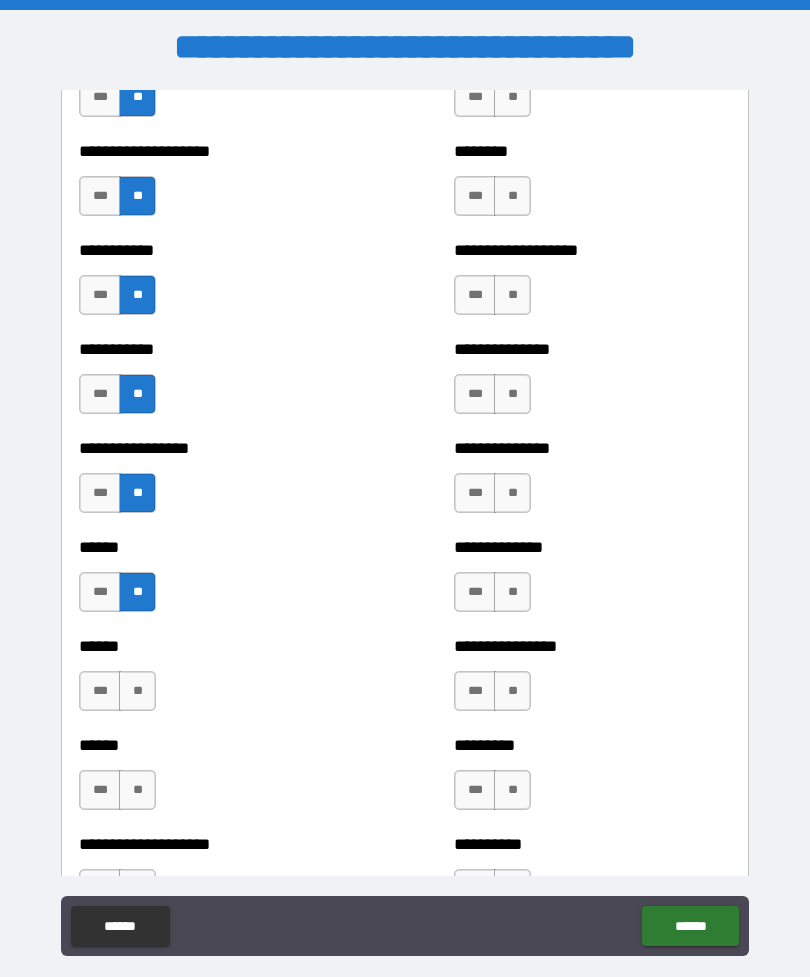 scroll, scrollTop: 2616, scrollLeft: 0, axis: vertical 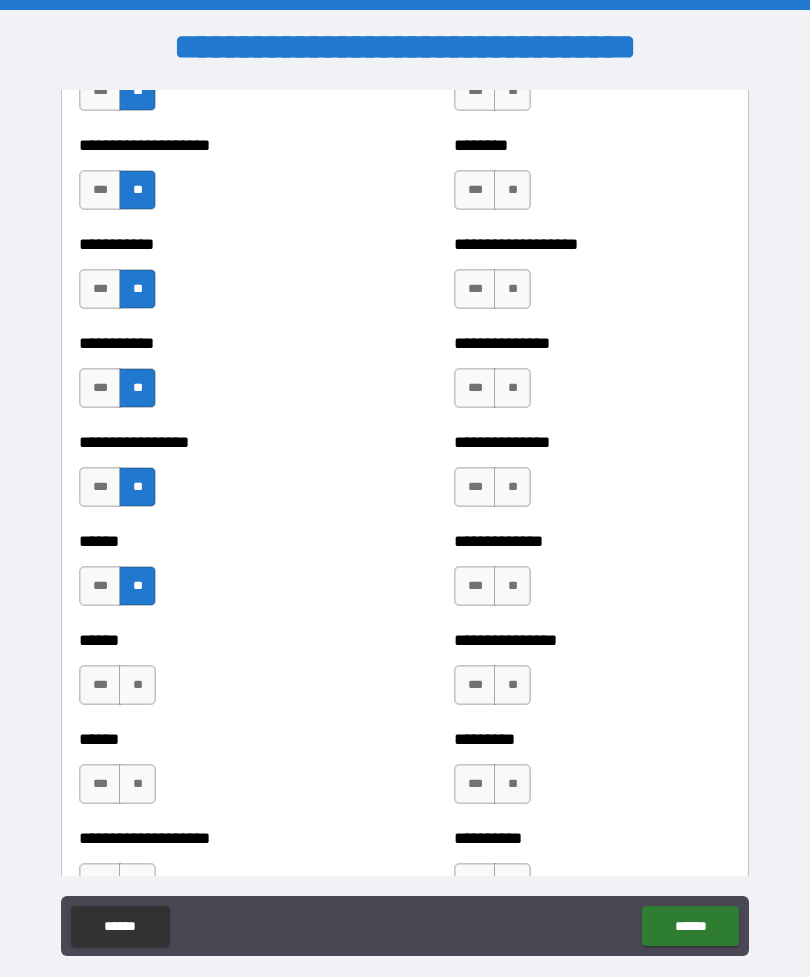 click on "**" at bounding box center (137, 685) 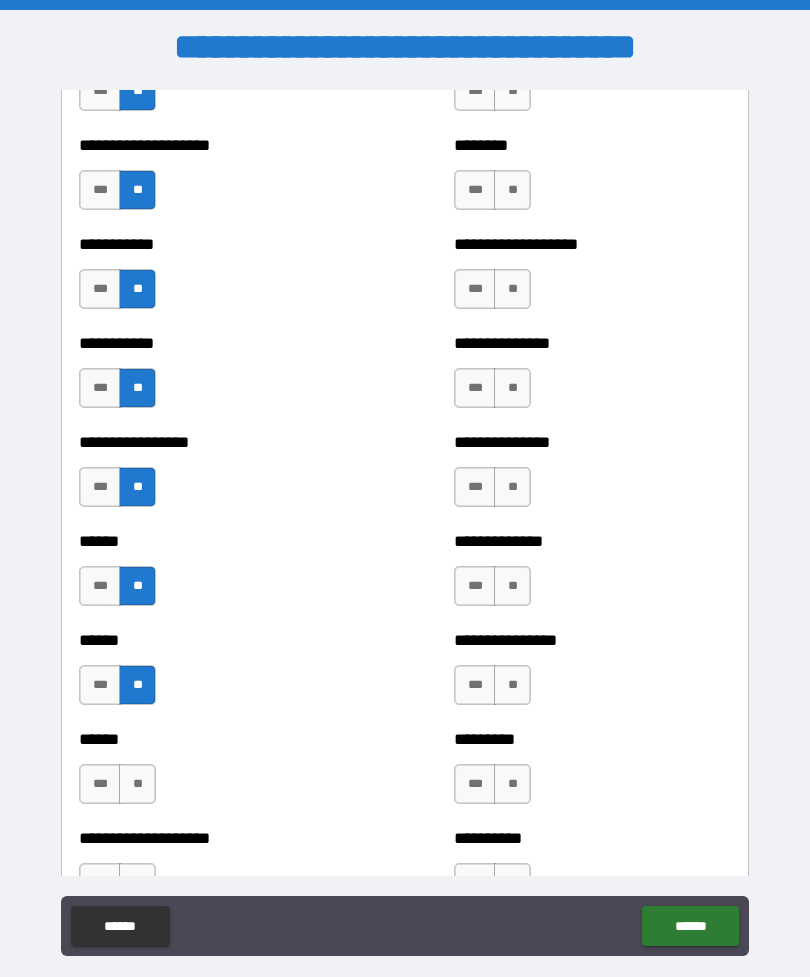 click on "**" at bounding box center (137, 784) 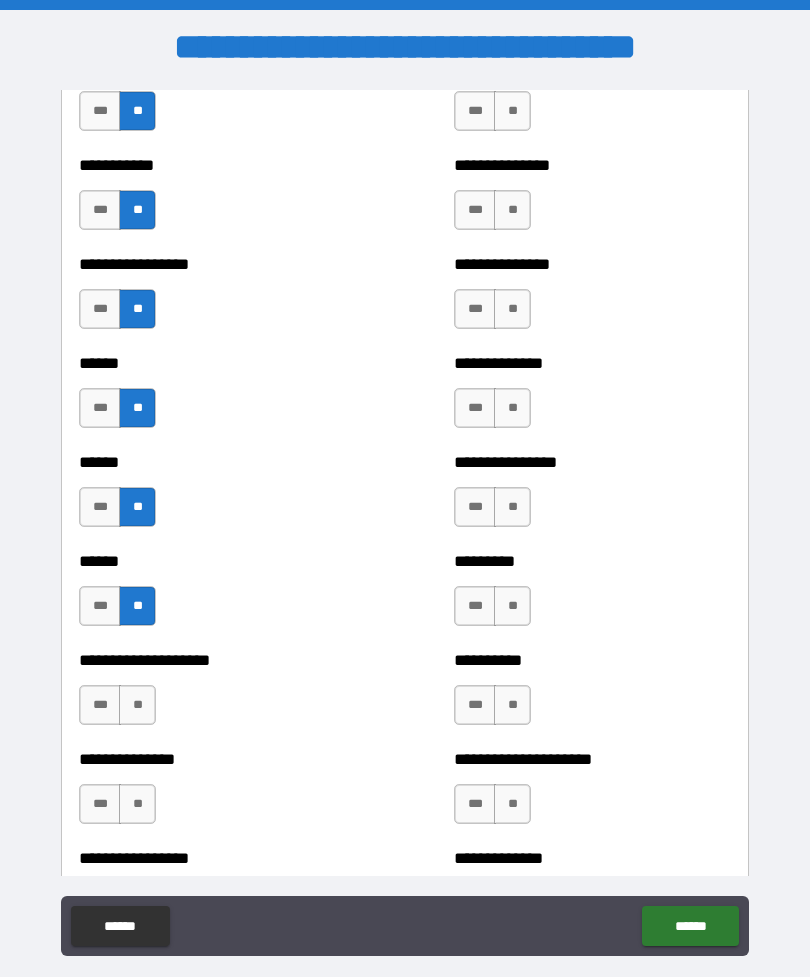 scroll, scrollTop: 2800, scrollLeft: 0, axis: vertical 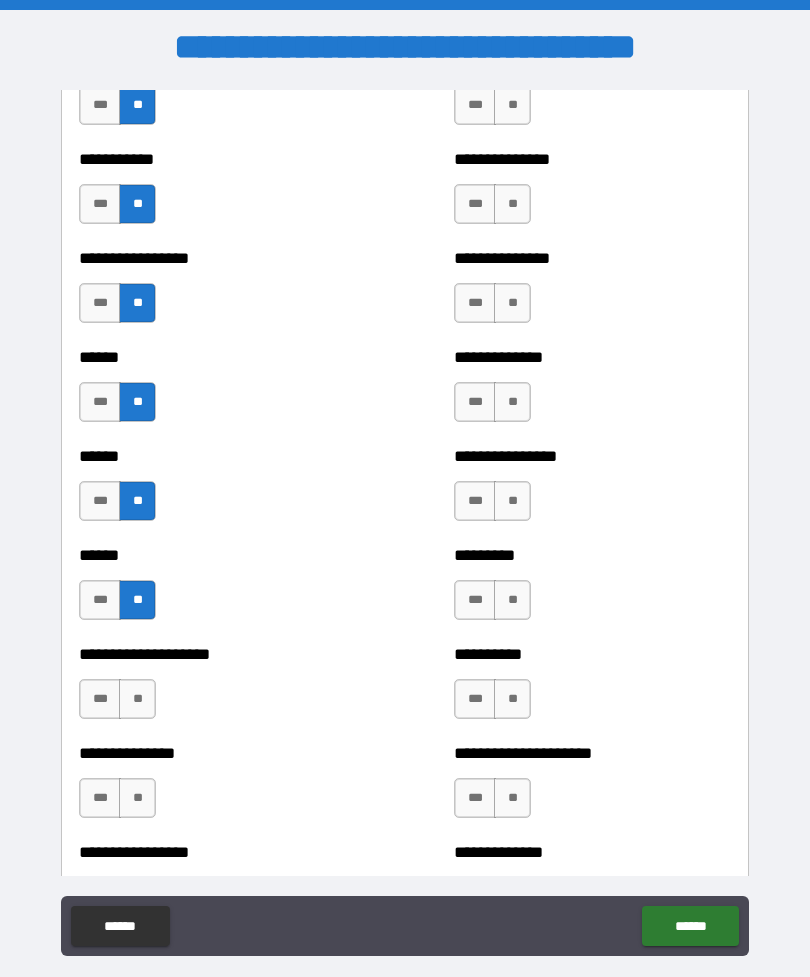 click on "**" at bounding box center [137, 699] 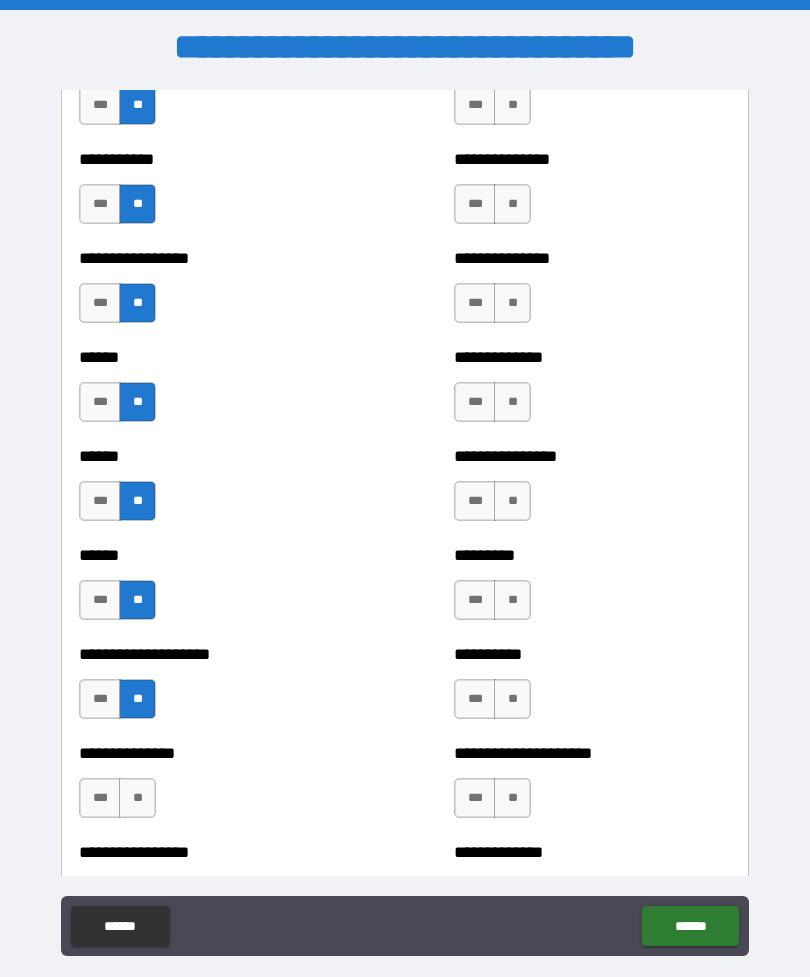 click on "**" at bounding box center [137, 798] 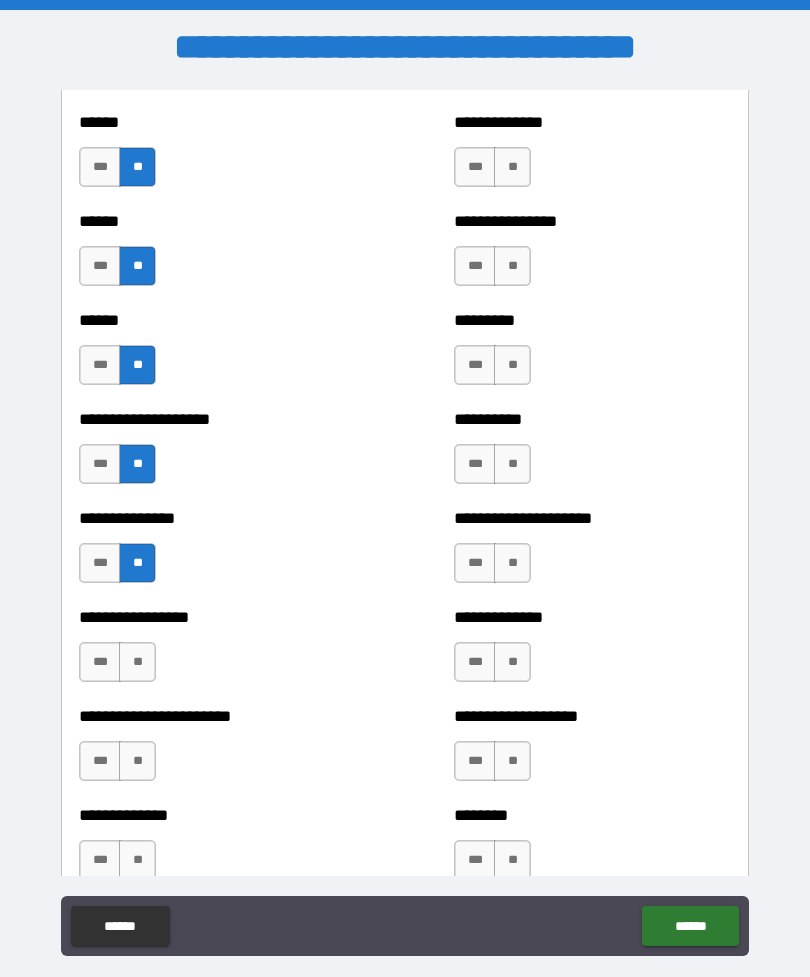 scroll, scrollTop: 3039, scrollLeft: 0, axis: vertical 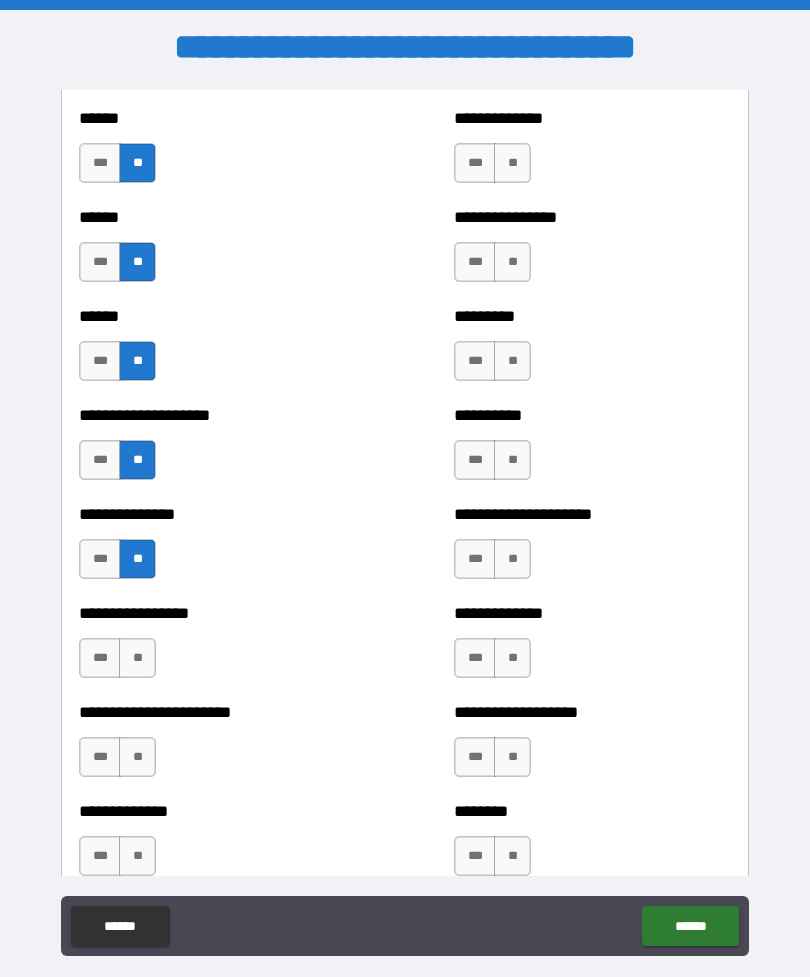 click on "**" at bounding box center [137, 658] 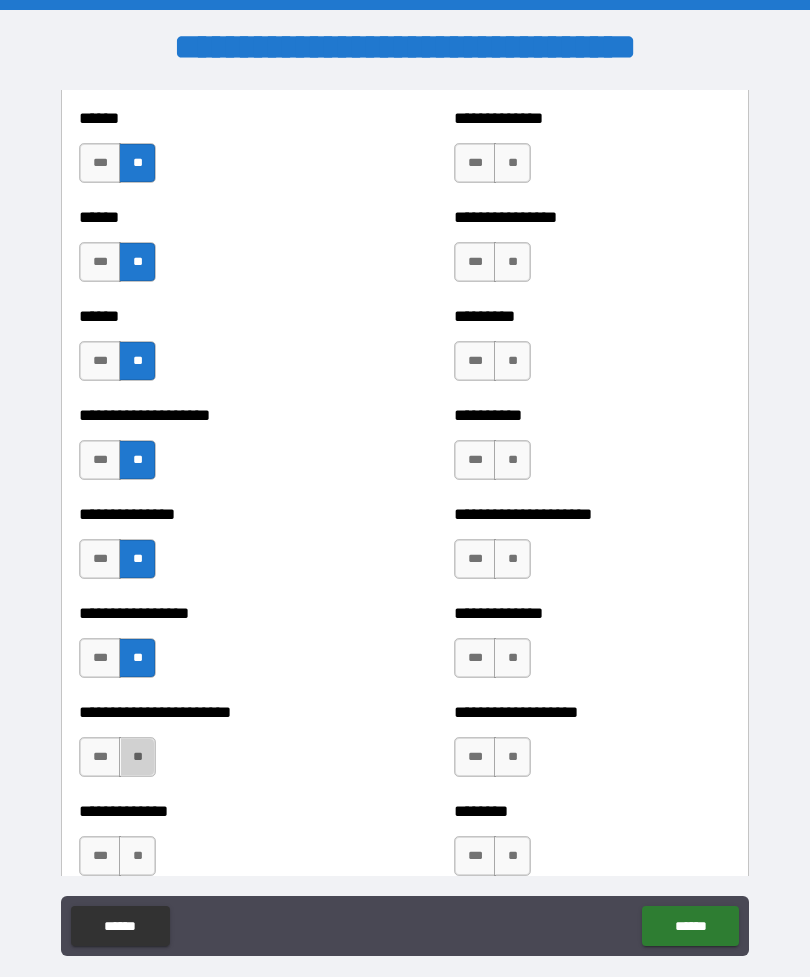 click on "**" at bounding box center [137, 757] 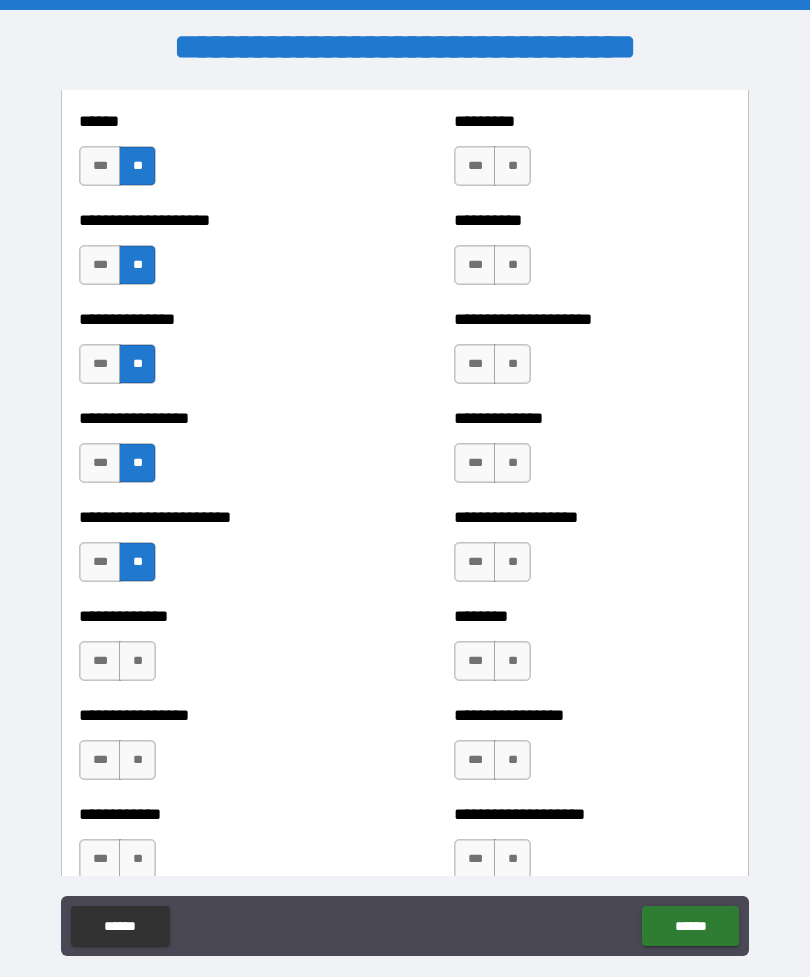 scroll, scrollTop: 3239, scrollLeft: 0, axis: vertical 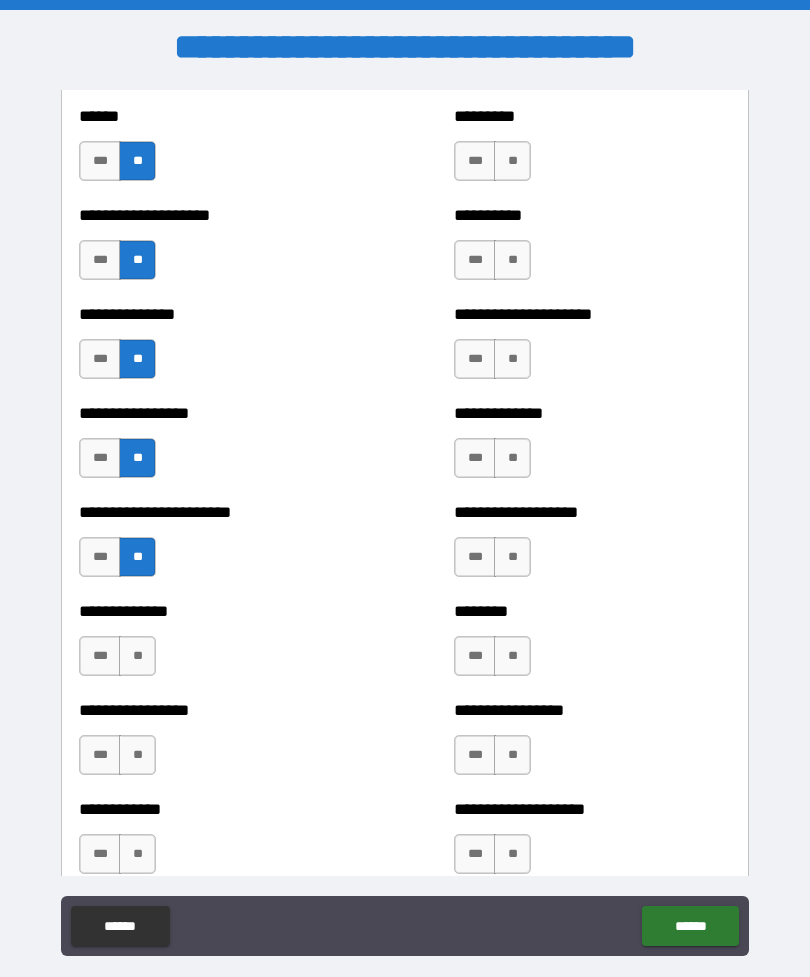 click on "**" at bounding box center [137, 656] 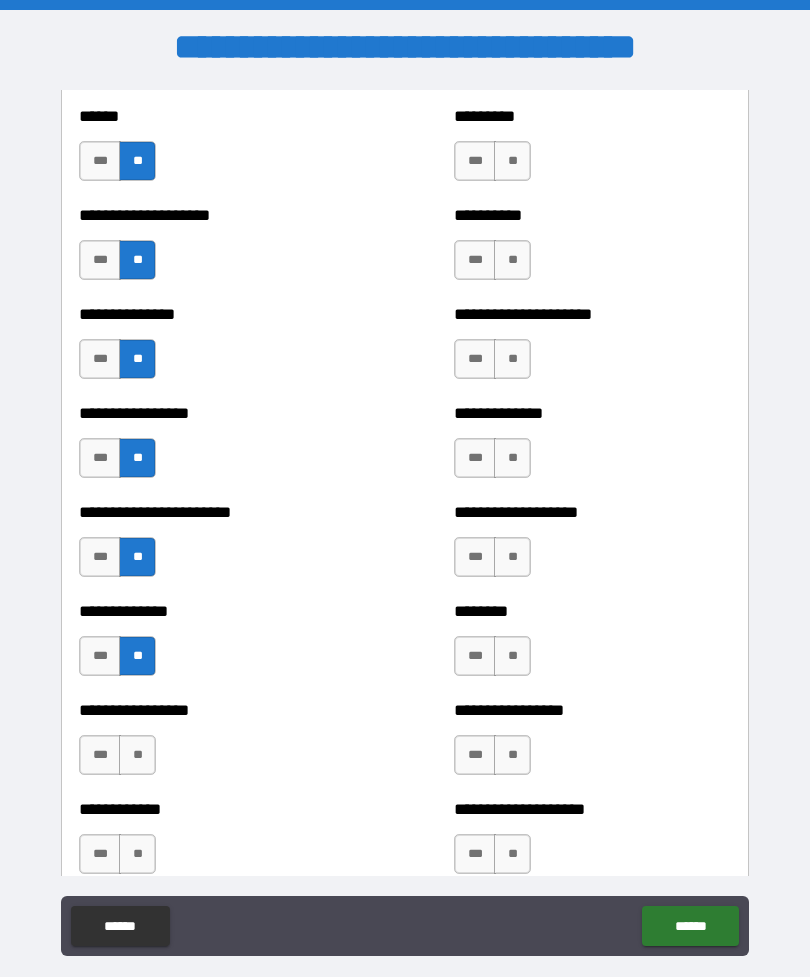 click on "**" at bounding box center (137, 755) 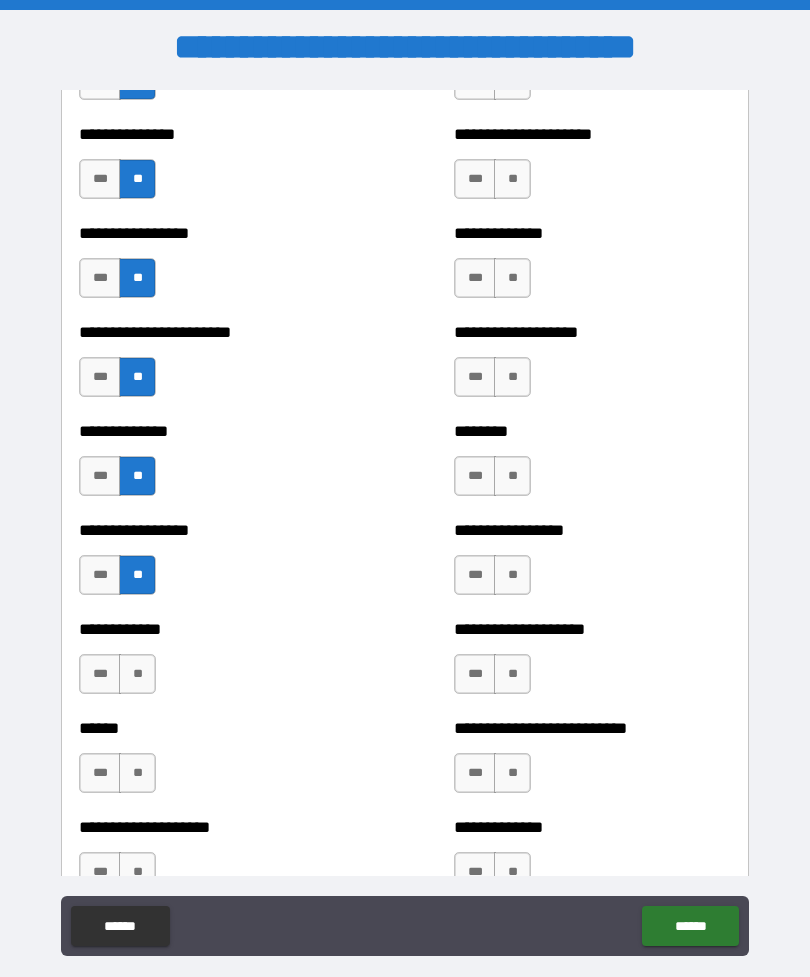 click on "**" at bounding box center (137, 674) 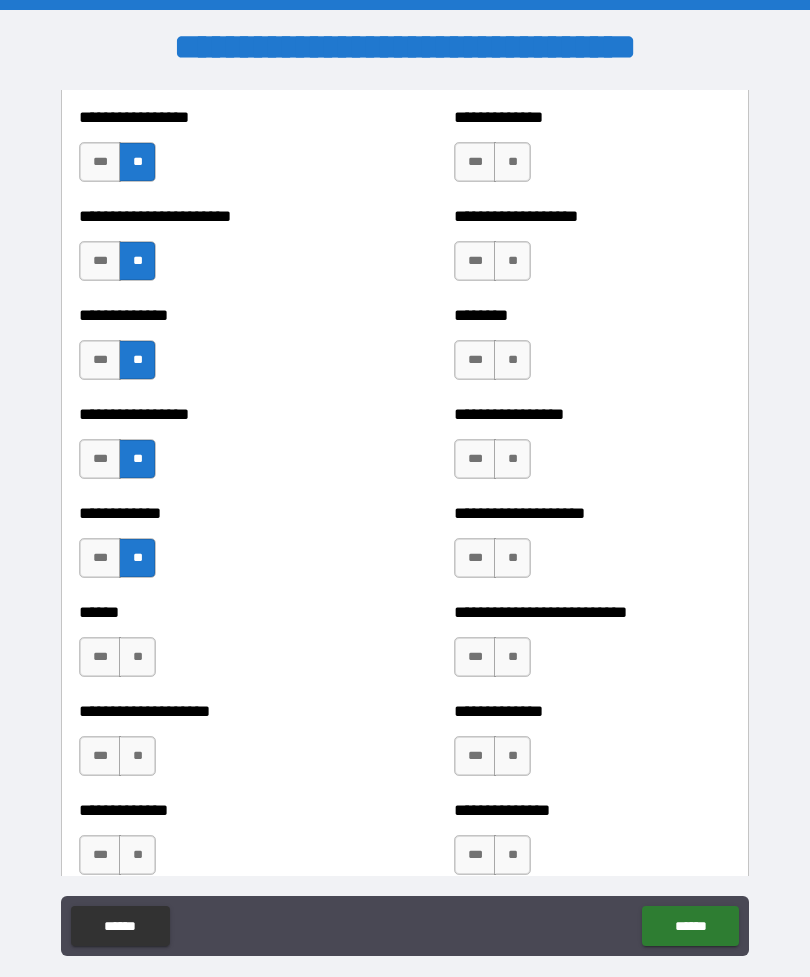 scroll, scrollTop: 3536, scrollLeft: 0, axis: vertical 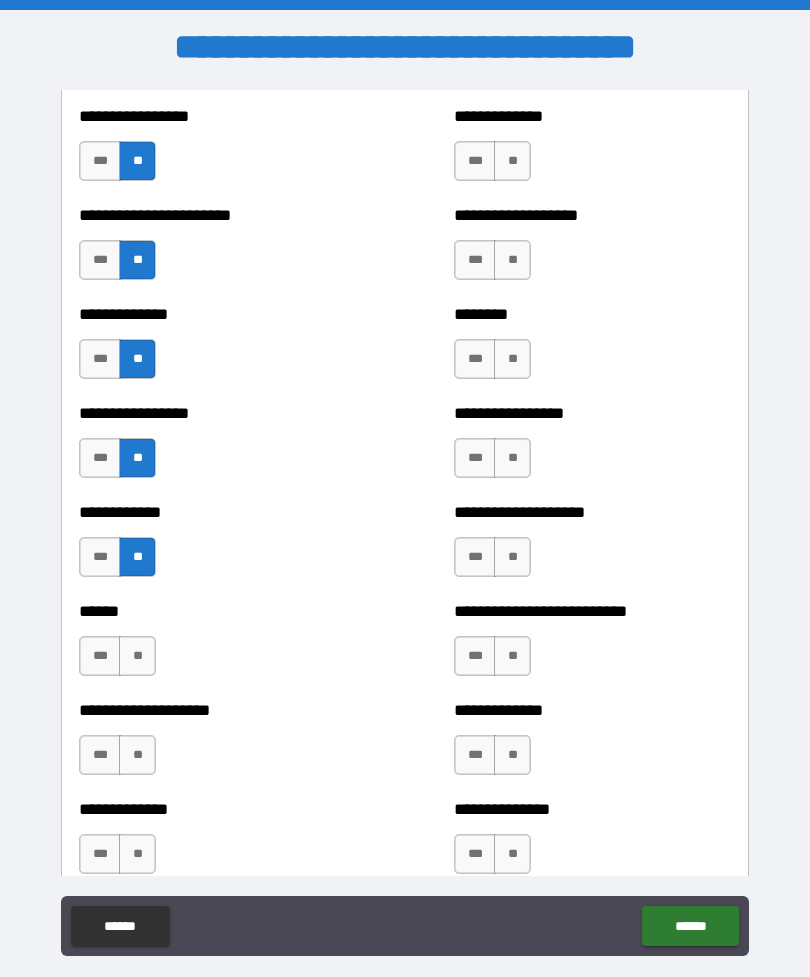click on "**" at bounding box center [137, 656] 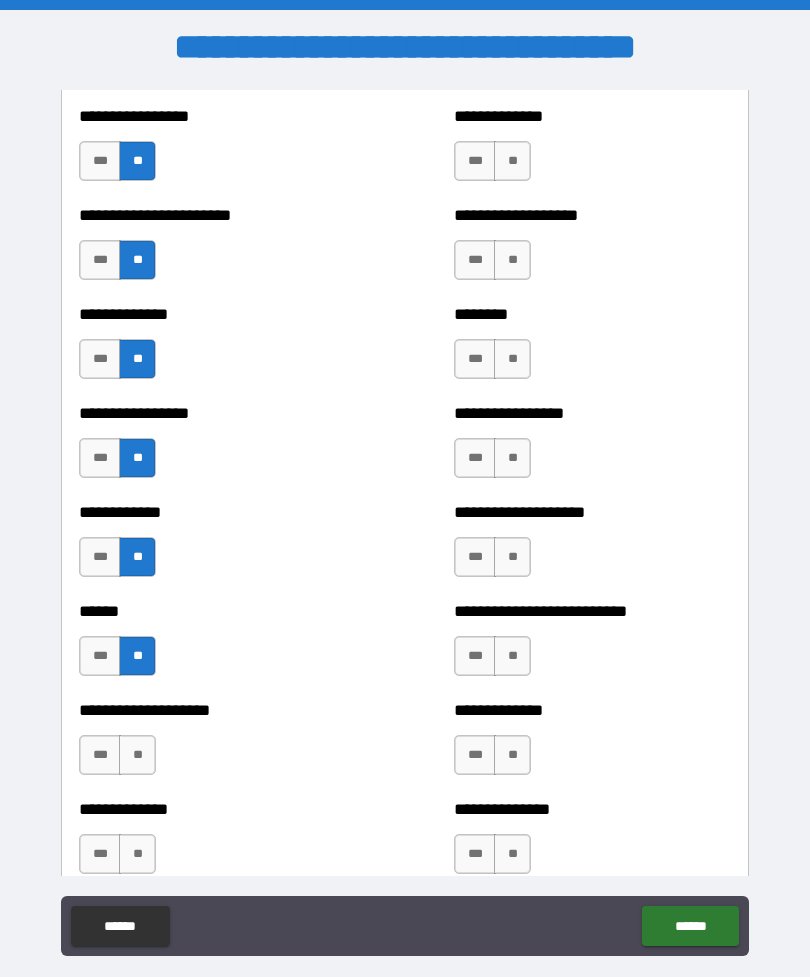click on "**" at bounding box center (137, 755) 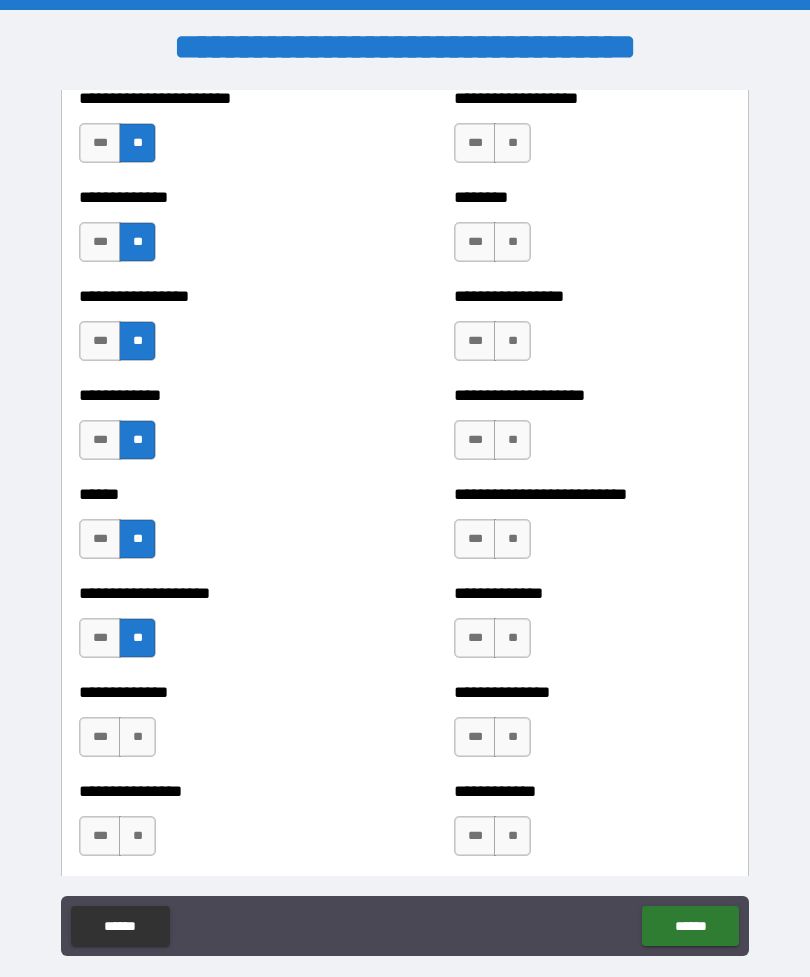 scroll, scrollTop: 3655, scrollLeft: 0, axis: vertical 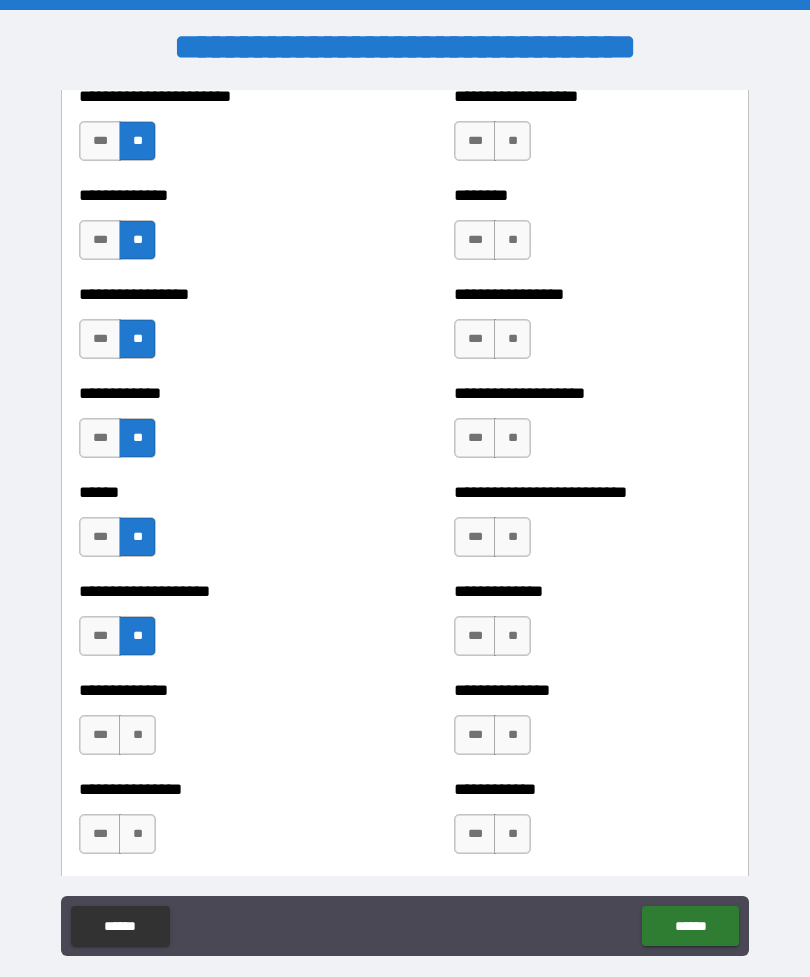 click on "**" at bounding box center [137, 735] 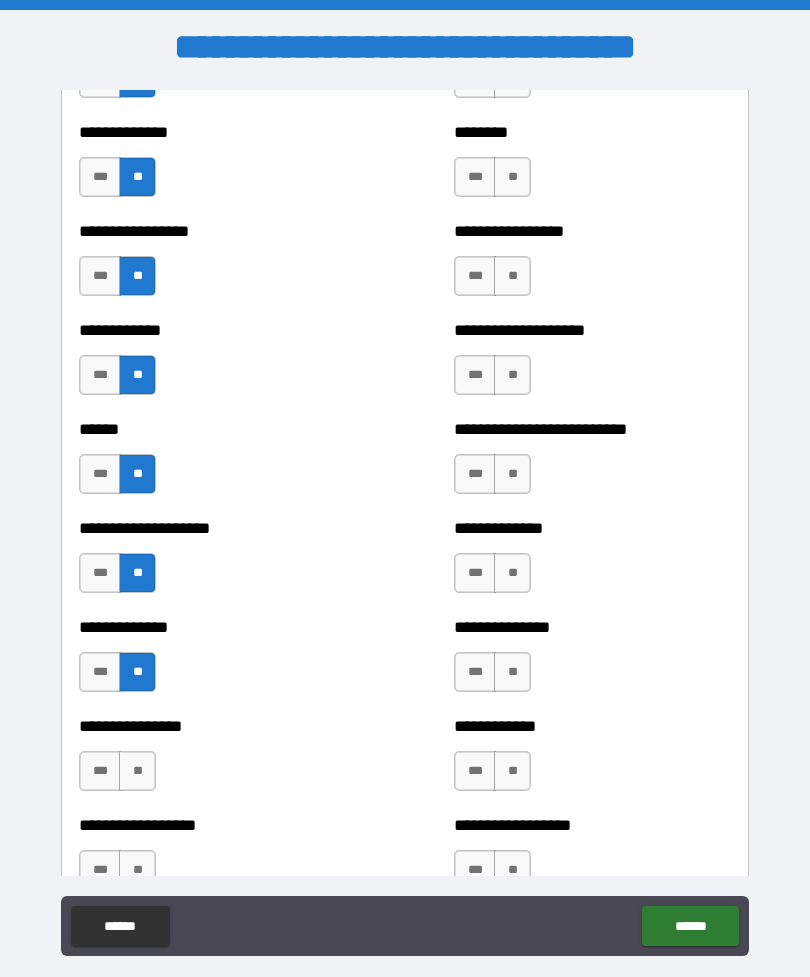 scroll, scrollTop: 3751, scrollLeft: 0, axis: vertical 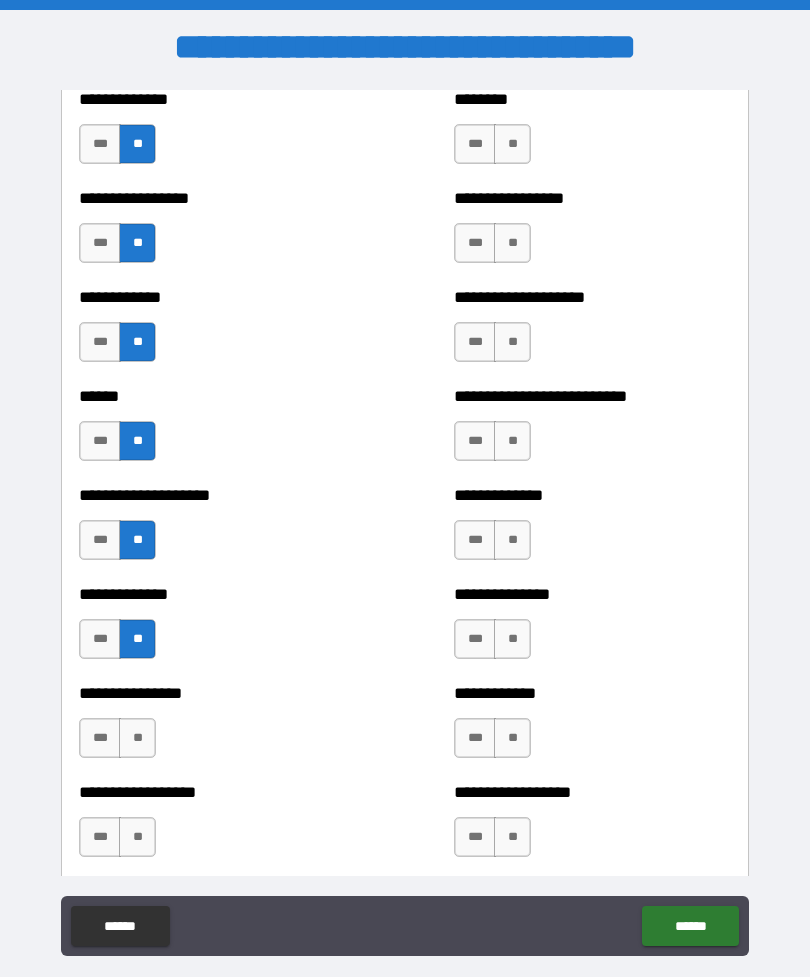 click on "**" at bounding box center (137, 738) 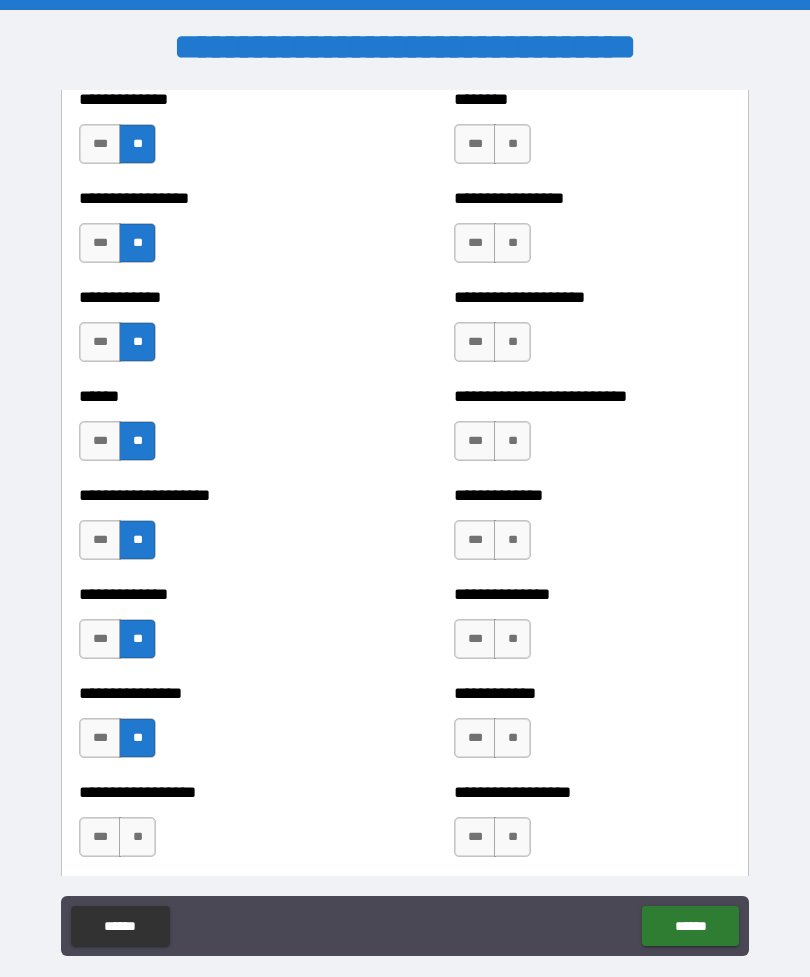 click on "**" at bounding box center [137, 837] 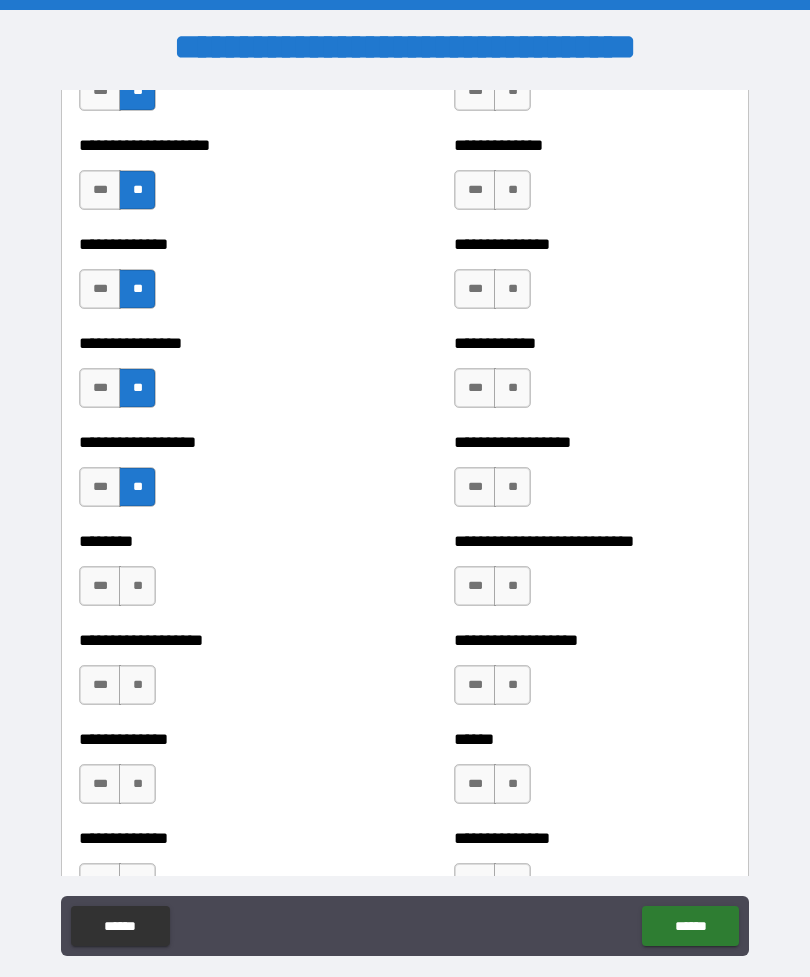scroll, scrollTop: 4196, scrollLeft: 0, axis: vertical 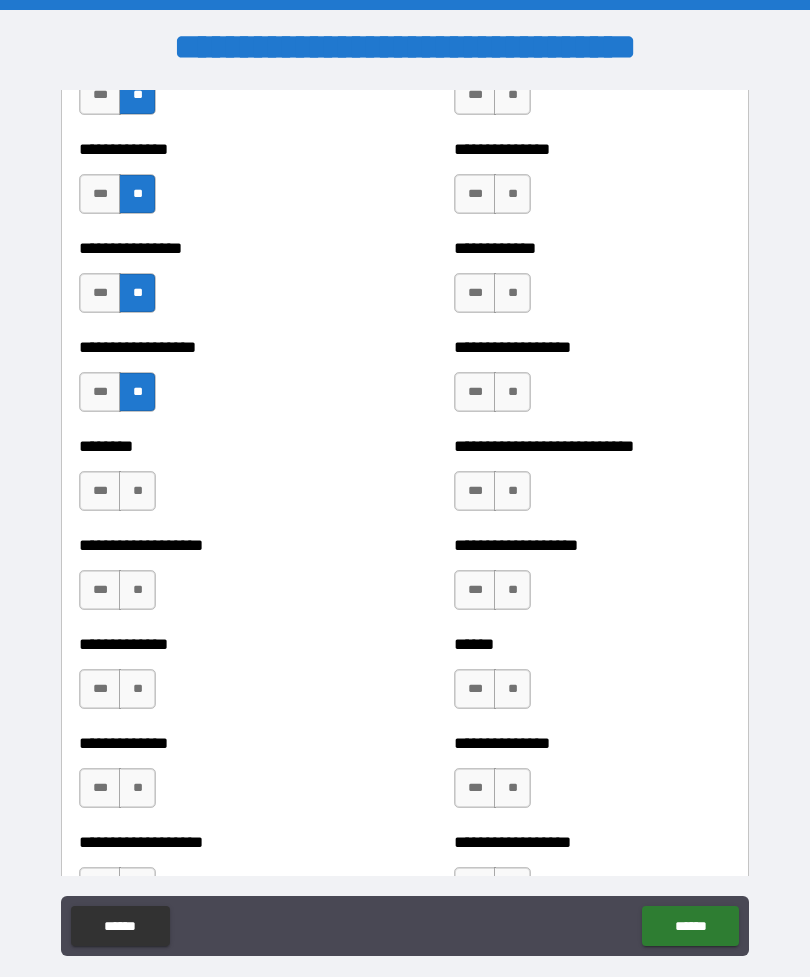 click on "**" at bounding box center (137, 491) 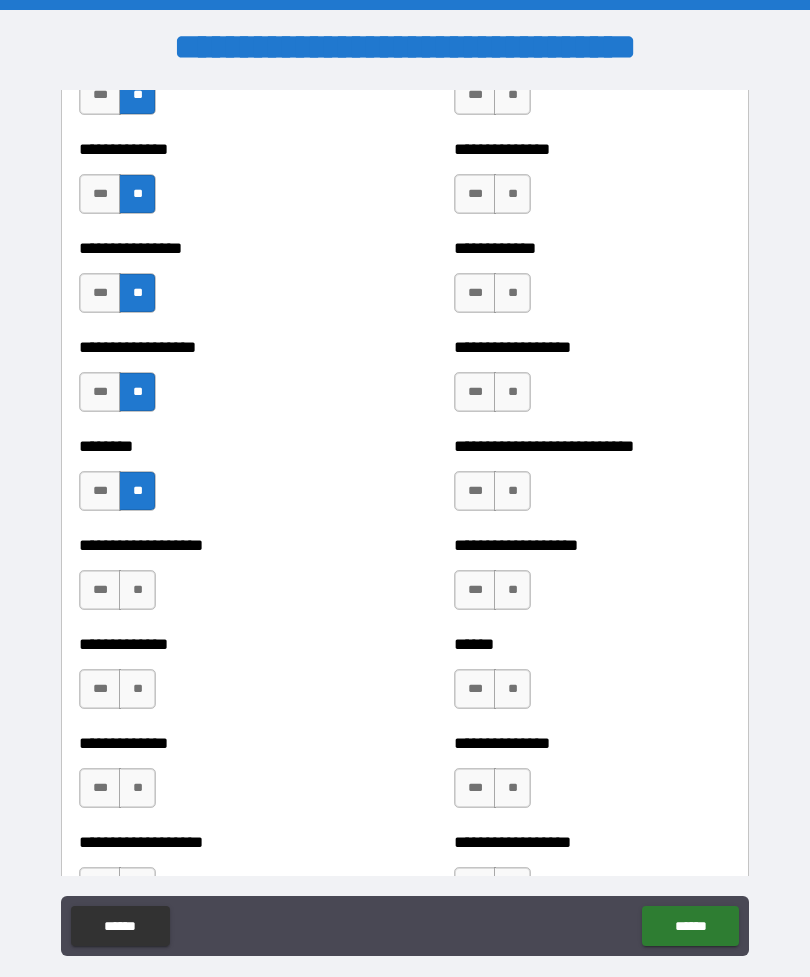 click on "**" at bounding box center [137, 590] 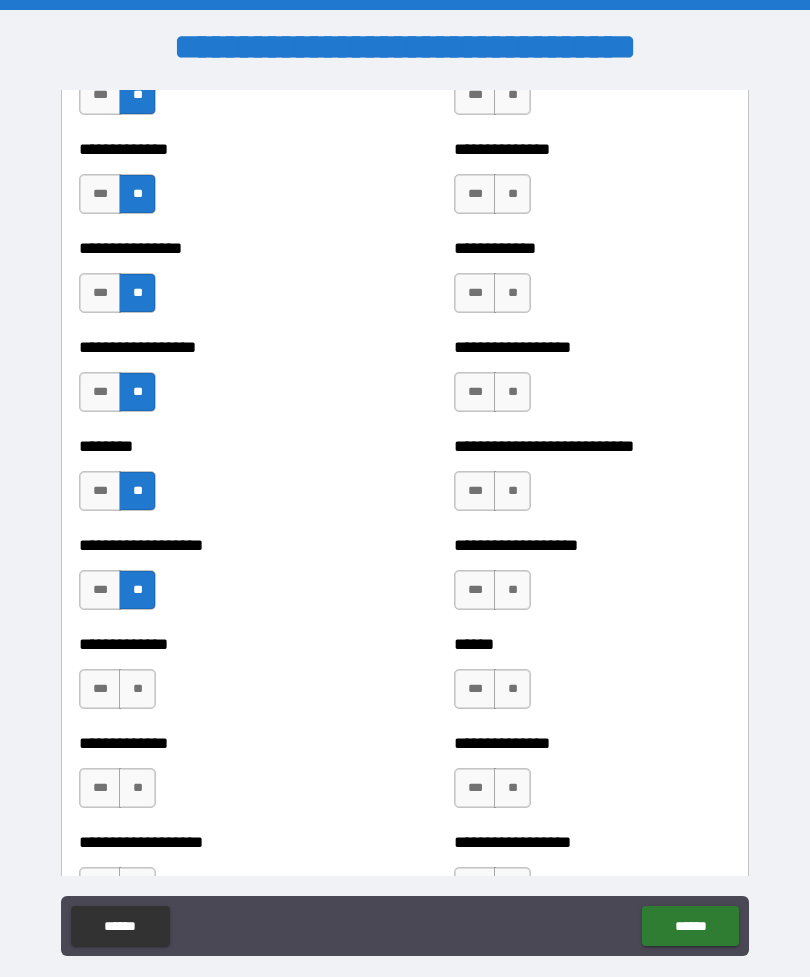 click on "**" at bounding box center [137, 689] 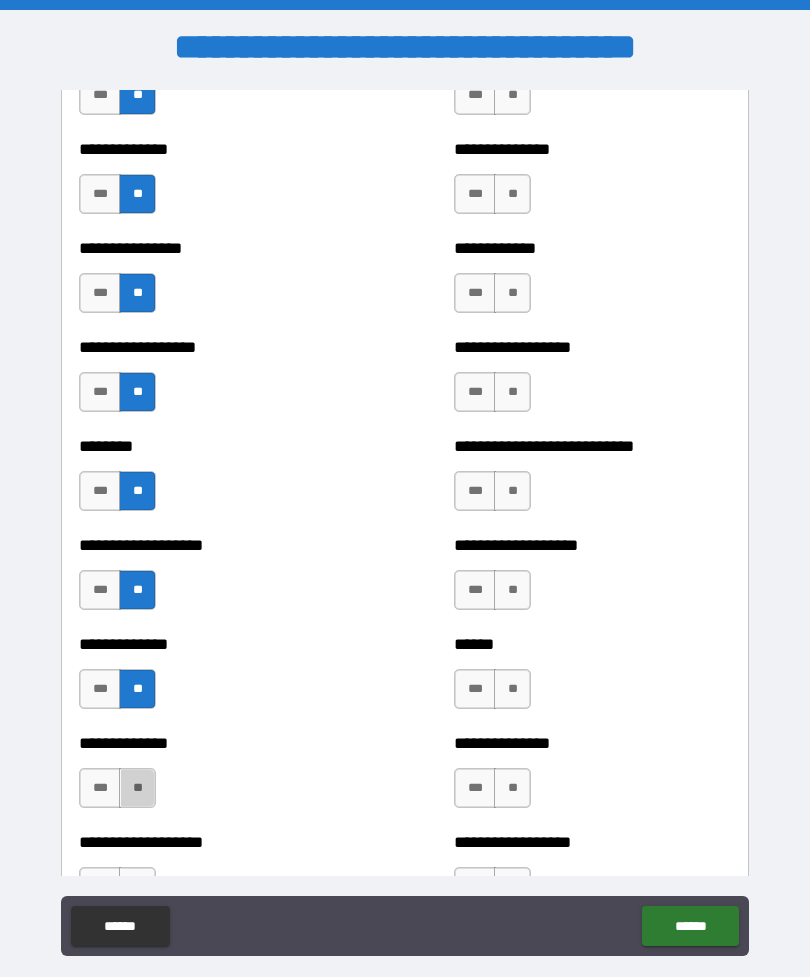 click on "**" at bounding box center [137, 788] 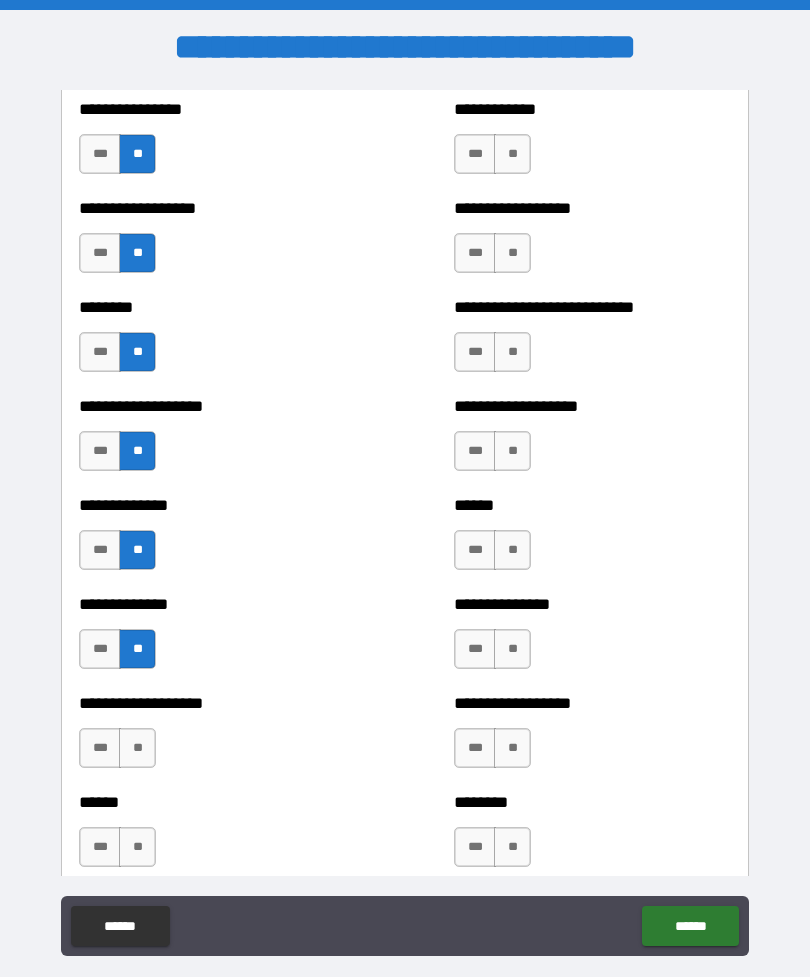 scroll, scrollTop: 4348, scrollLeft: 0, axis: vertical 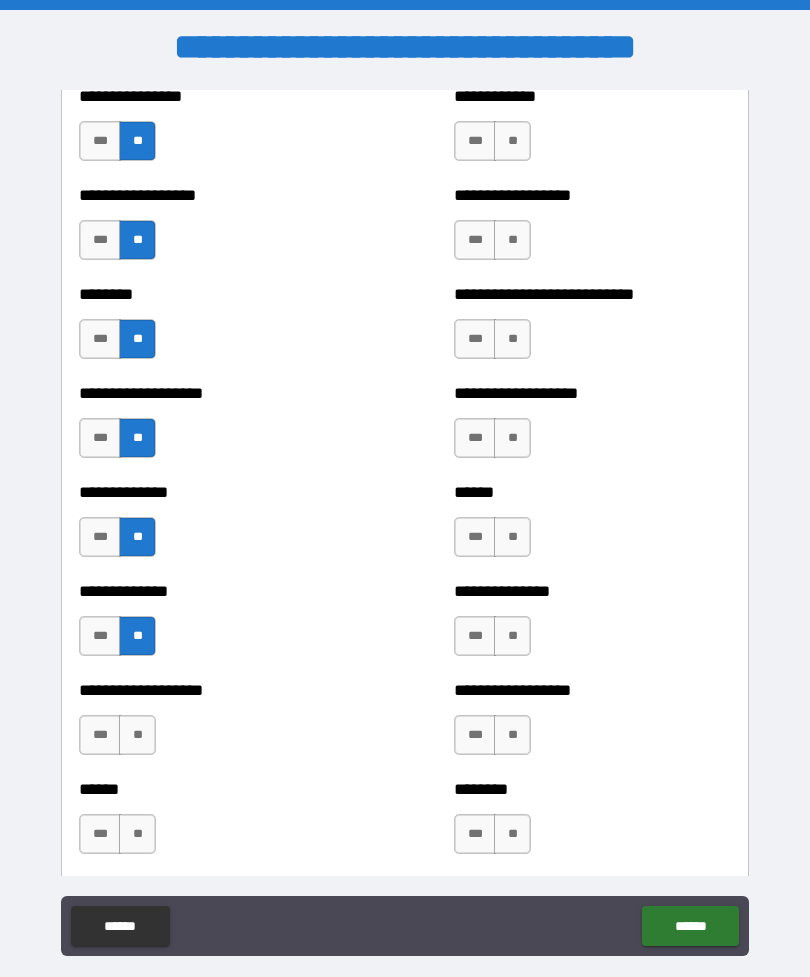 click on "**" at bounding box center (137, 735) 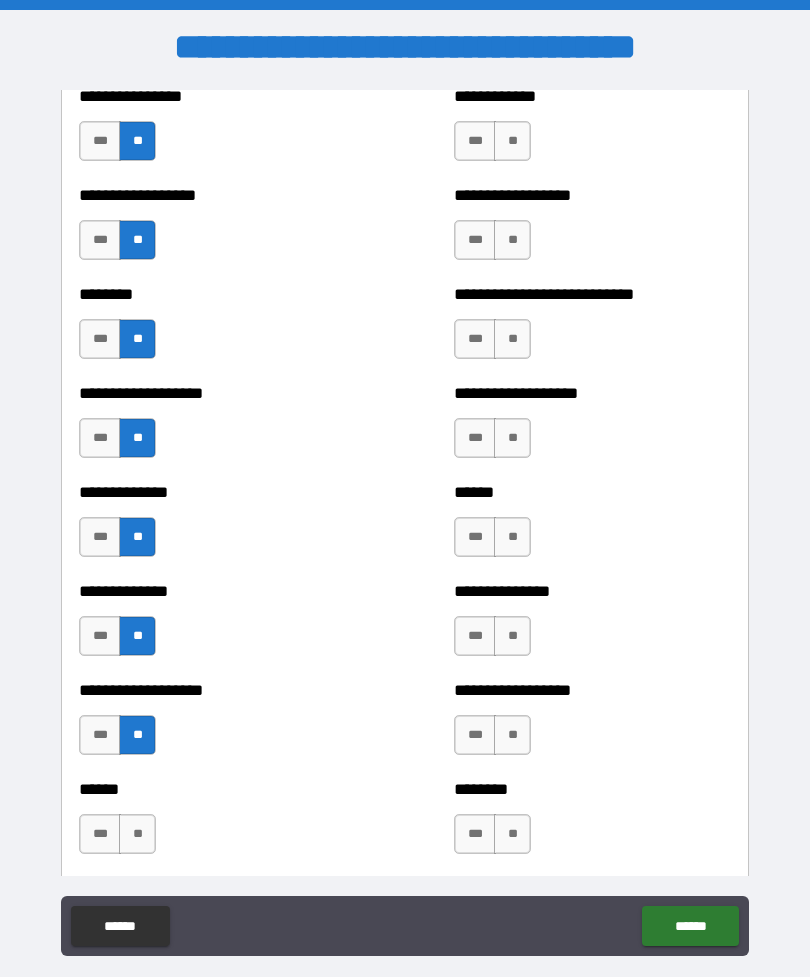 click on "**" at bounding box center (137, 834) 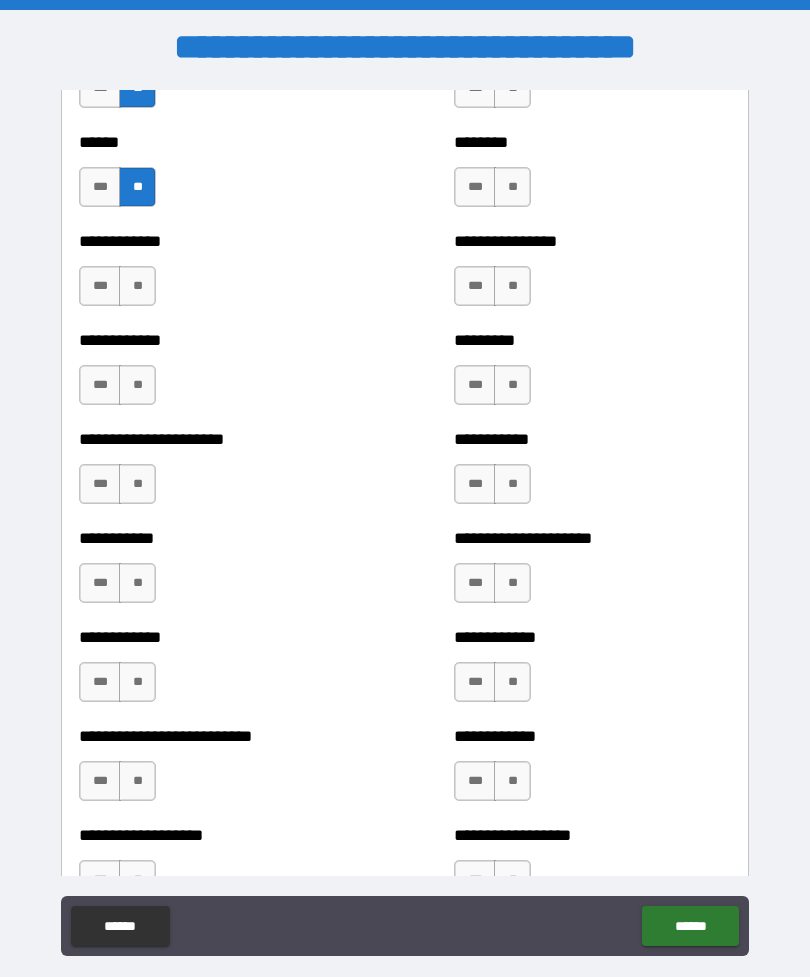 scroll, scrollTop: 5012, scrollLeft: 0, axis: vertical 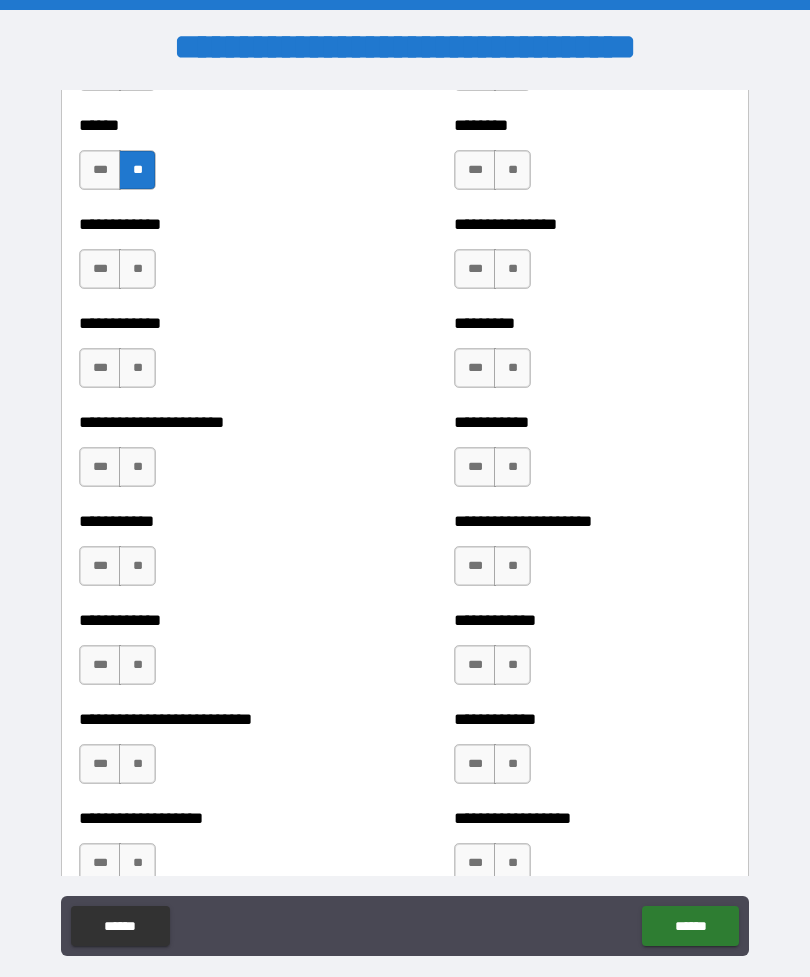 click on "**" at bounding box center (137, 269) 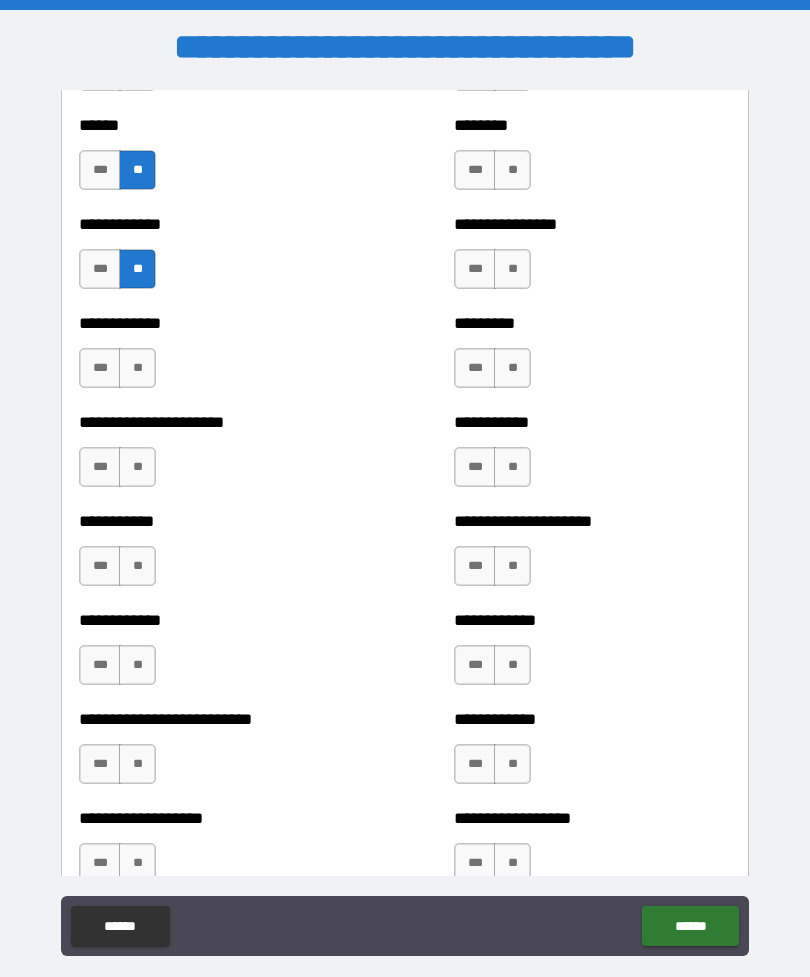 click on "**" at bounding box center [137, 368] 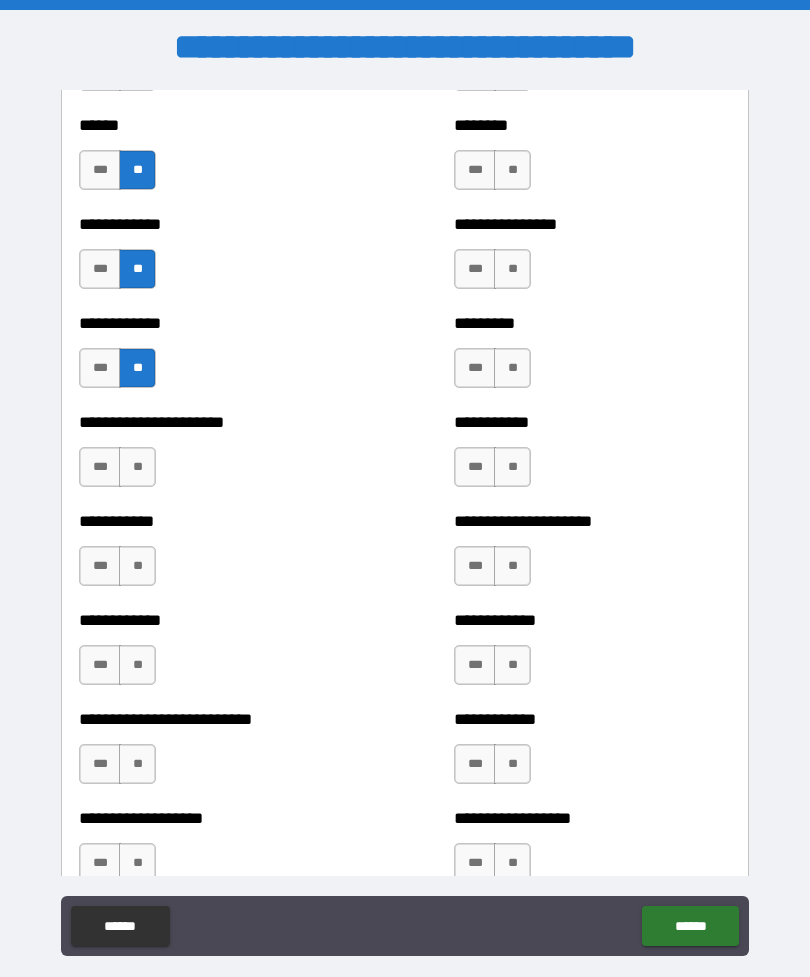 click on "**" at bounding box center (137, 467) 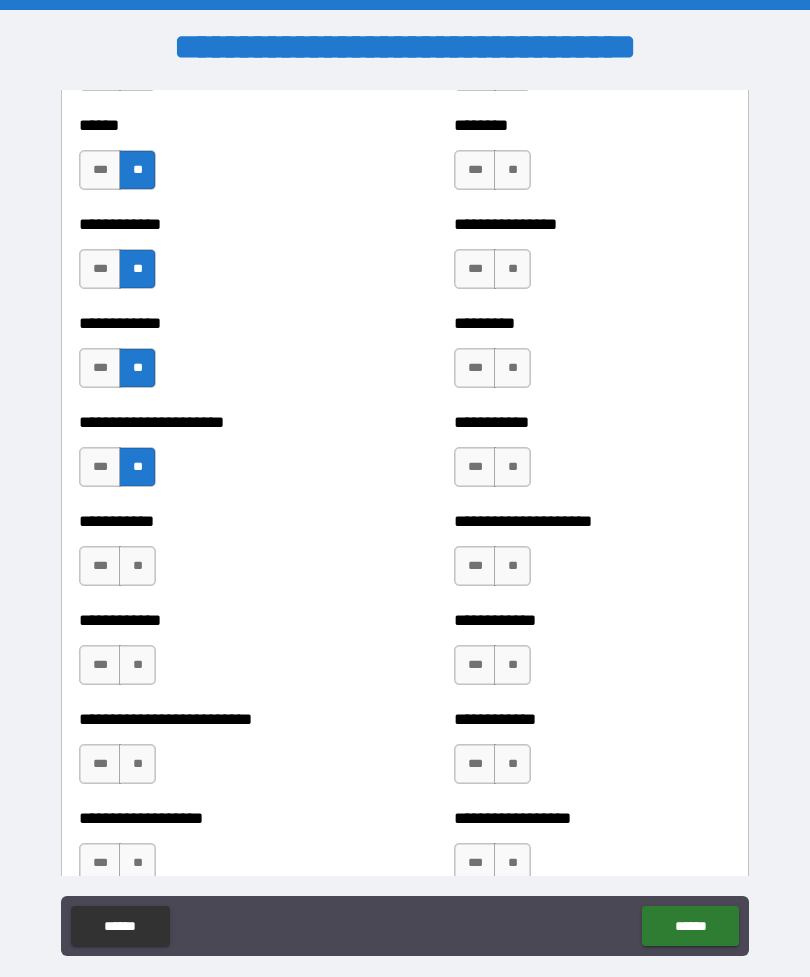 click on "**" at bounding box center (137, 566) 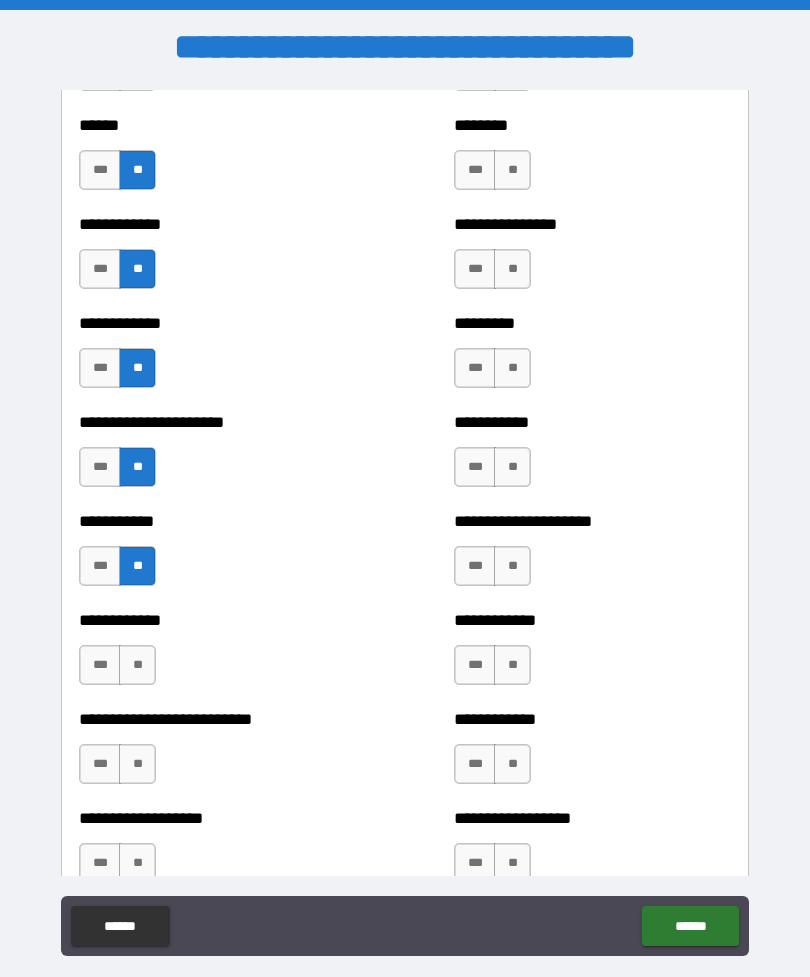 click on "**" at bounding box center [137, 665] 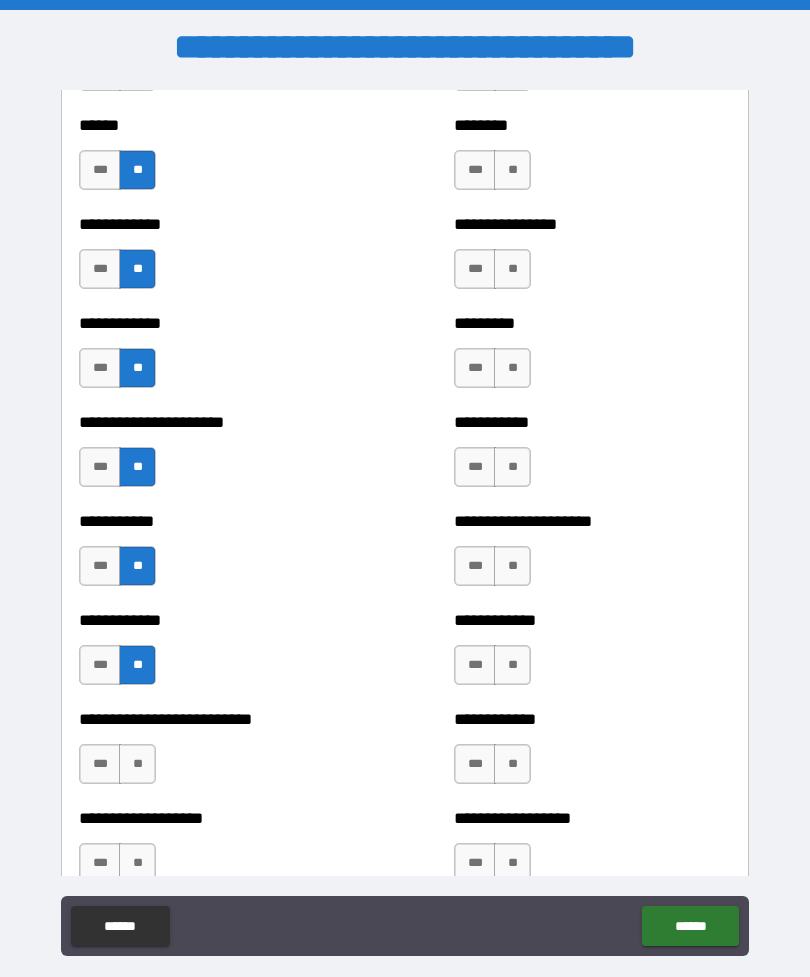 click on "**" at bounding box center [137, 764] 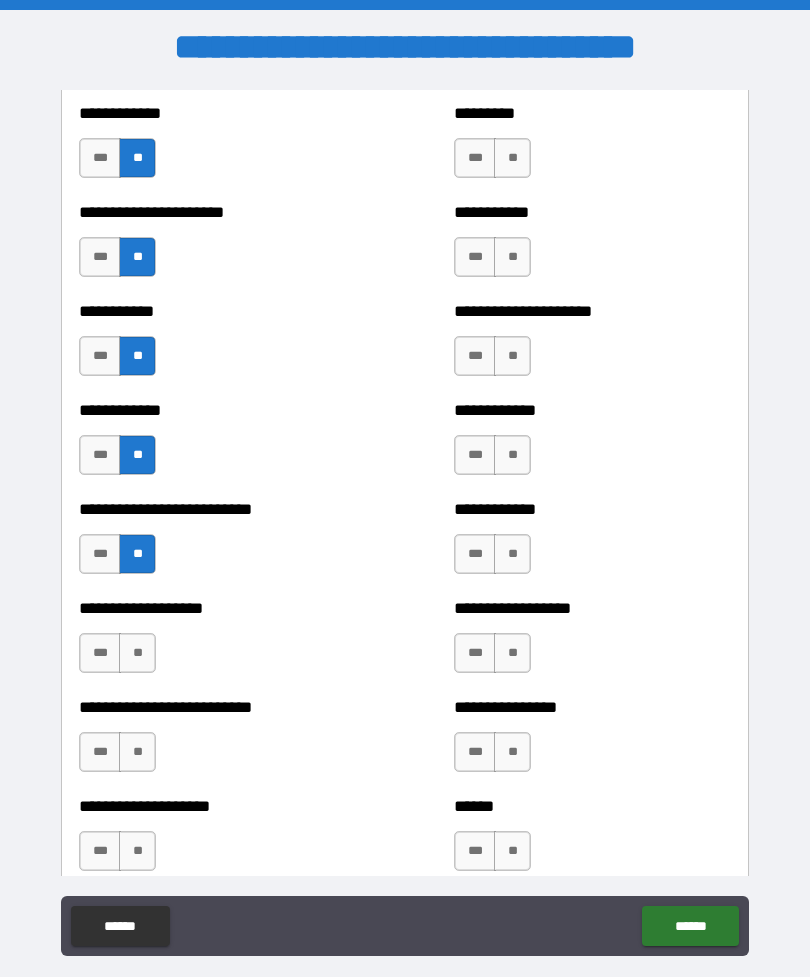 click on "**" at bounding box center [137, 653] 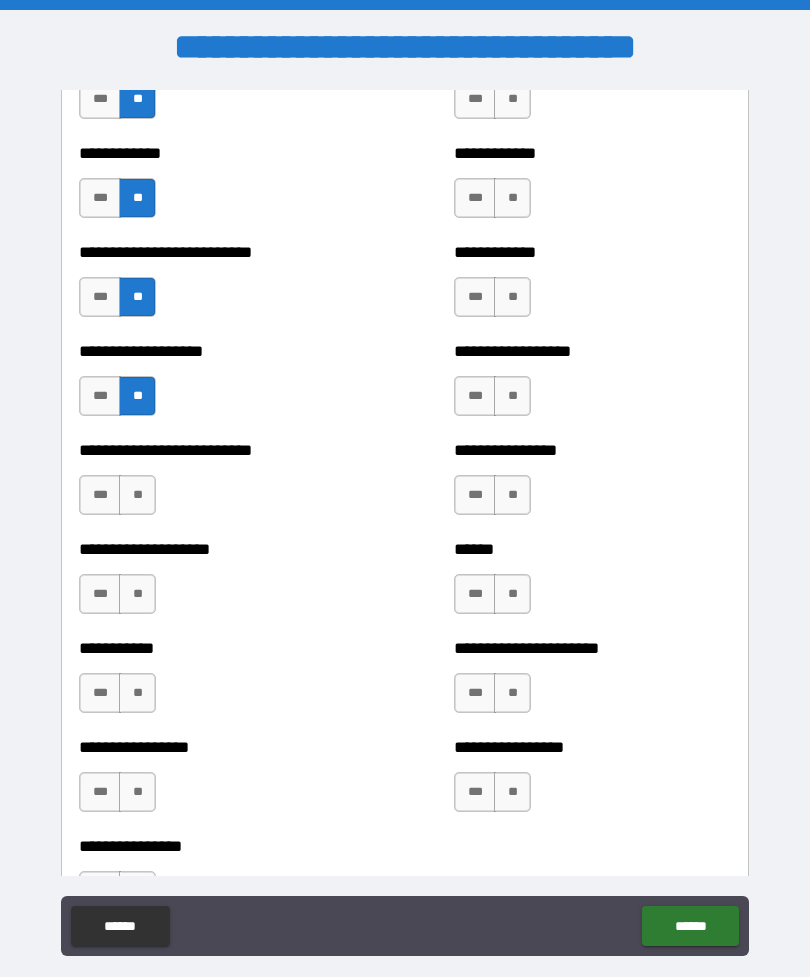 scroll, scrollTop: 5473, scrollLeft: 0, axis: vertical 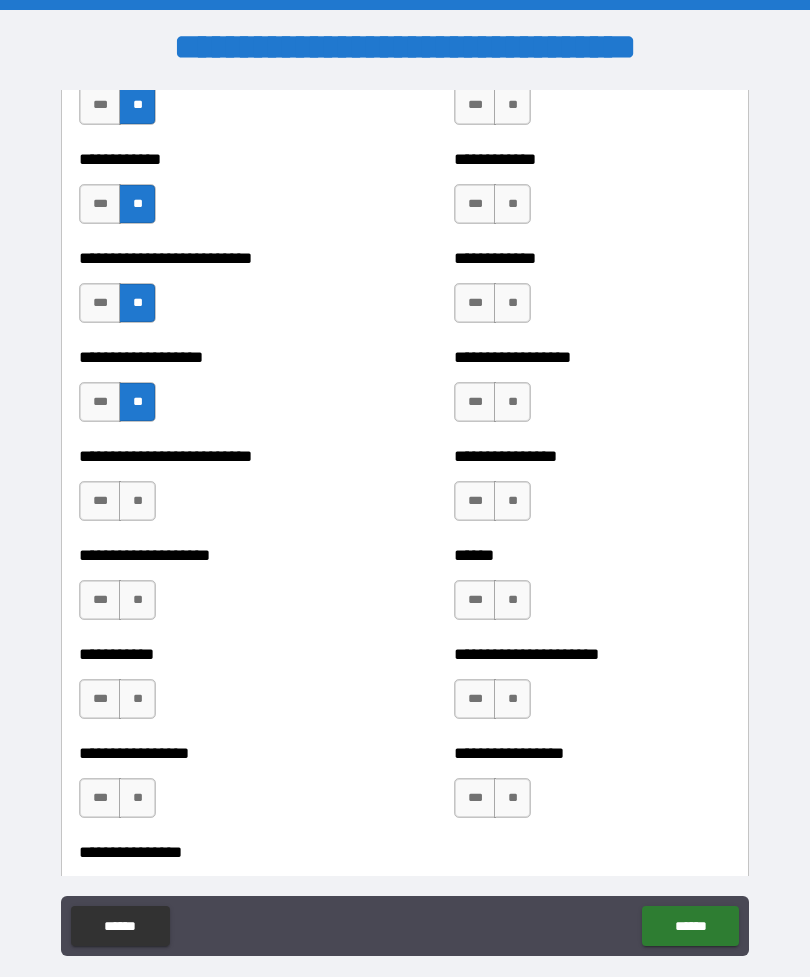 click on "**" at bounding box center (137, 501) 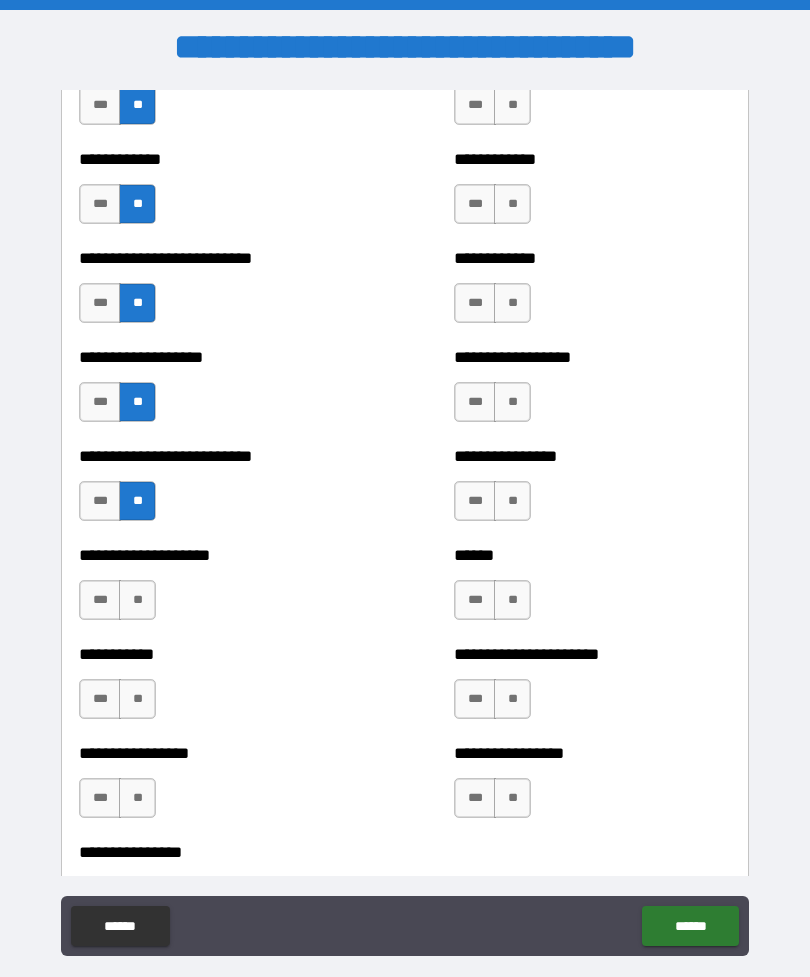 scroll, scrollTop: 5541, scrollLeft: 0, axis: vertical 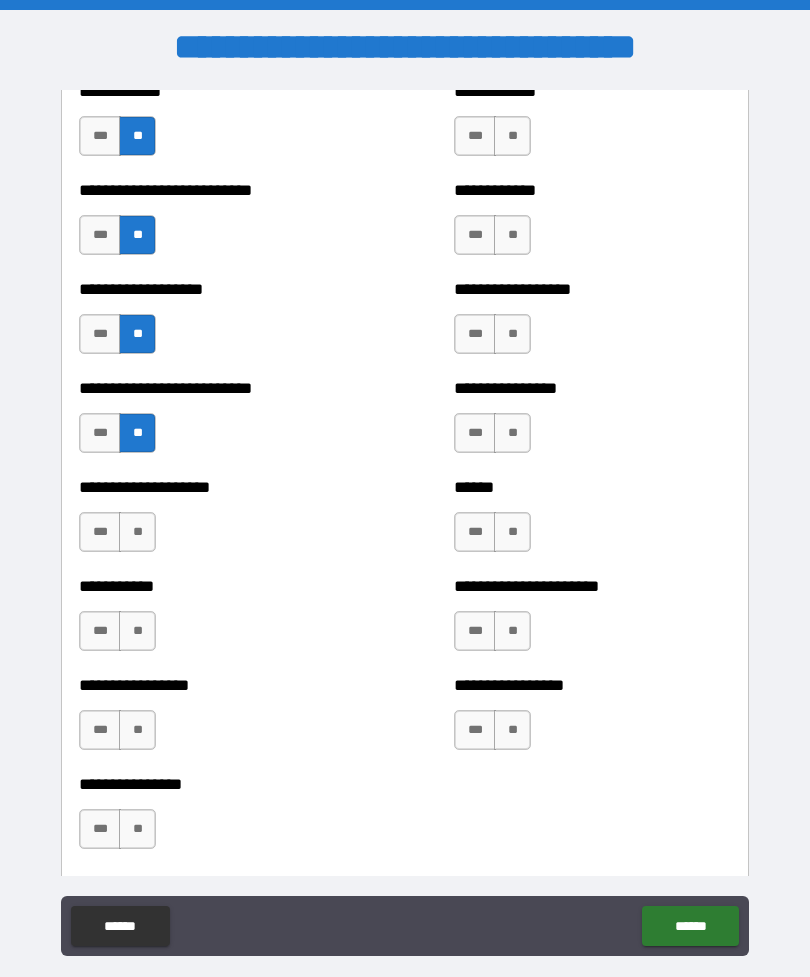 click on "**" at bounding box center [137, 532] 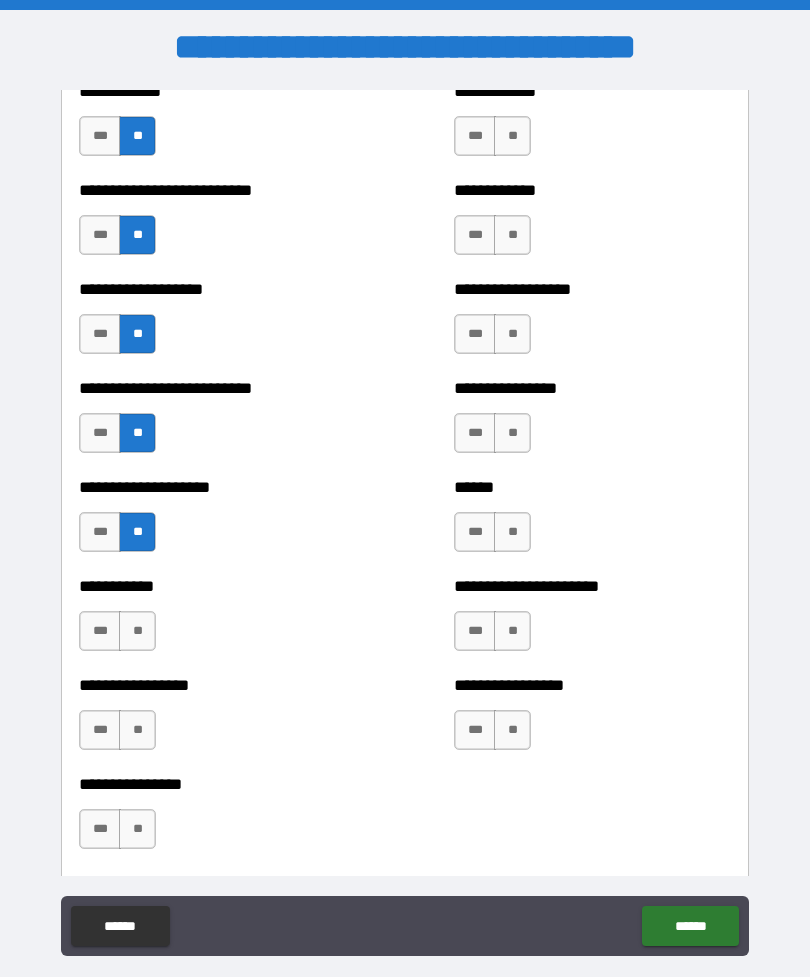 click on "**" at bounding box center (137, 631) 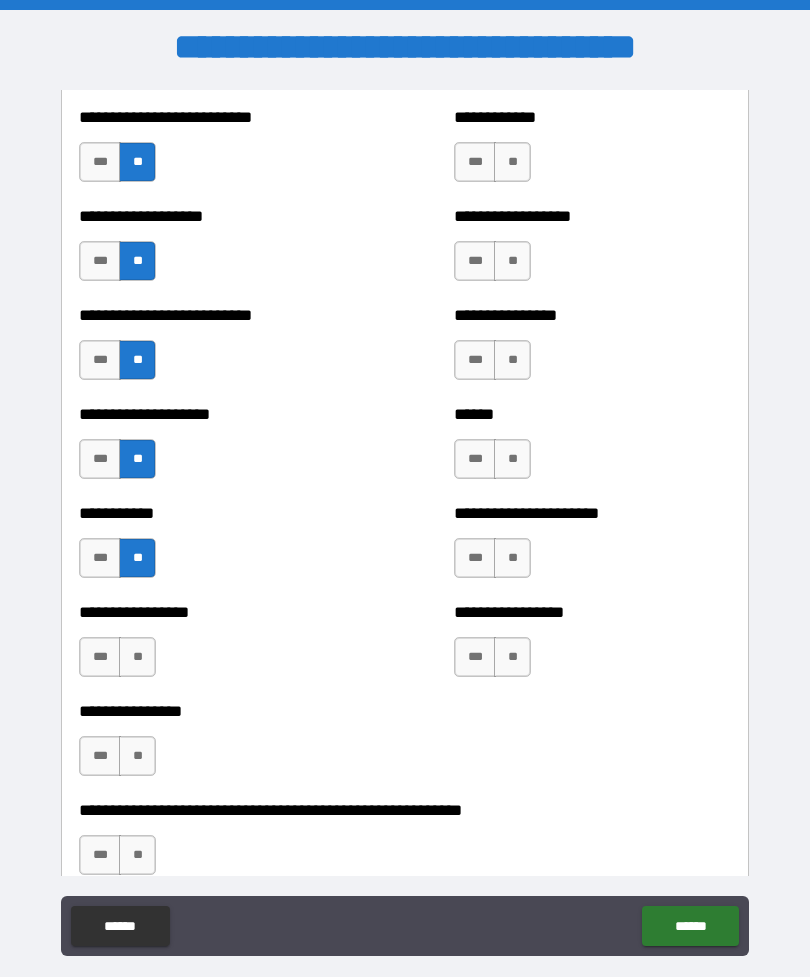 scroll, scrollTop: 5641, scrollLeft: 0, axis: vertical 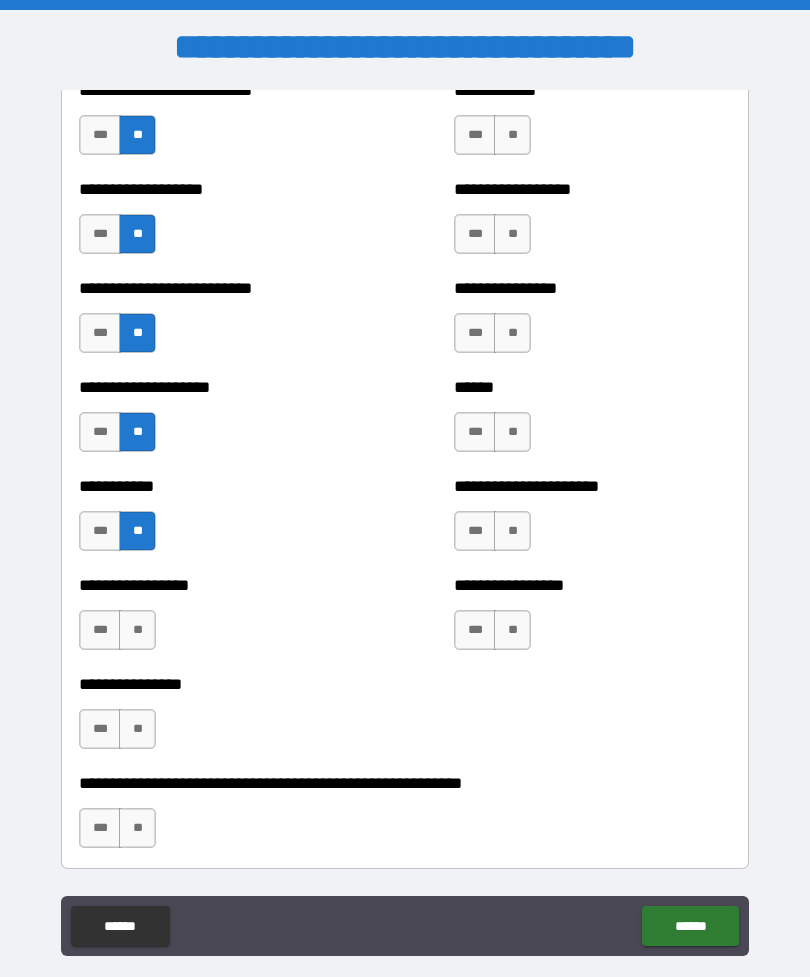 click on "**" at bounding box center (137, 630) 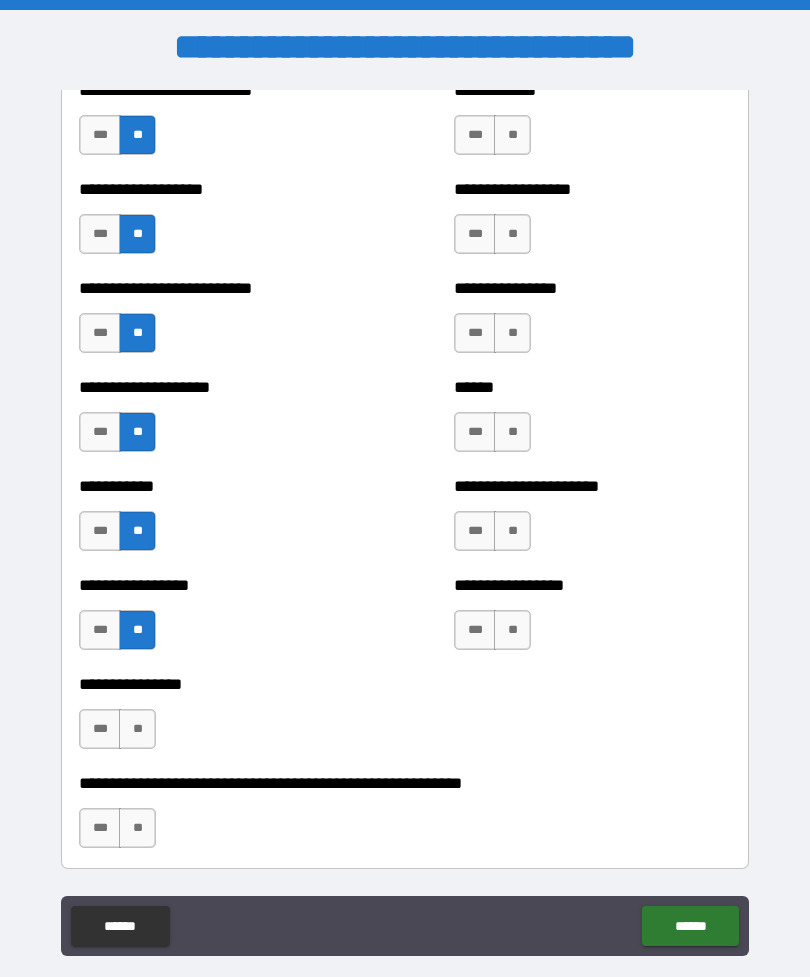 click on "**" at bounding box center (137, 729) 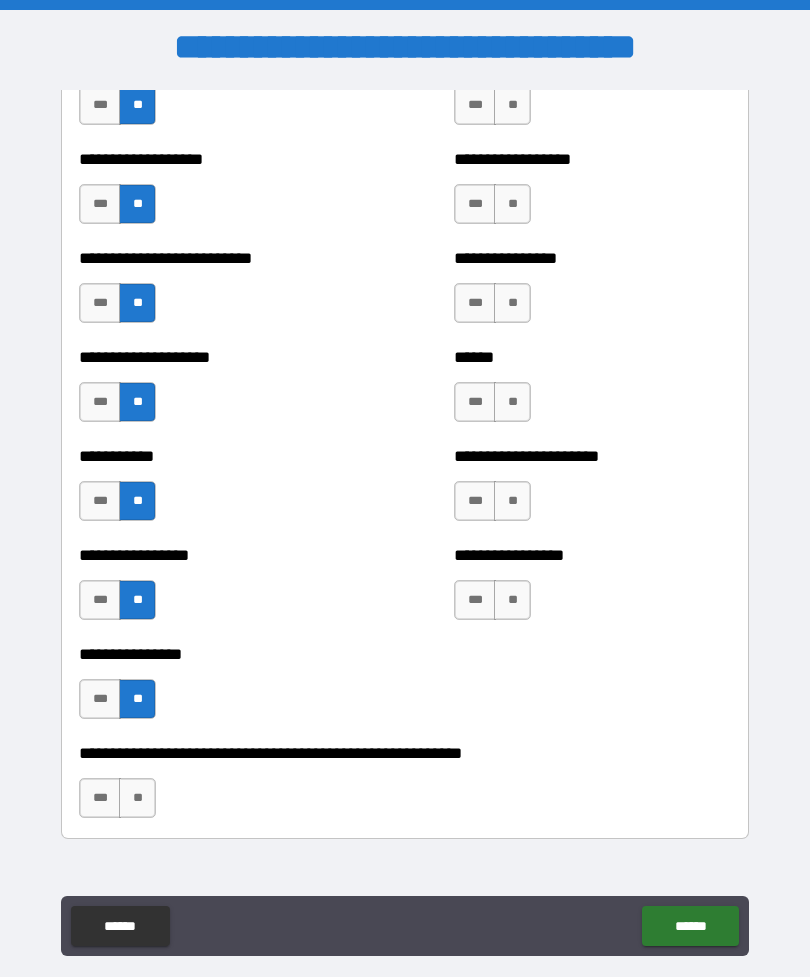 scroll, scrollTop: 5677, scrollLeft: 0, axis: vertical 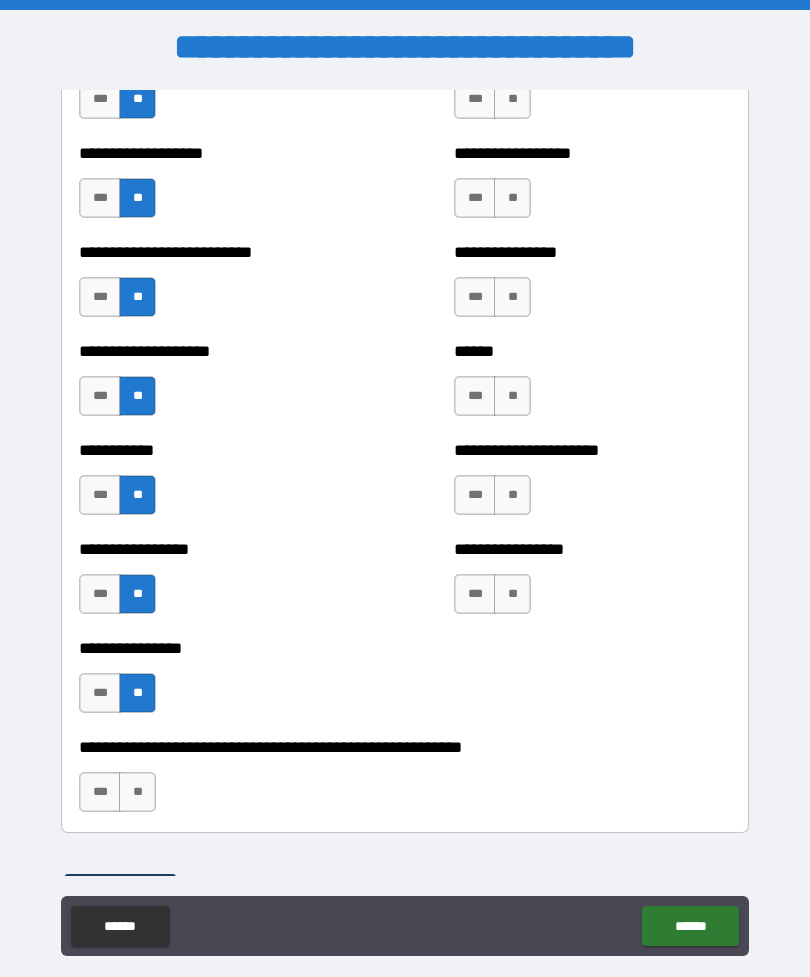 click on "**" at bounding box center (137, 792) 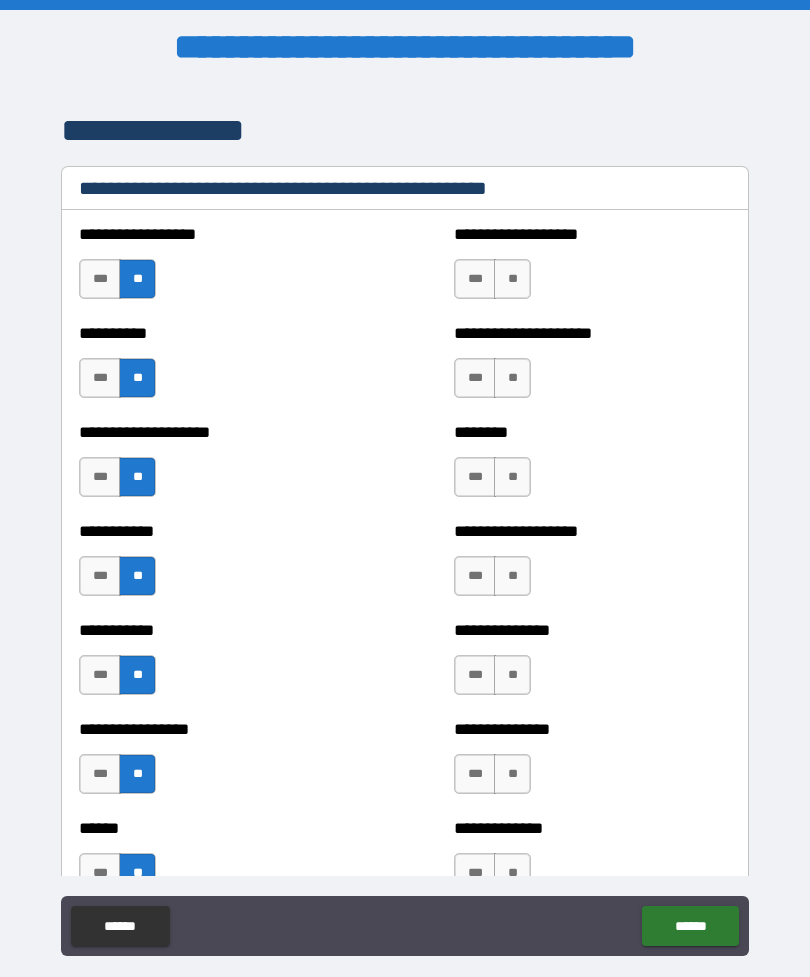 scroll, scrollTop: 2355, scrollLeft: 0, axis: vertical 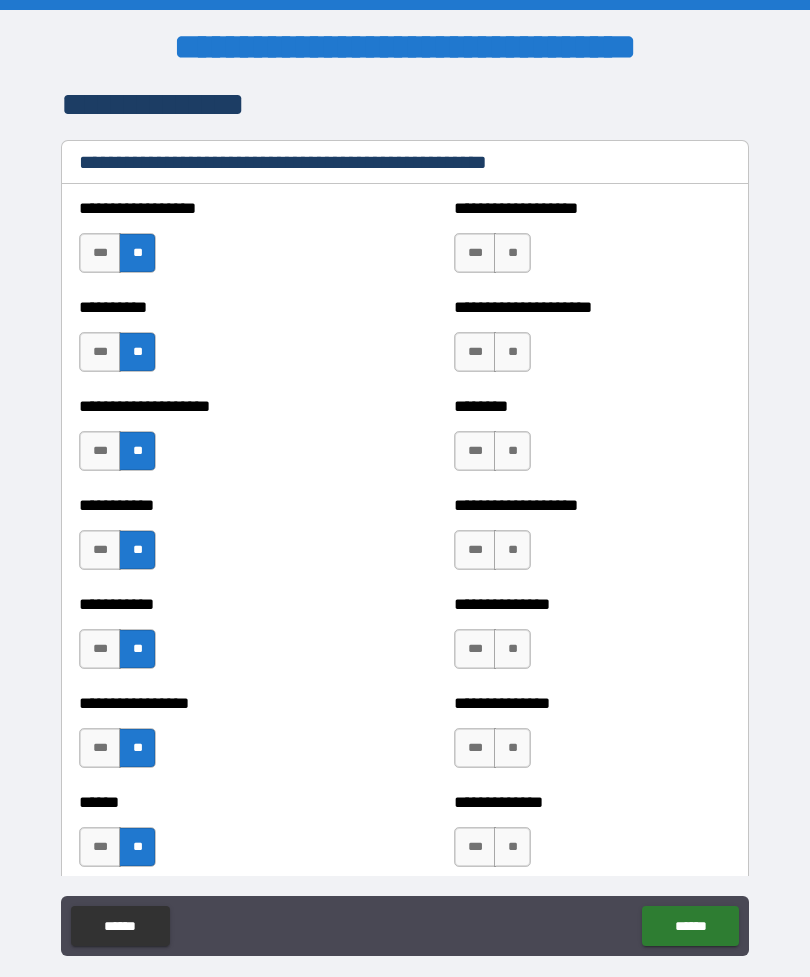 click on "**" at bounding box center (512, 253) 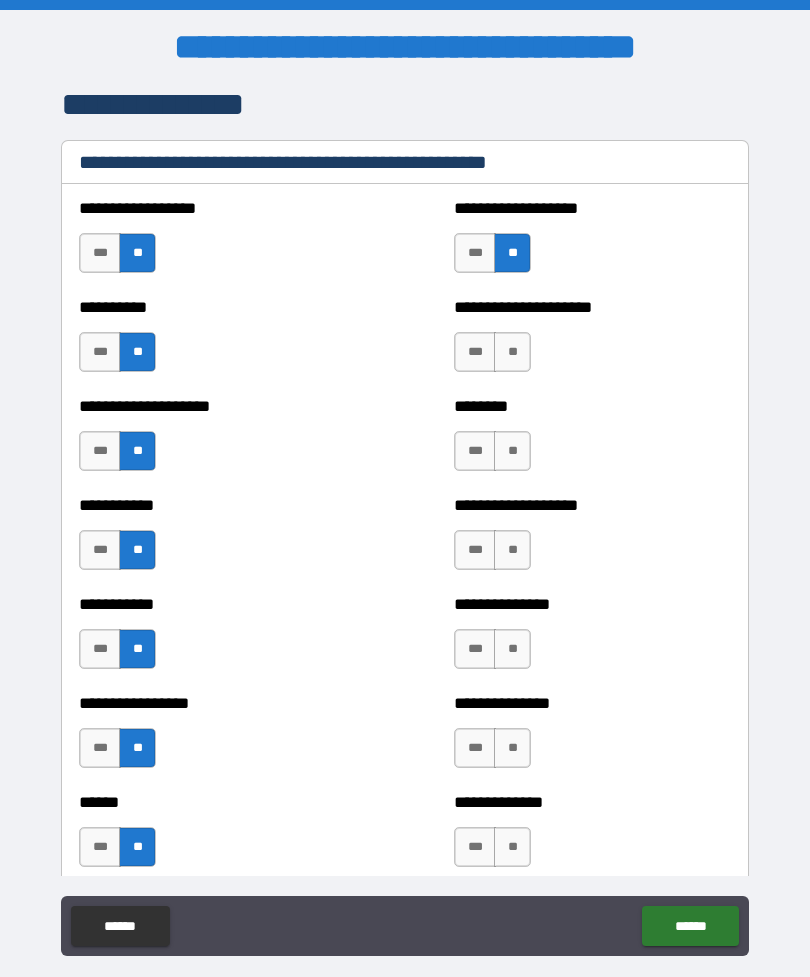 click on "**" at bounding box center (512, 352) 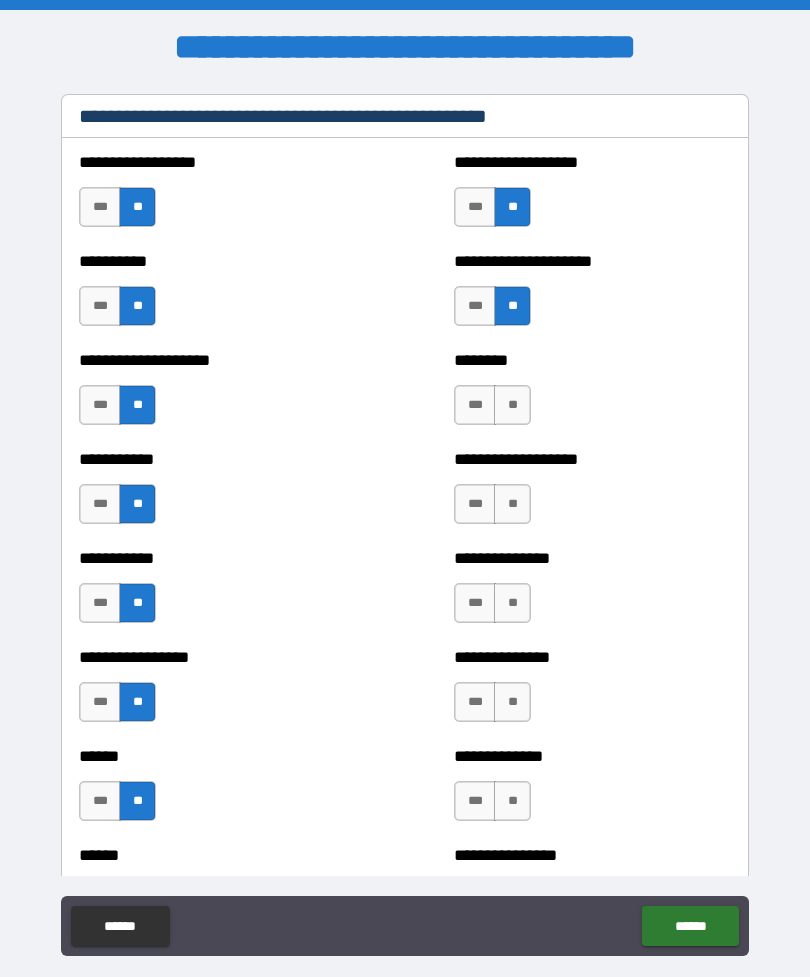 scroll, scrollTop: 2402, scrollLeft: 0, axis: vertical 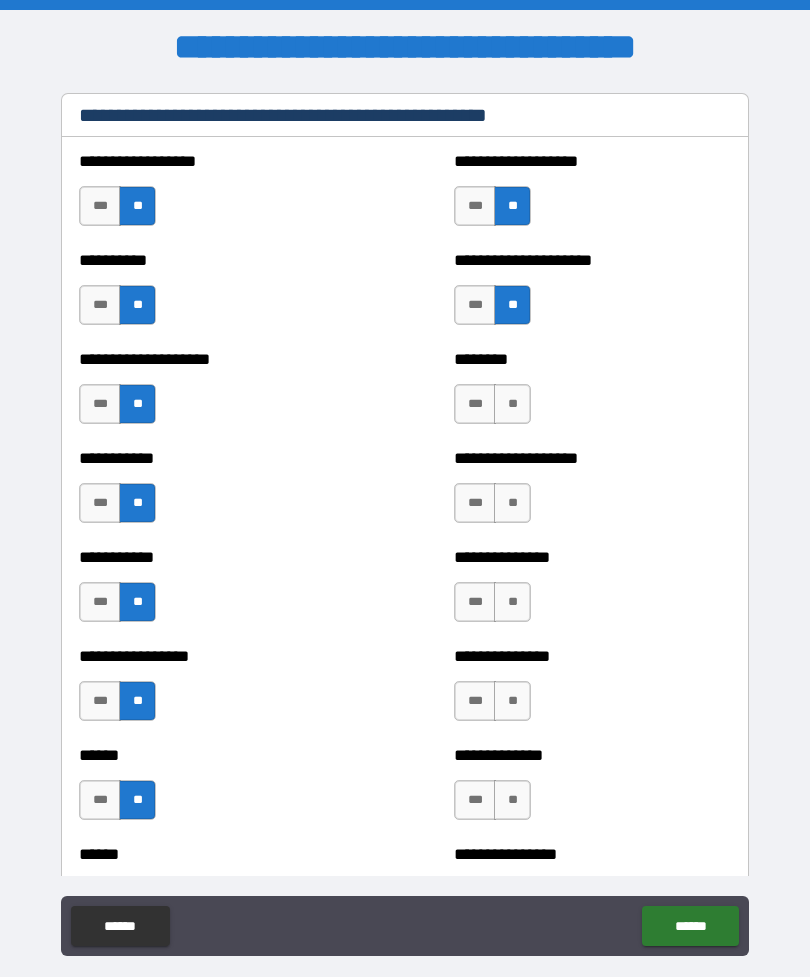 click on "**" at bounding box center (512, 404) 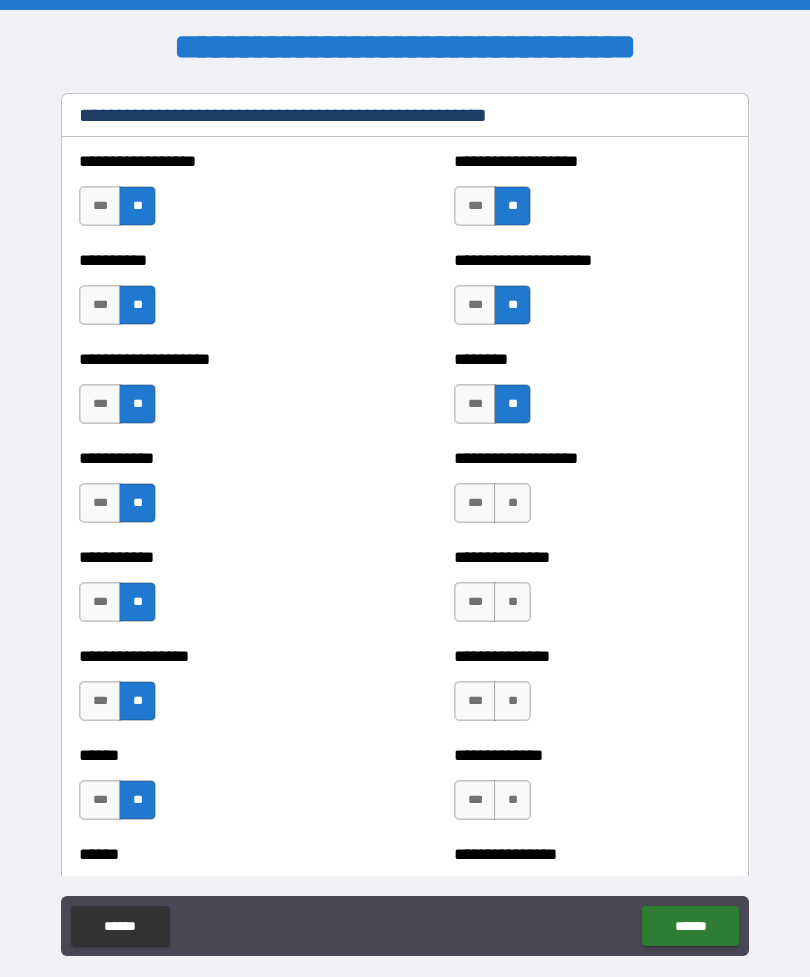 click on "**" at bounding box center (512, 503) 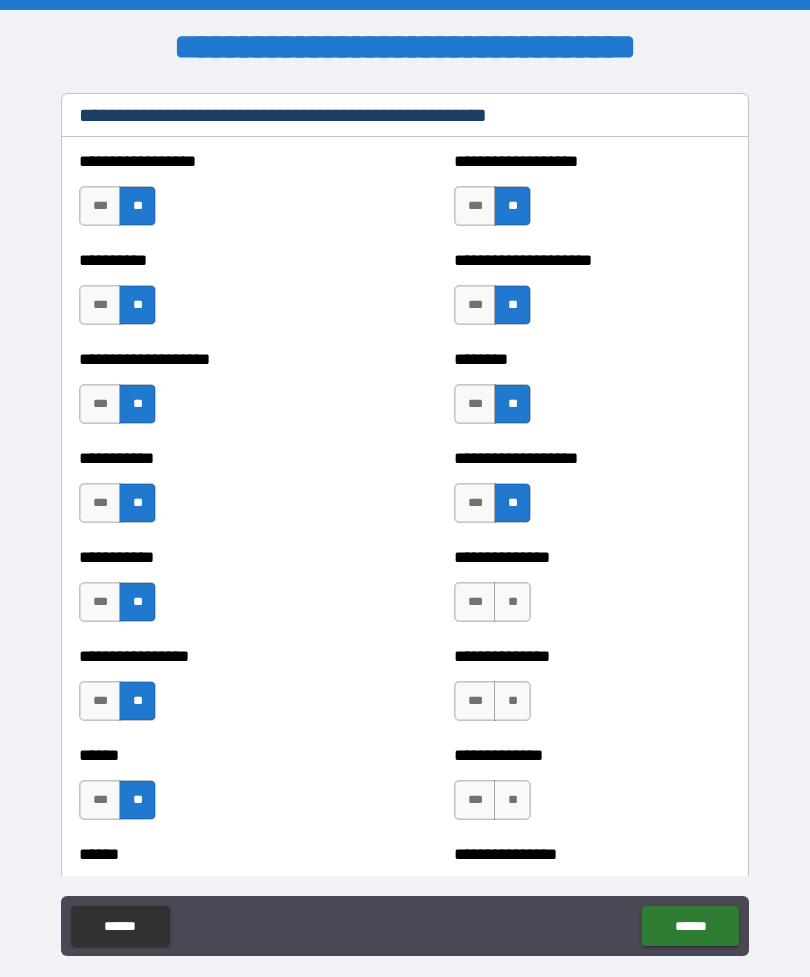click on "**" at bounding box center (512, 602) 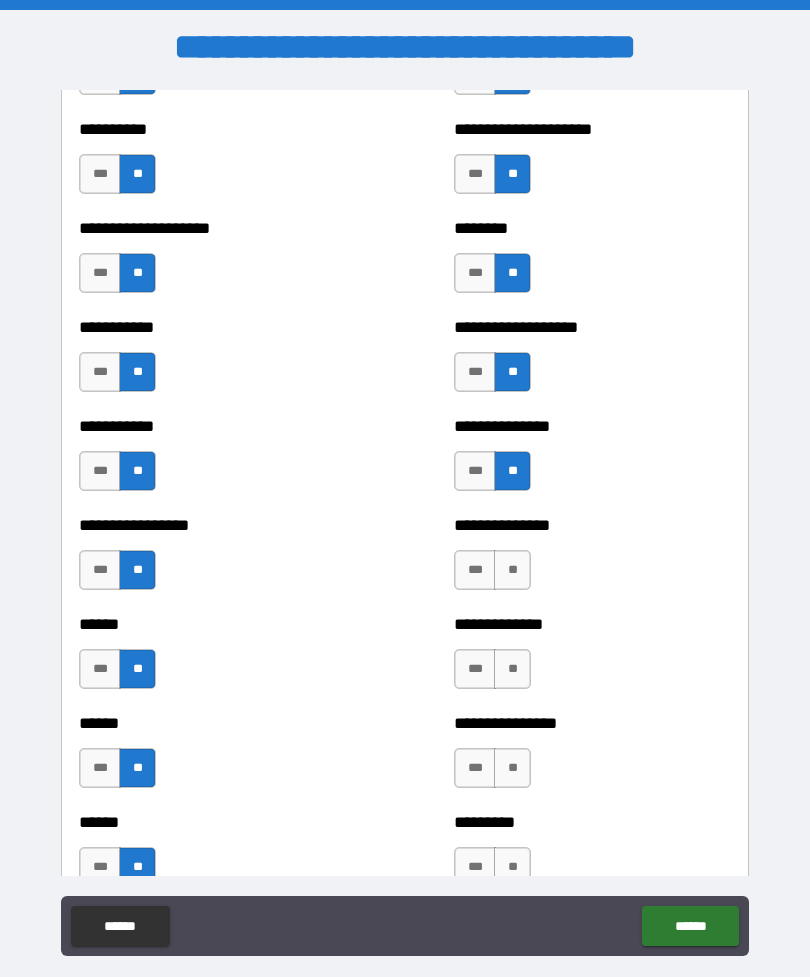 click on "**" at bounding box center (512, 570) 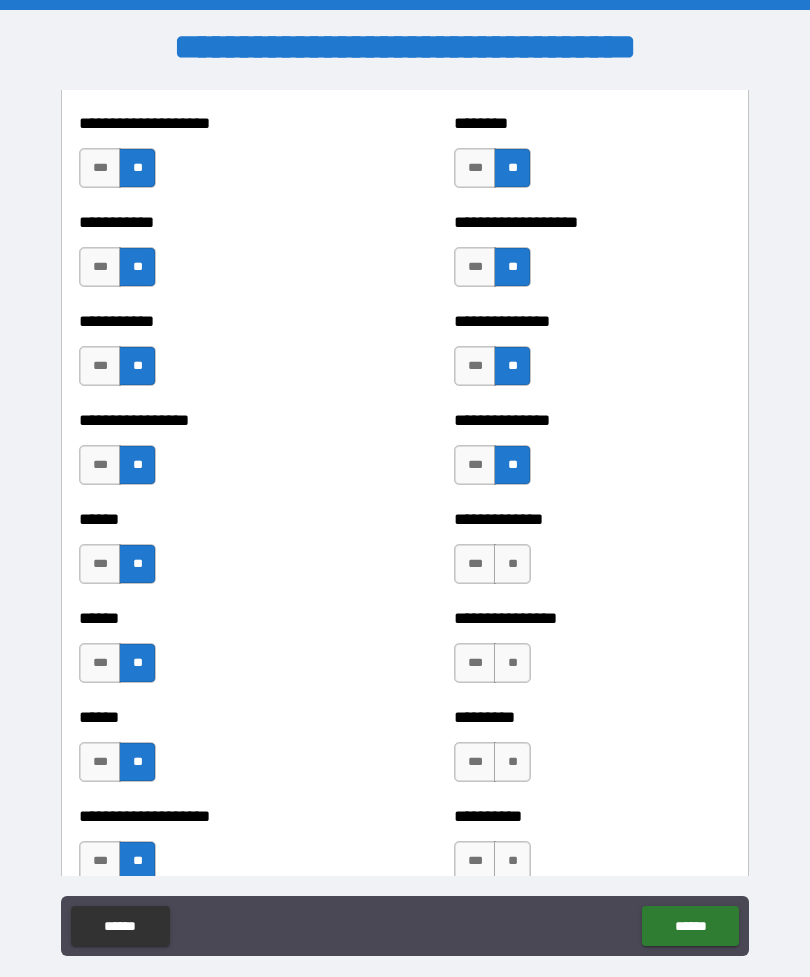 click on "**" at bounding box center [512, 564] 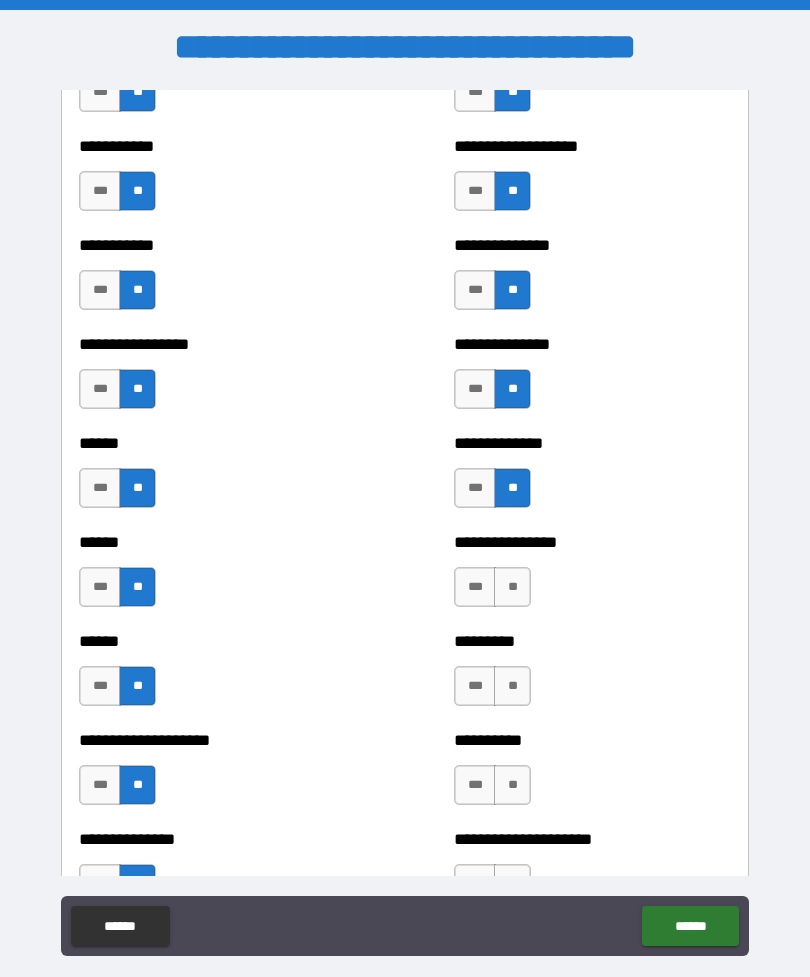 click on "**" at bounding box center (512, 587) 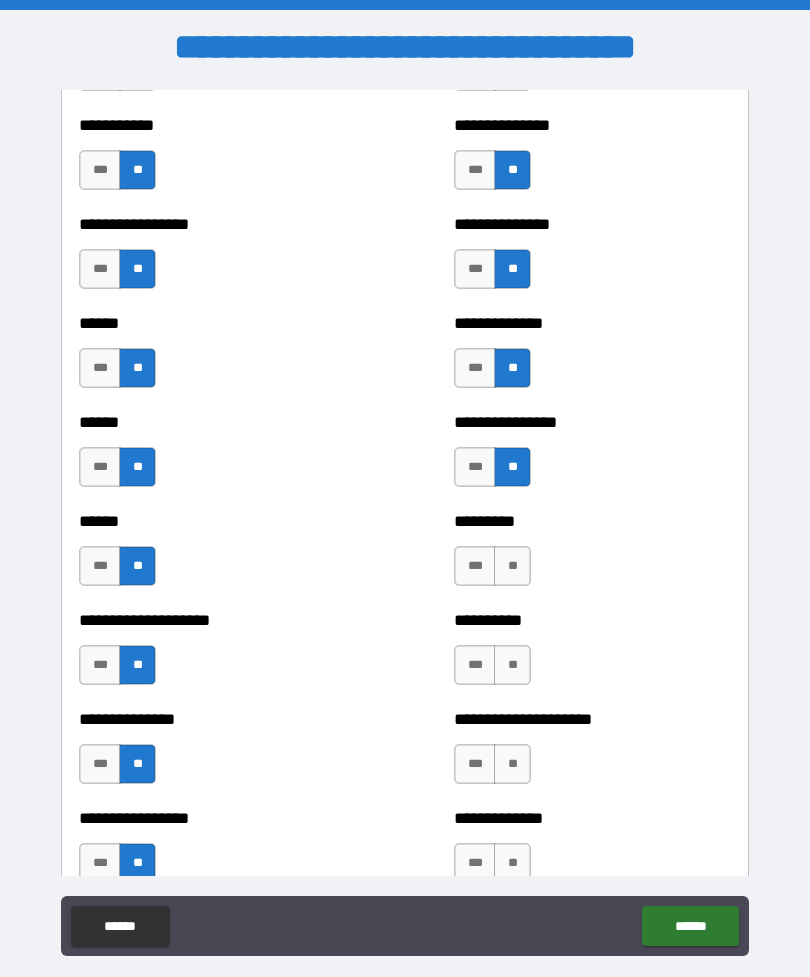 click on "**" at bounding box center (512, 566) 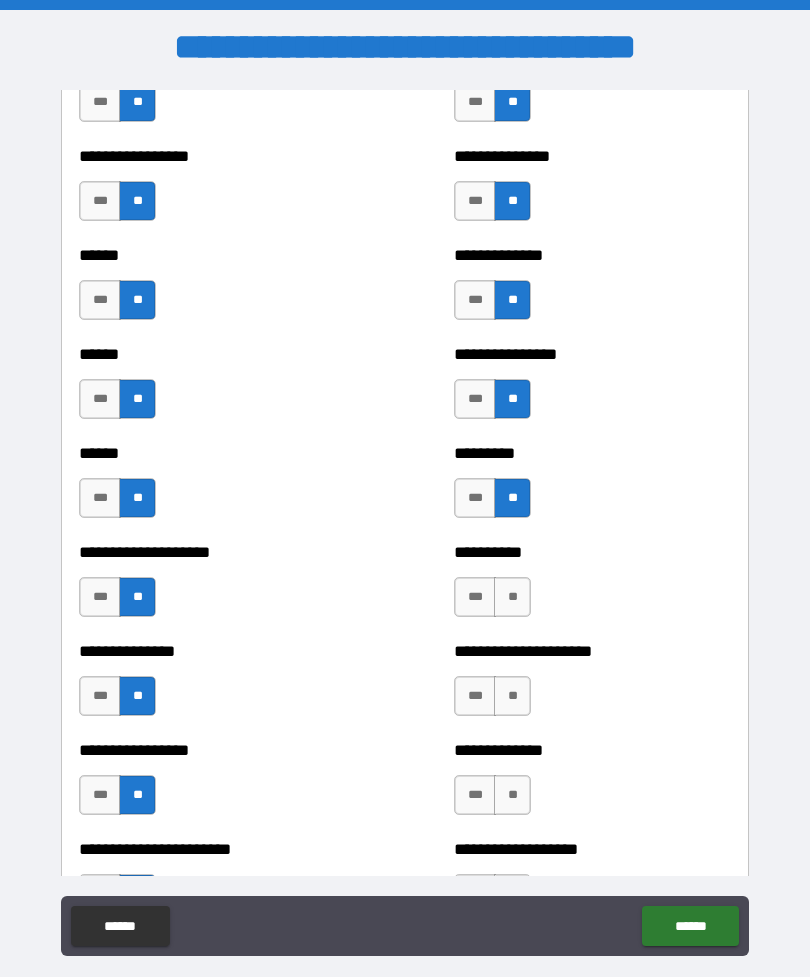 click on "**" at bounding box center (512, 597) 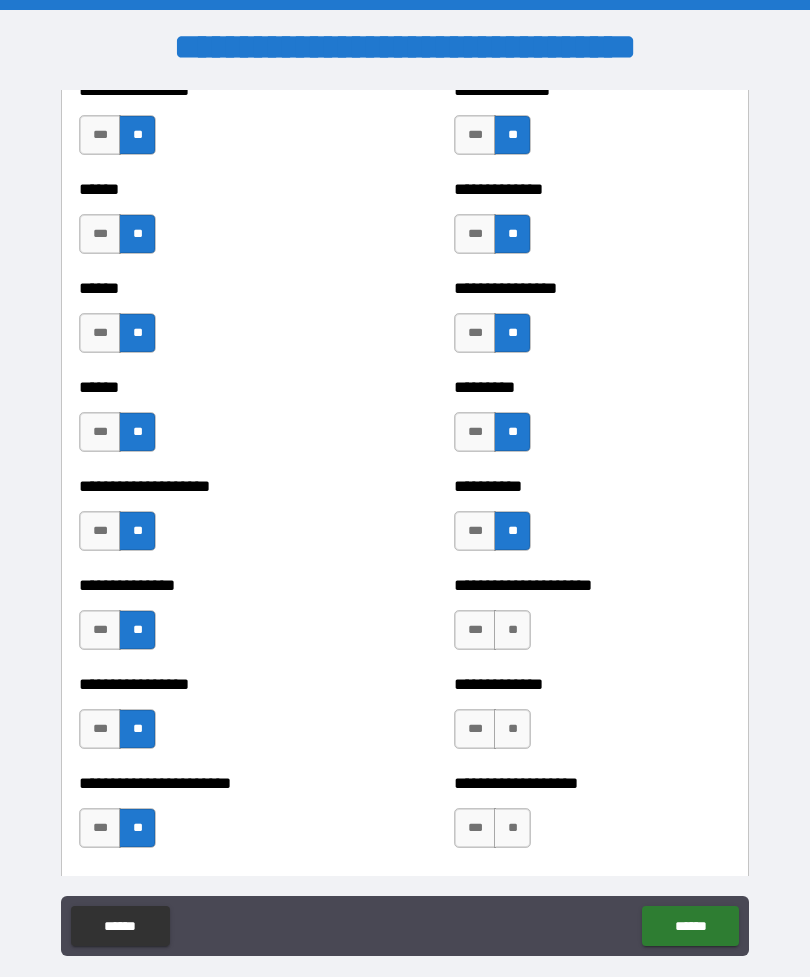 click on "**" at bounding box center (512, 630) 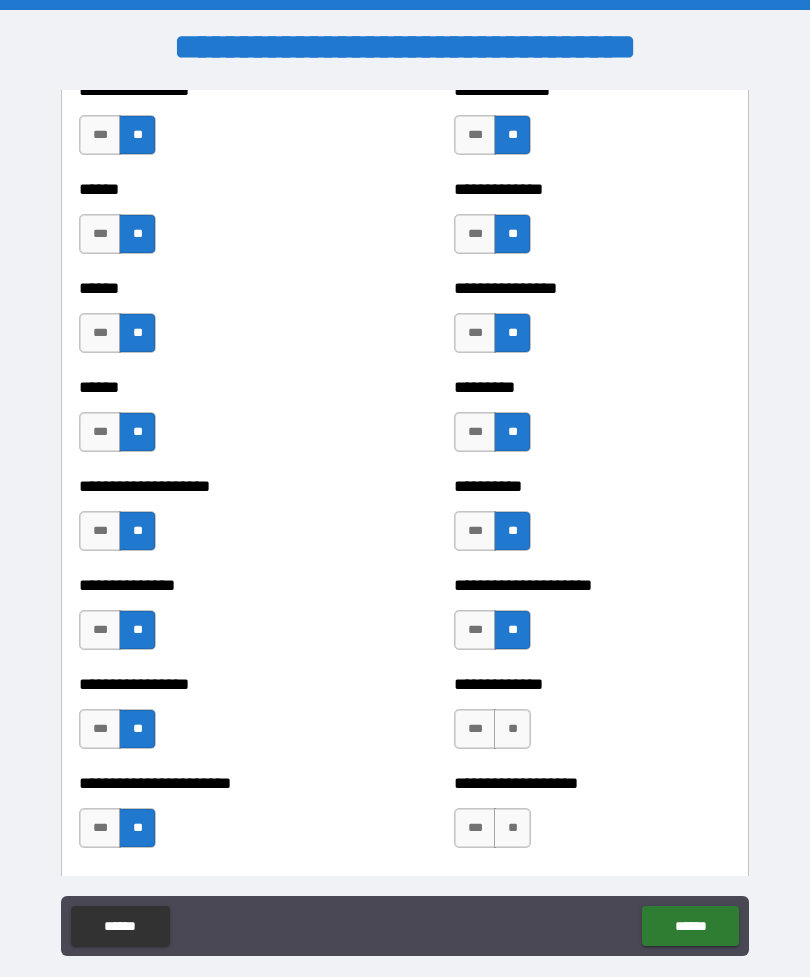 click on "**" at bounding box center [512, 729] 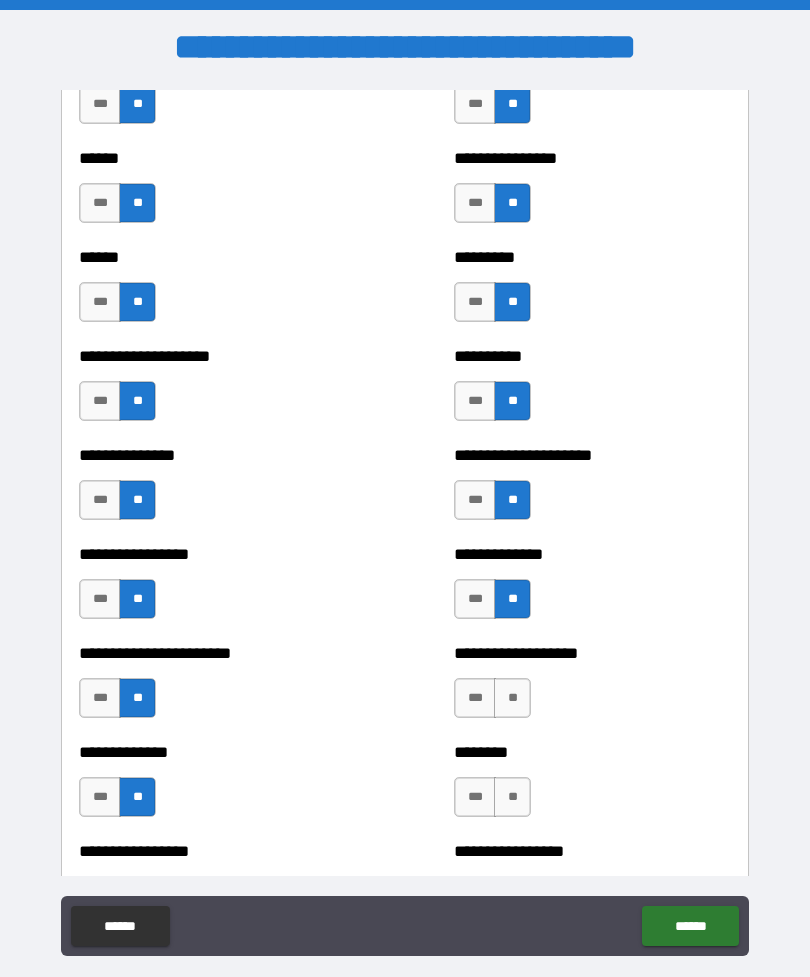 scroll, scrollTop: 3099, scrollLeft: 0, axis: vertical 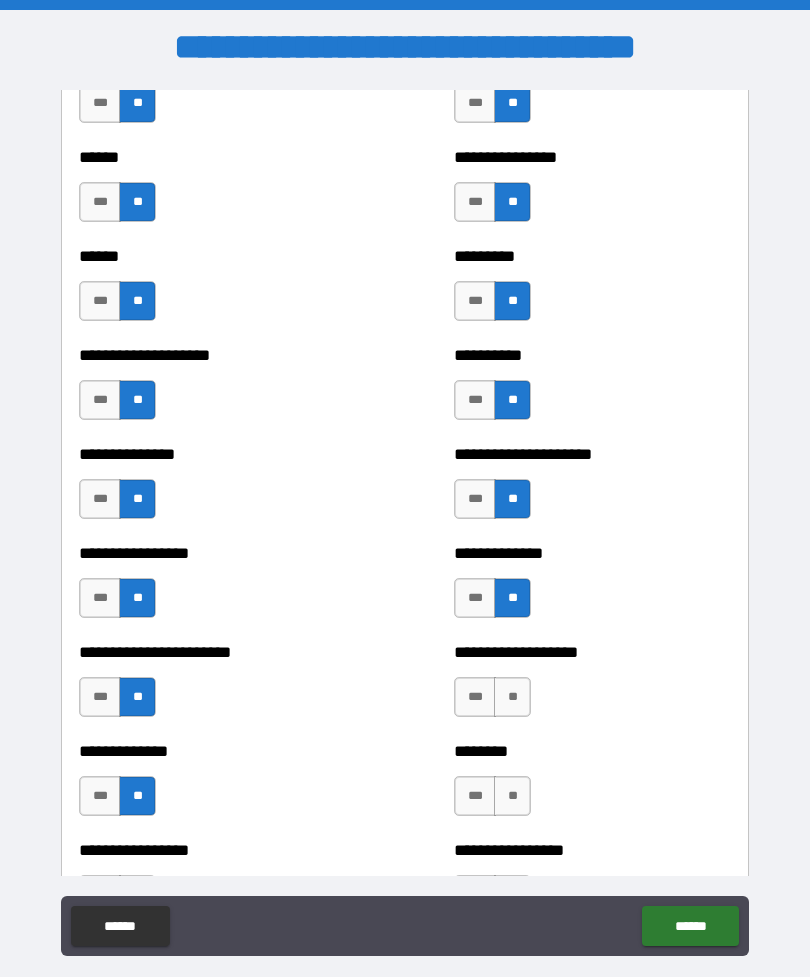 click on "**" at bounding box center (512, 697) 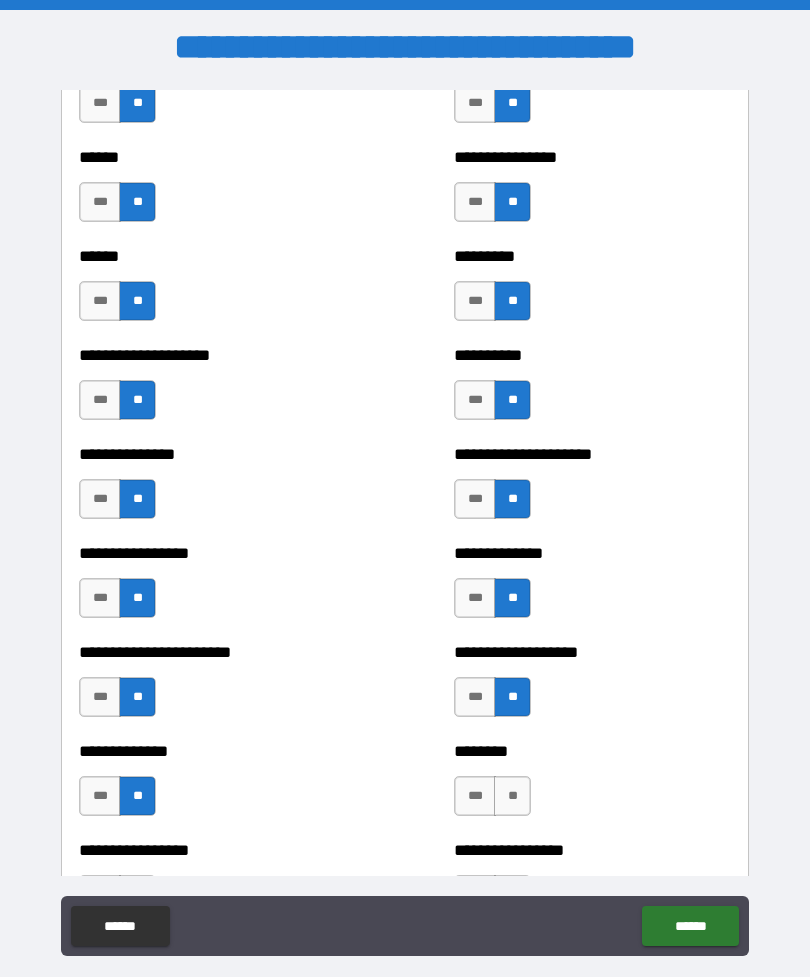 click on "**" at bounding box center [512, 796] 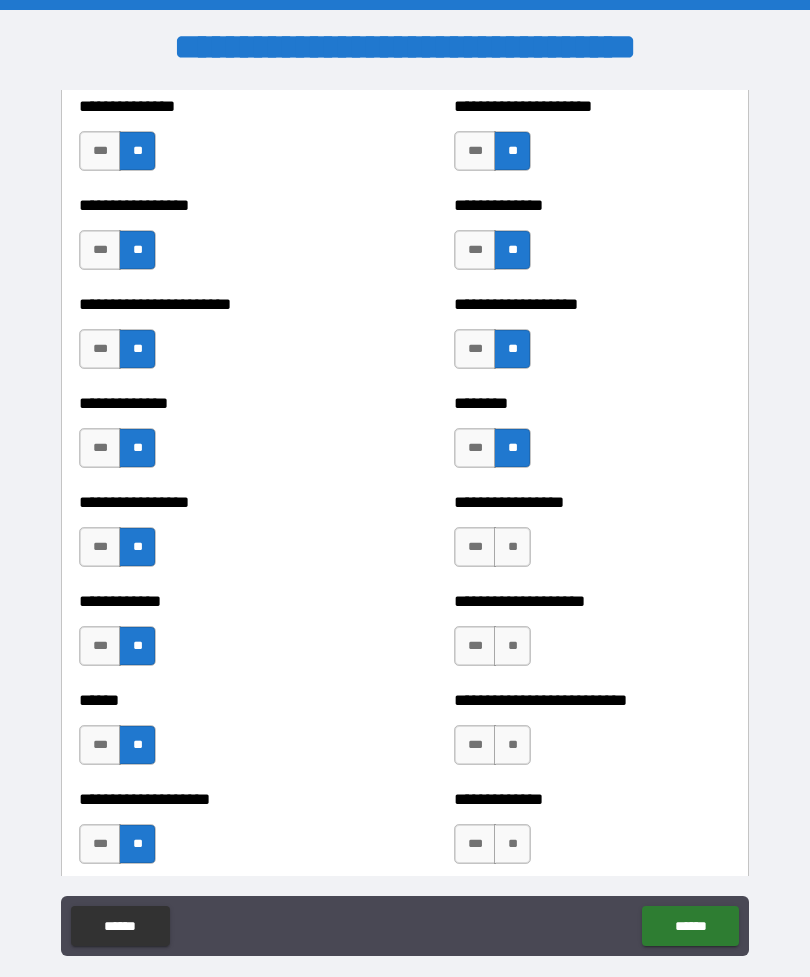 click on "**" at bounding box center [512, 547] 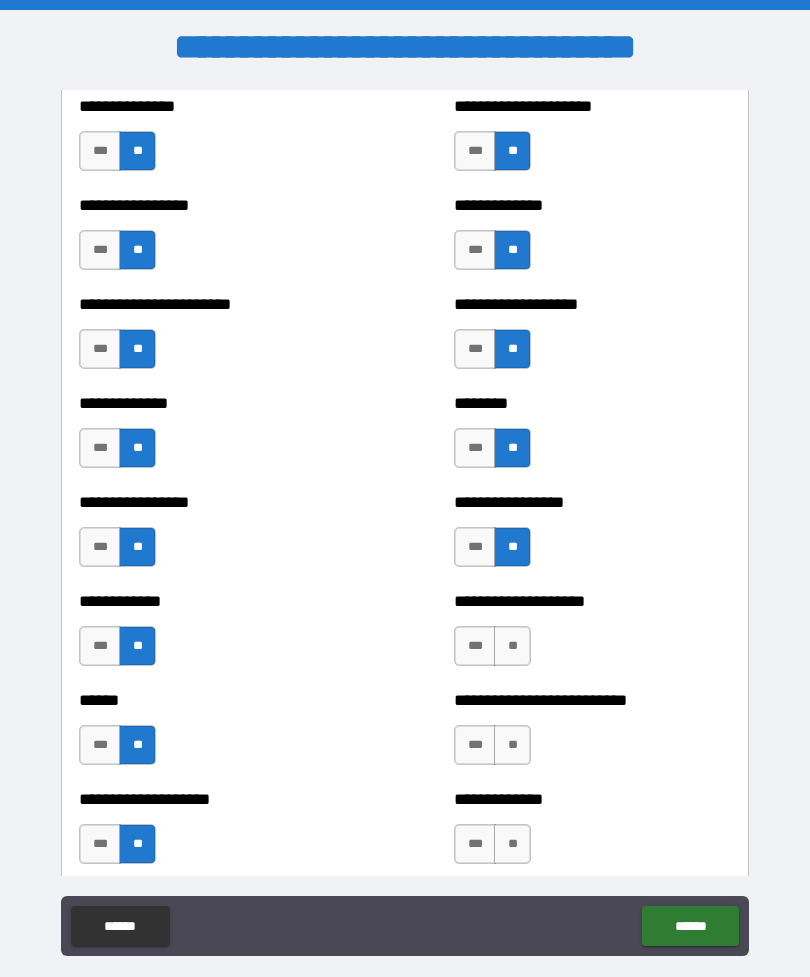 click on "**" at bounding box center (512, 646) 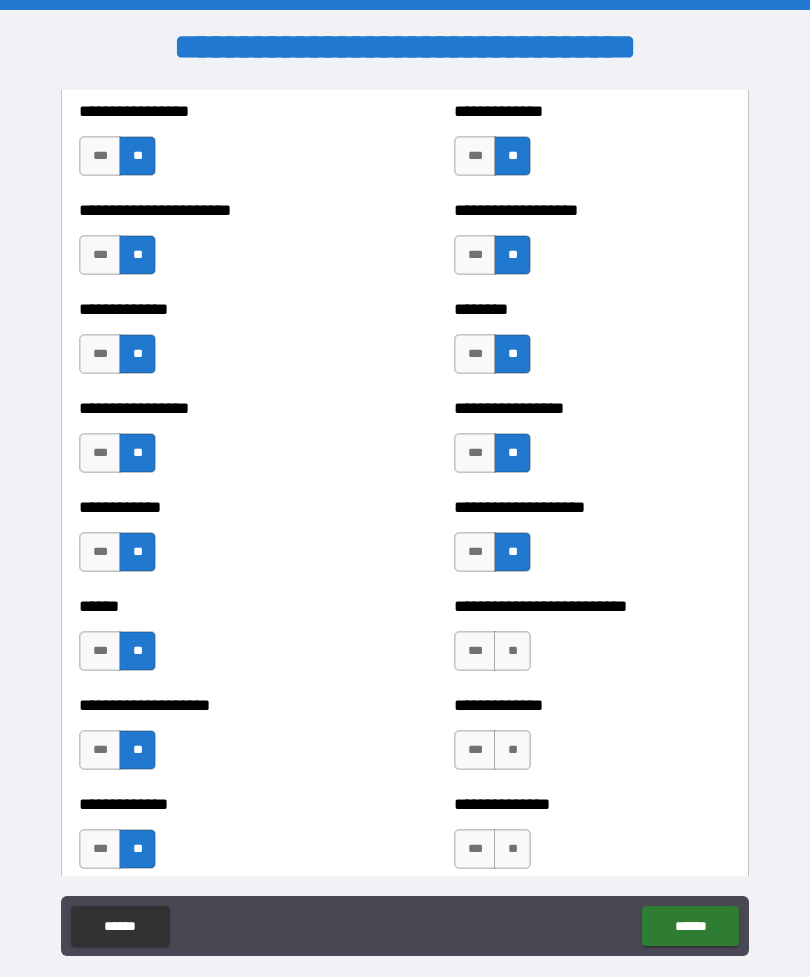 click on "**" at bounding box center [512, 651] 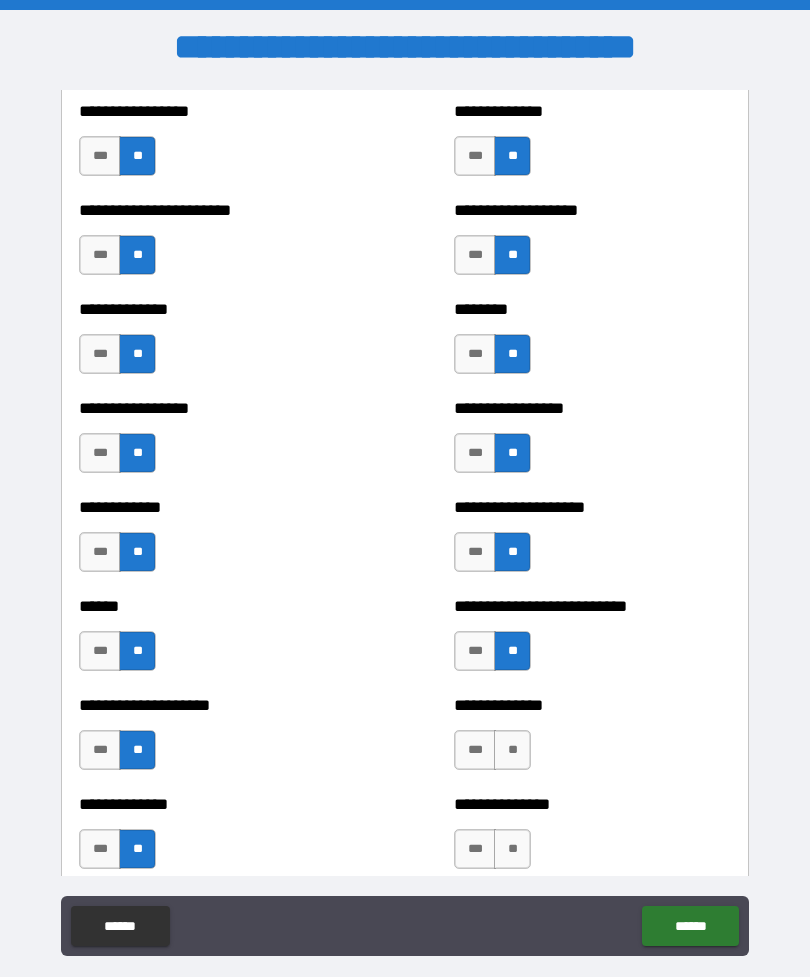 click on "**" at bounding box center [512, 750] 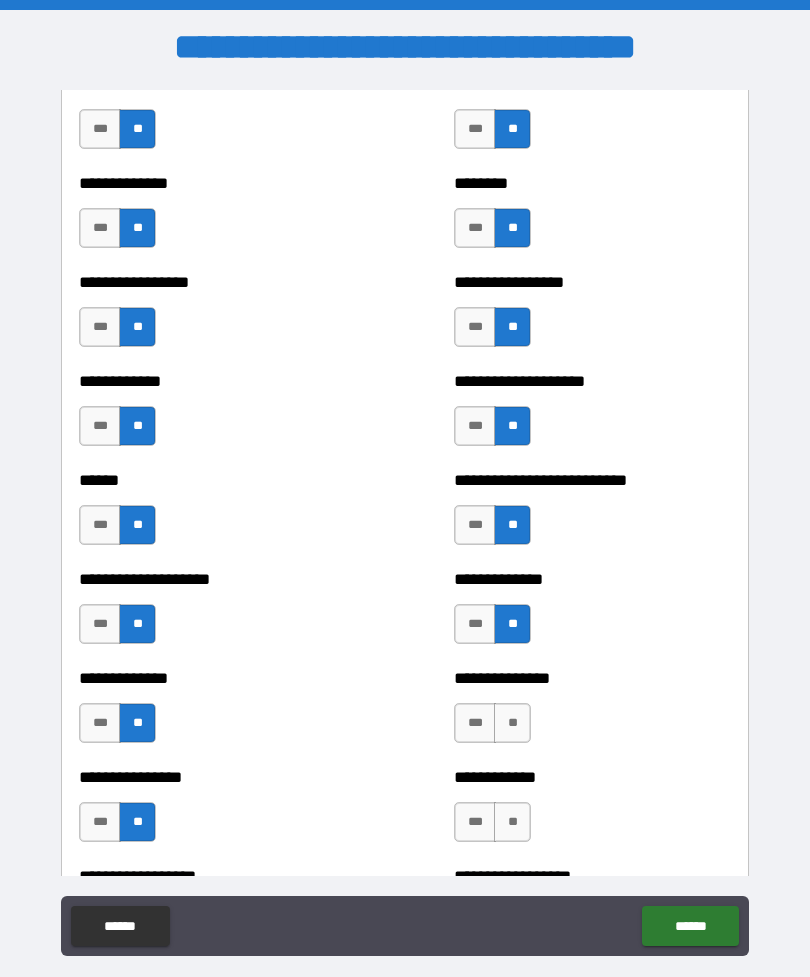 click on "**" at bounding box center [512, 723] 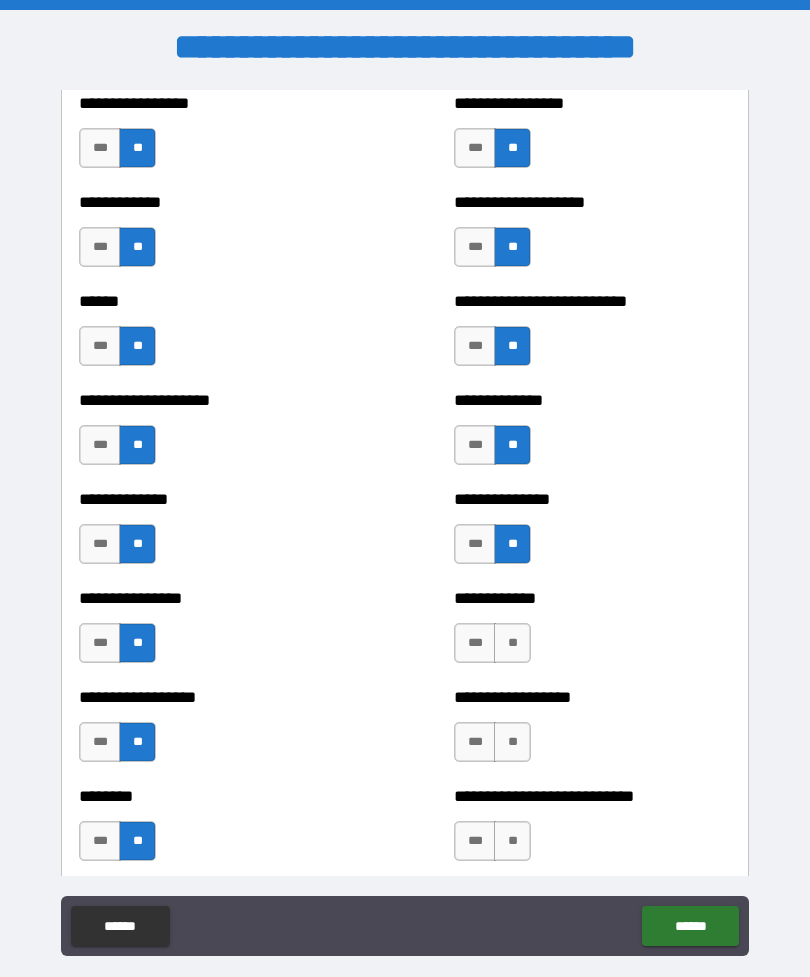 scroll, scrollTop: 3880, scrollLeft: 0, axis: vertical 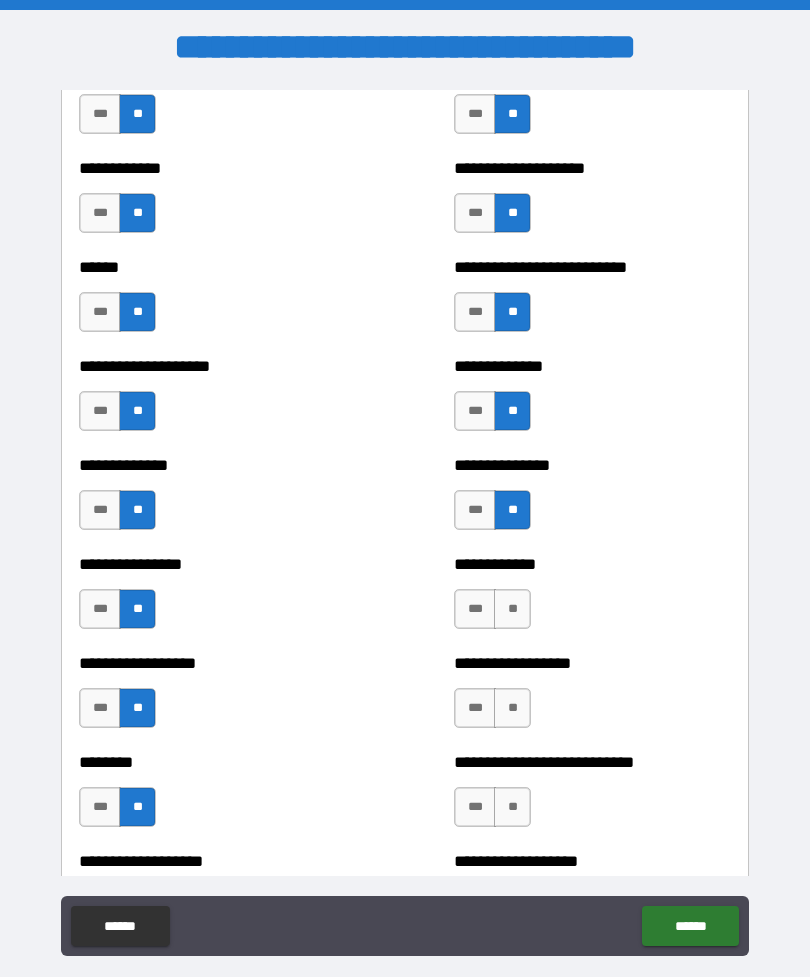 click on "**" at bounding box center (512, 609) 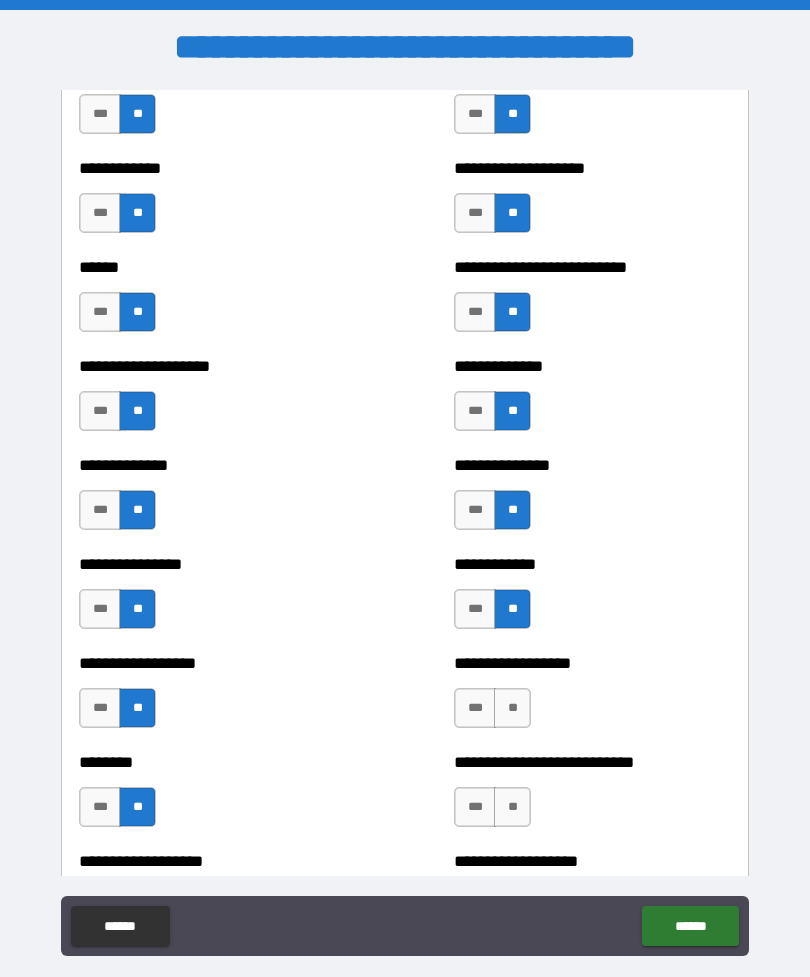 click on "**" at bounding box center (512, 708) 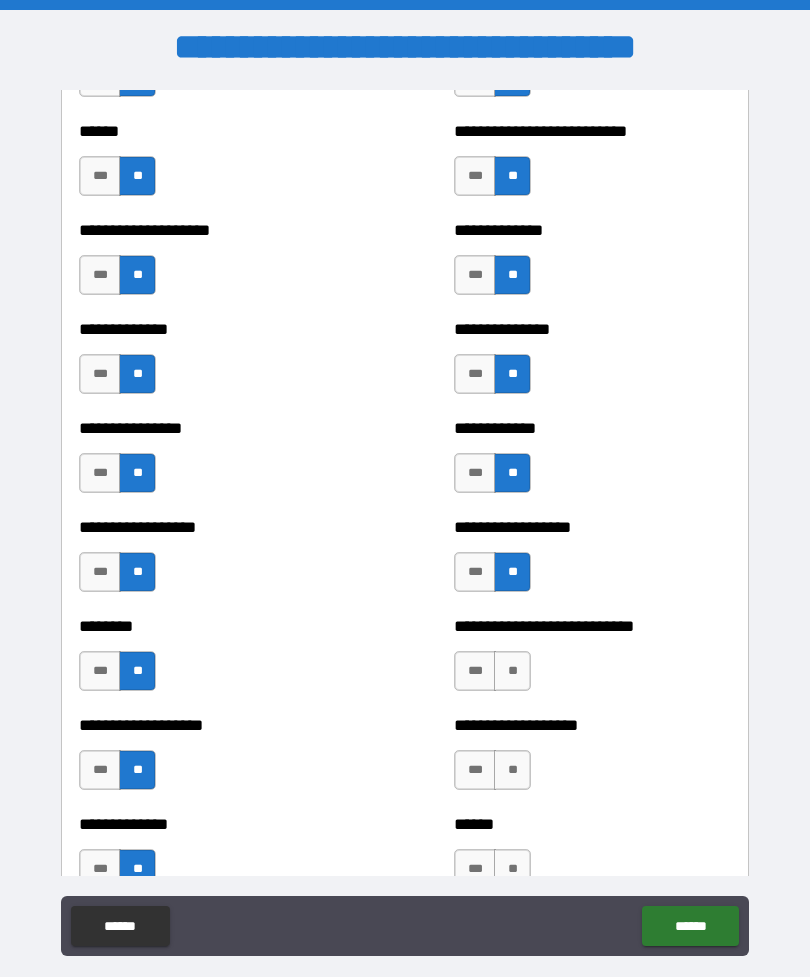 click on "**" at bounding box center (512, 671) 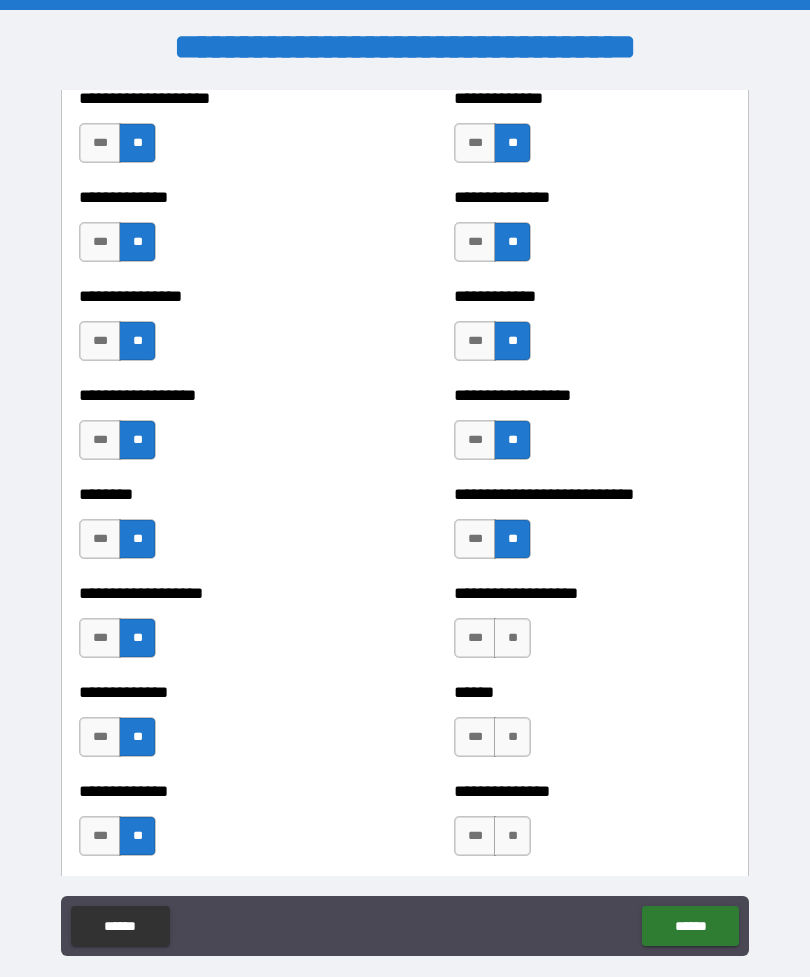 scroll, scrollTop: 4160, scrollLeft: 0, axis: vertical 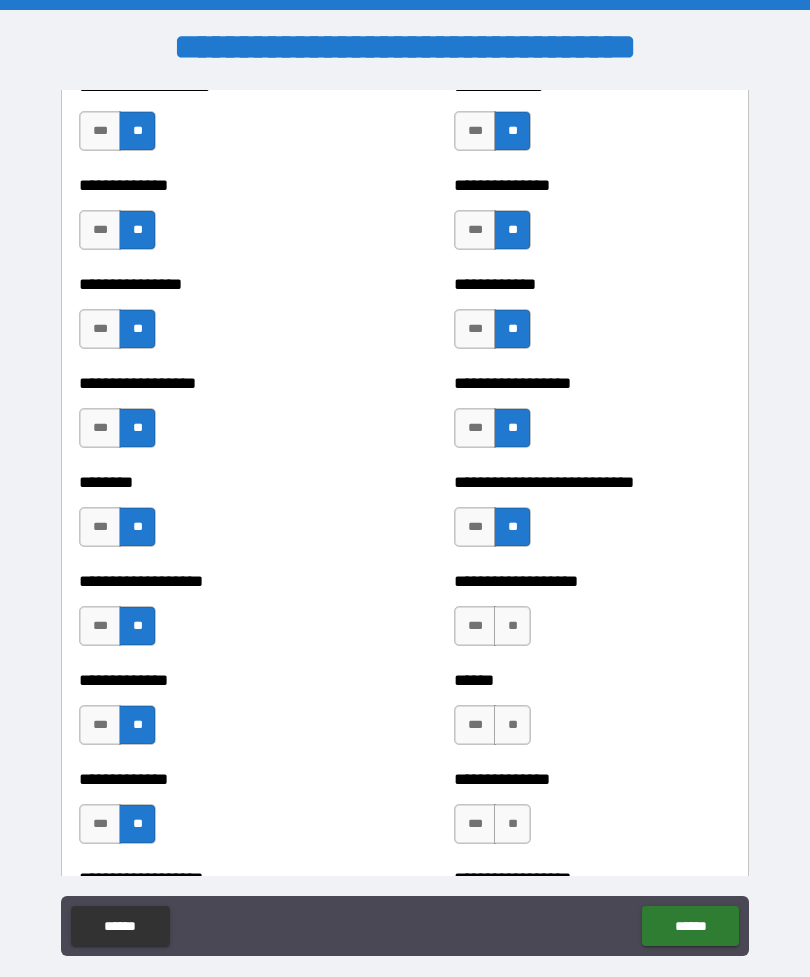 click on "**********" at bounding box center (592, 616) 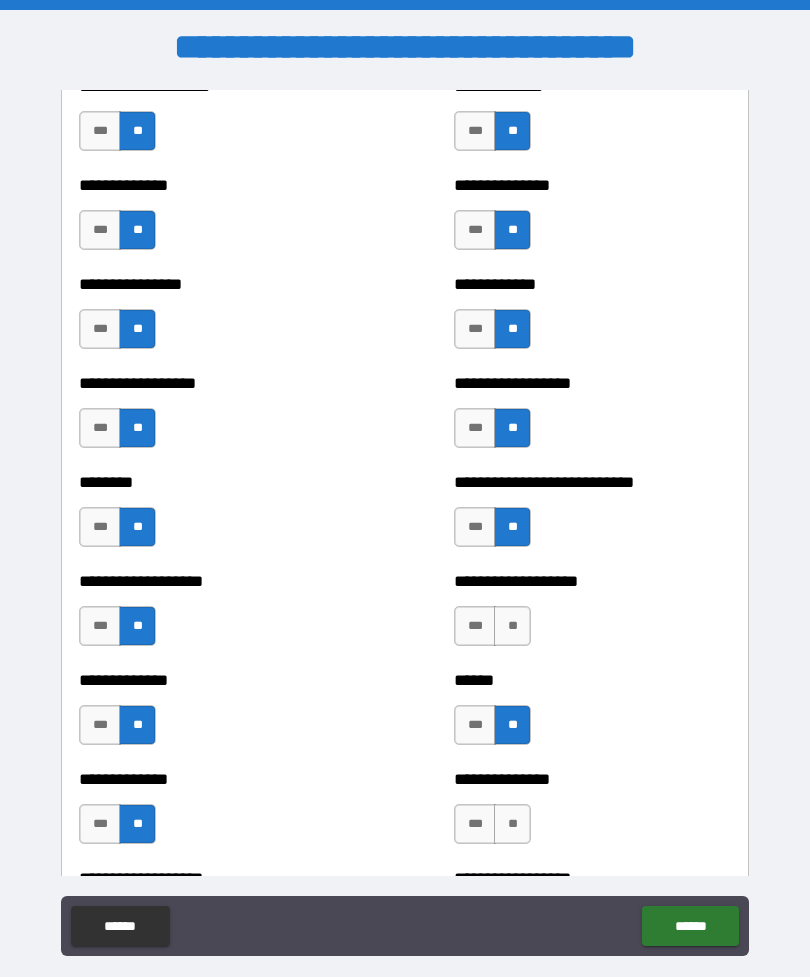 click on "**" at bounding box center (512, 626) 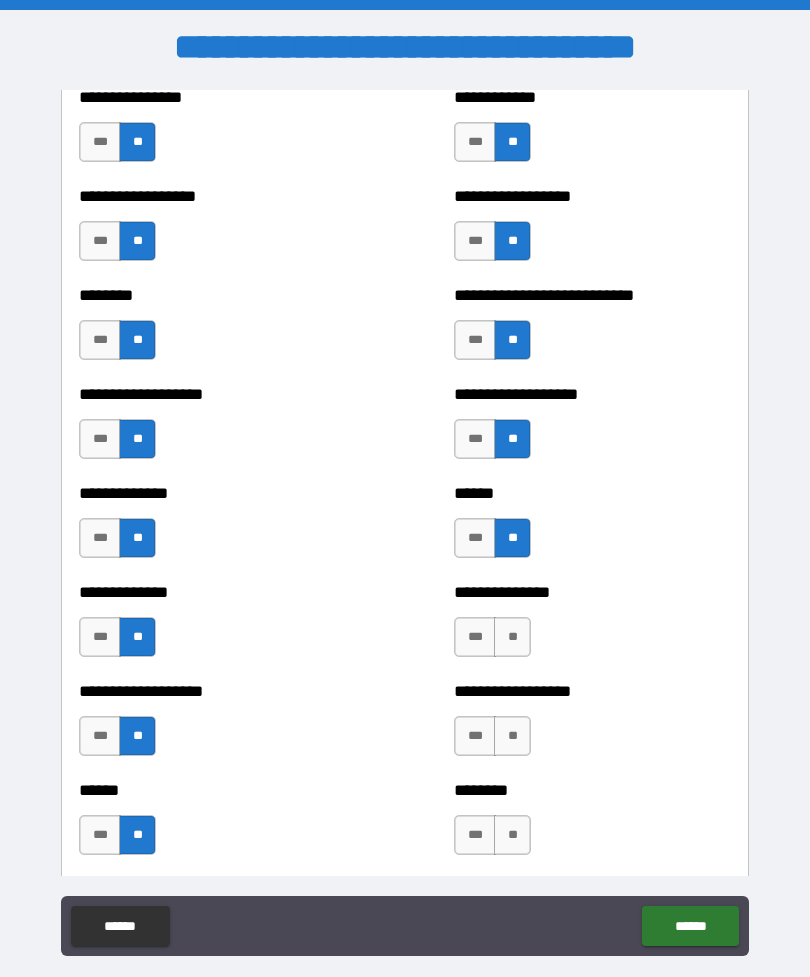 scroll, scrollTop: 4384, scrollLeft: 0, axis: vertical 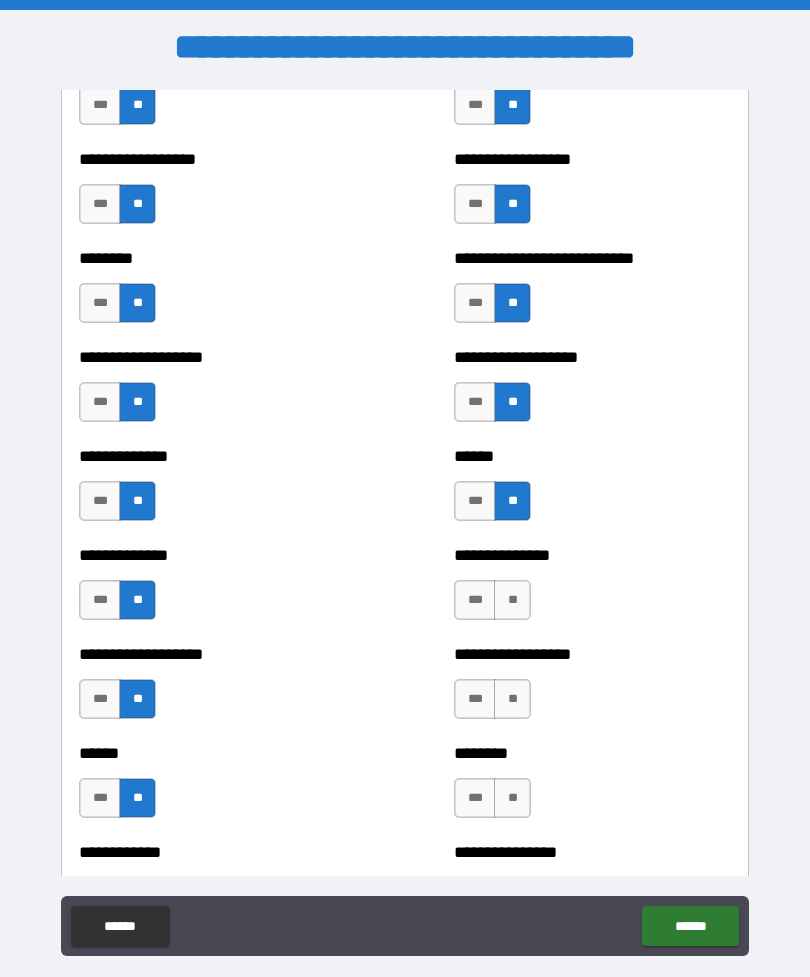 click on "**" at bounding box center [512, 600] 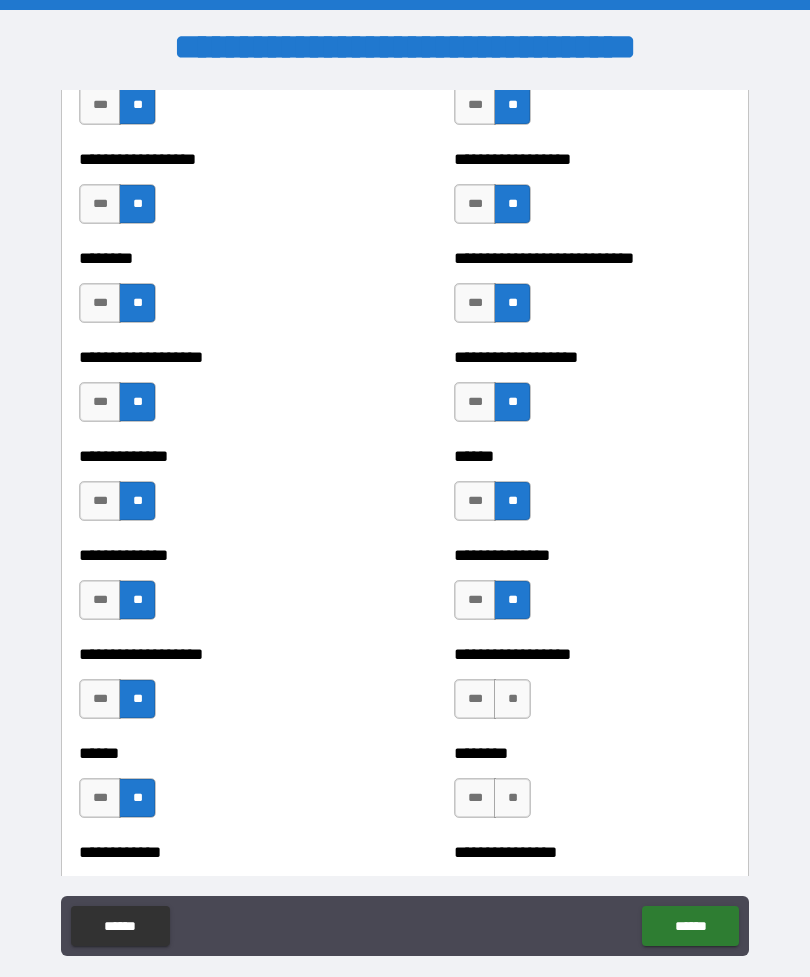 click on "**" at bounding box center (512, 699) 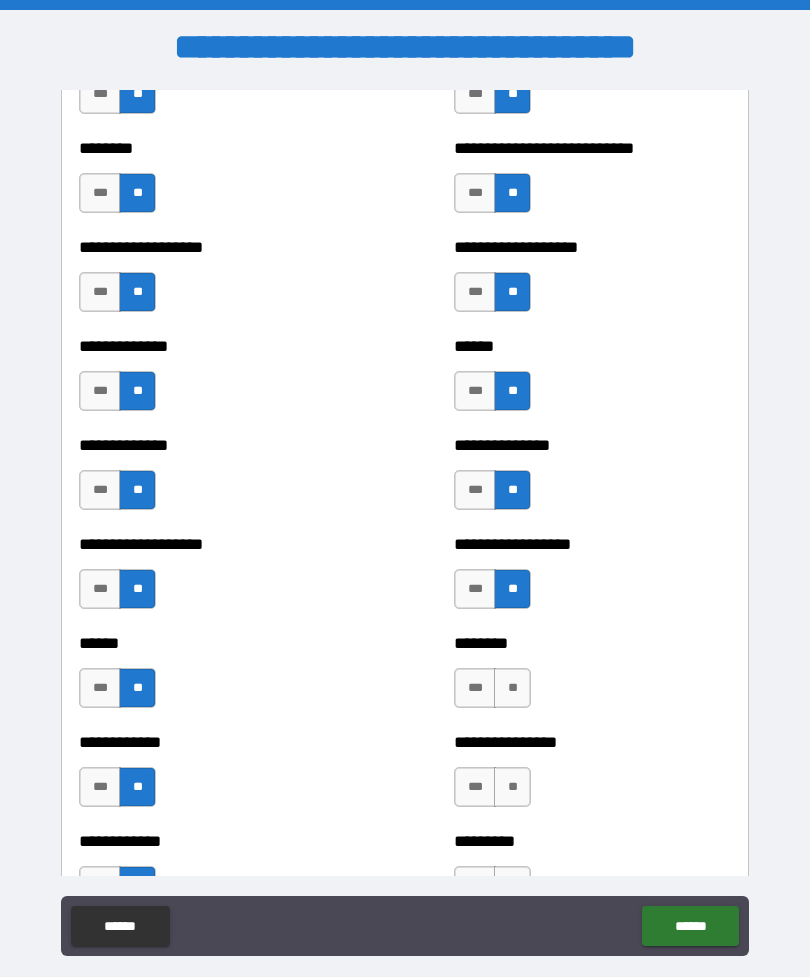 click on "**" at bounding box center [512, 688] 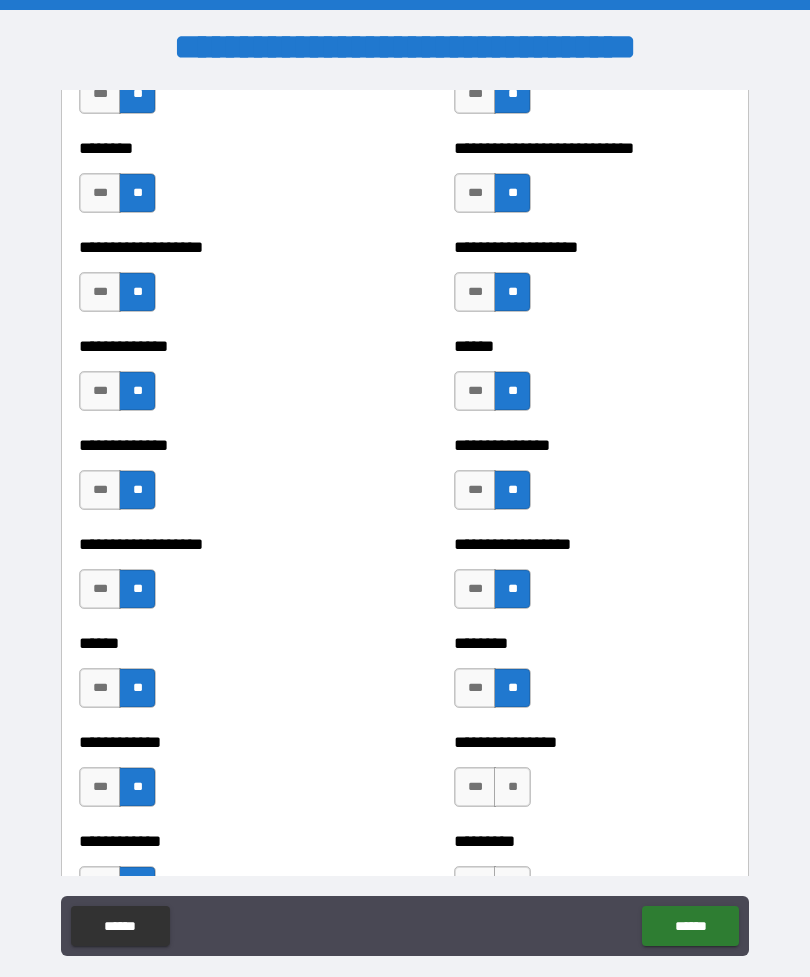 click on "**" at bounding box center (512, 787) 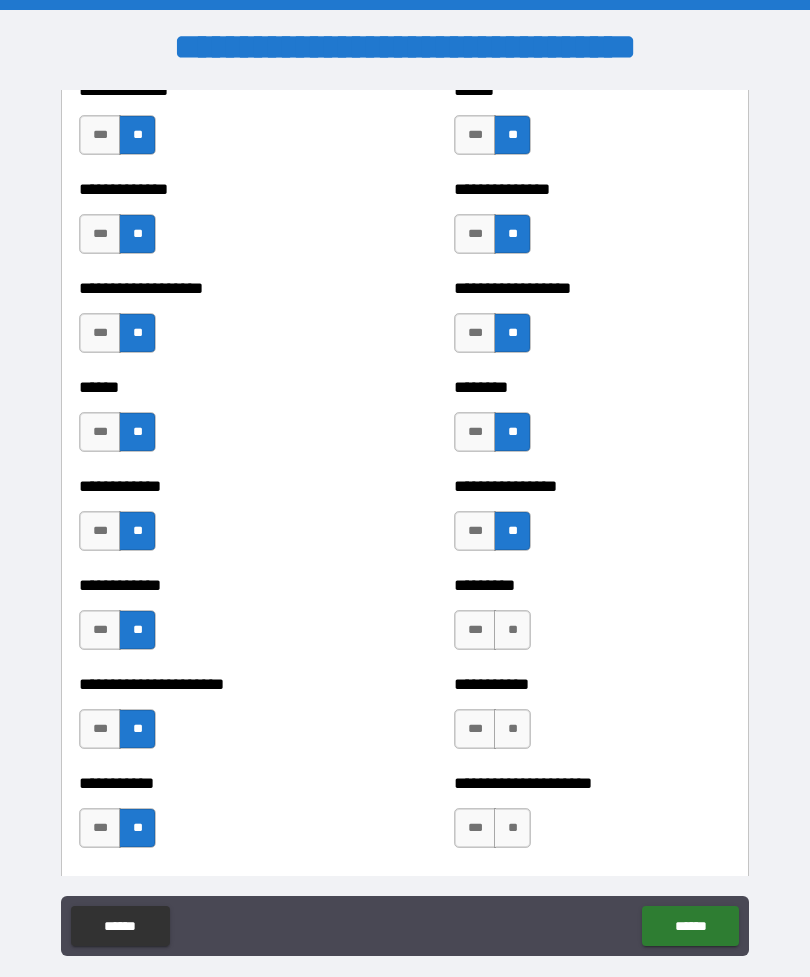 click on "**" at bounding box center [512, 630] 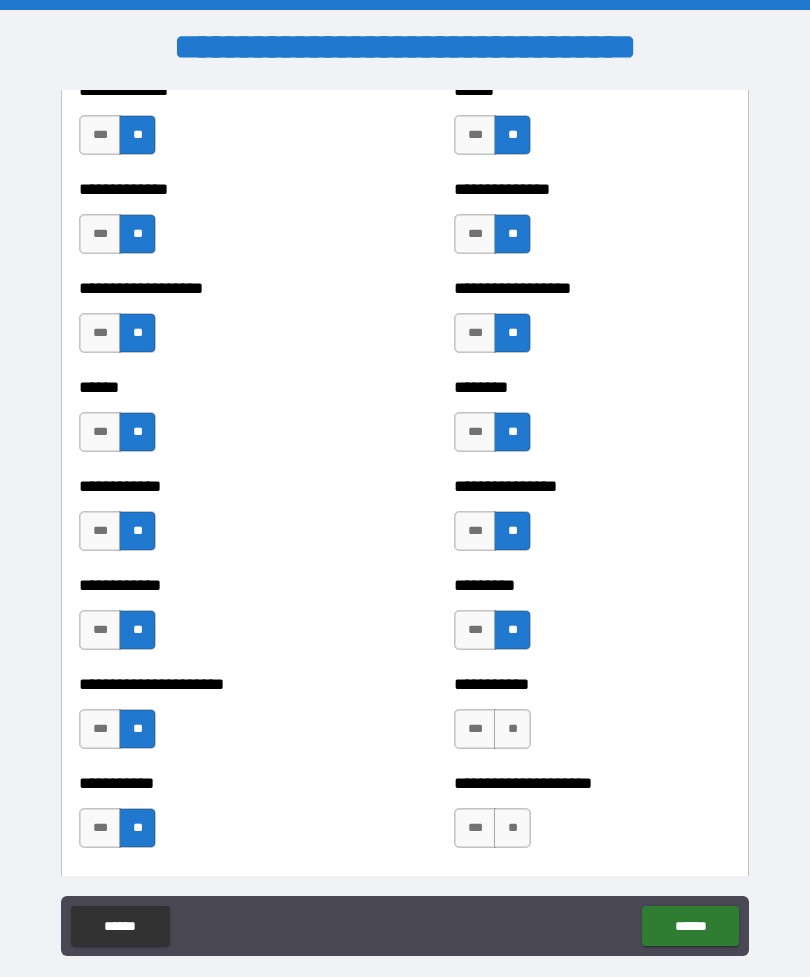 click on "**" at bounding box center (512, 729) 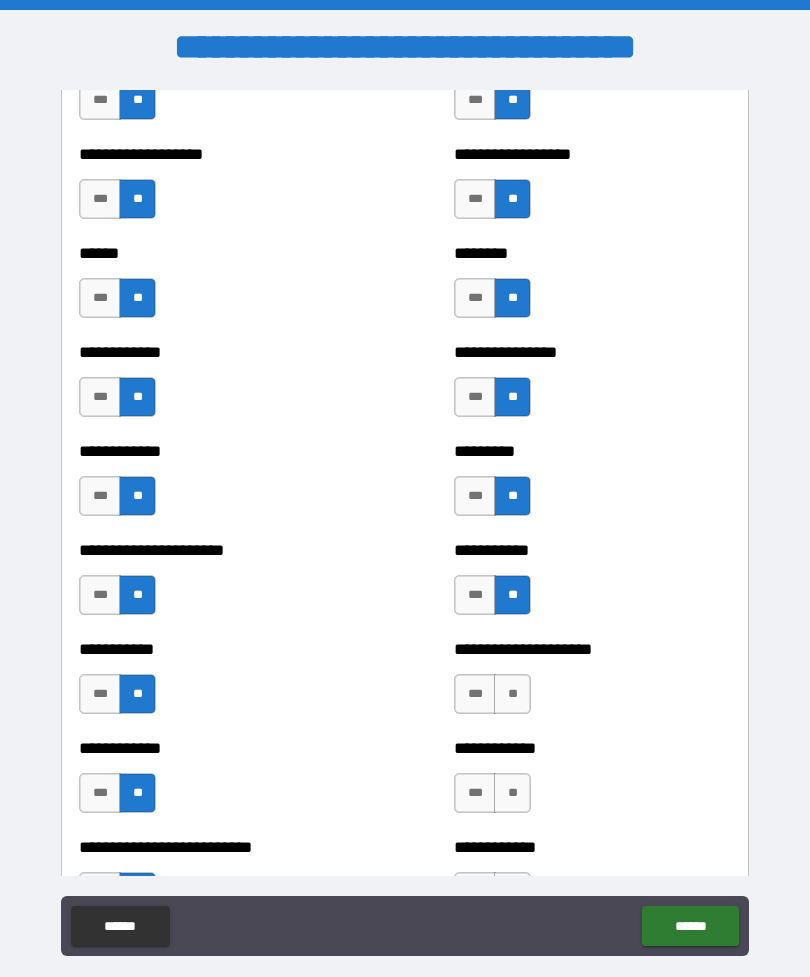 click on "**" at bounding box center (512, 694) 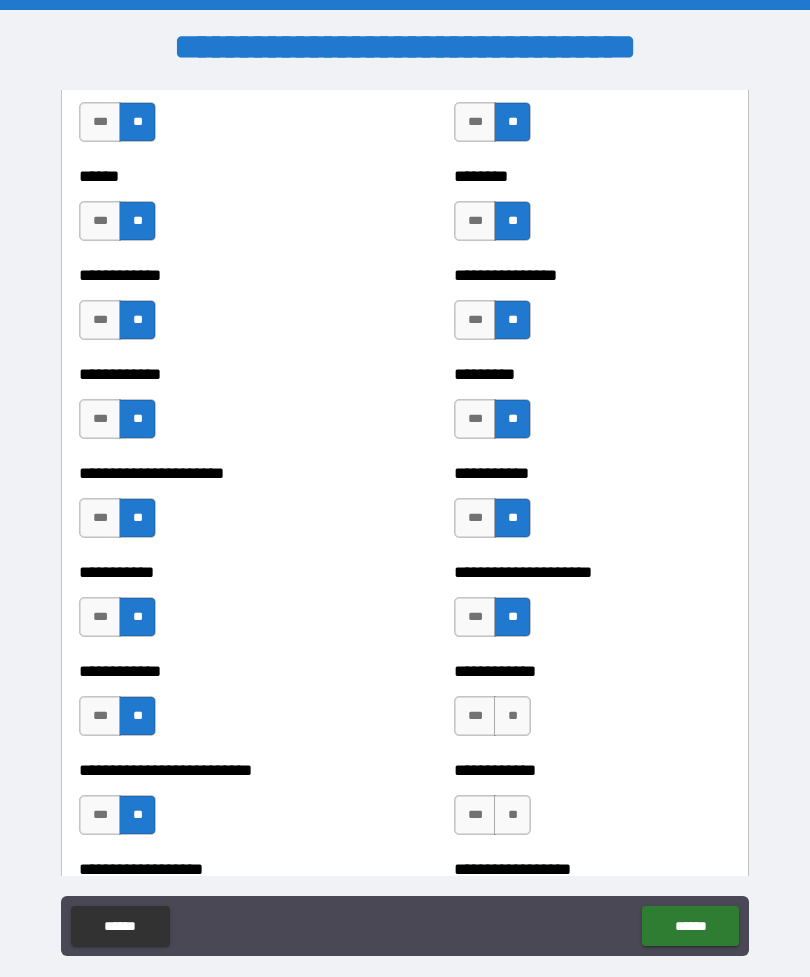 scroll, scrollTop: 5001, scrollLeft: 0, axis: vertical 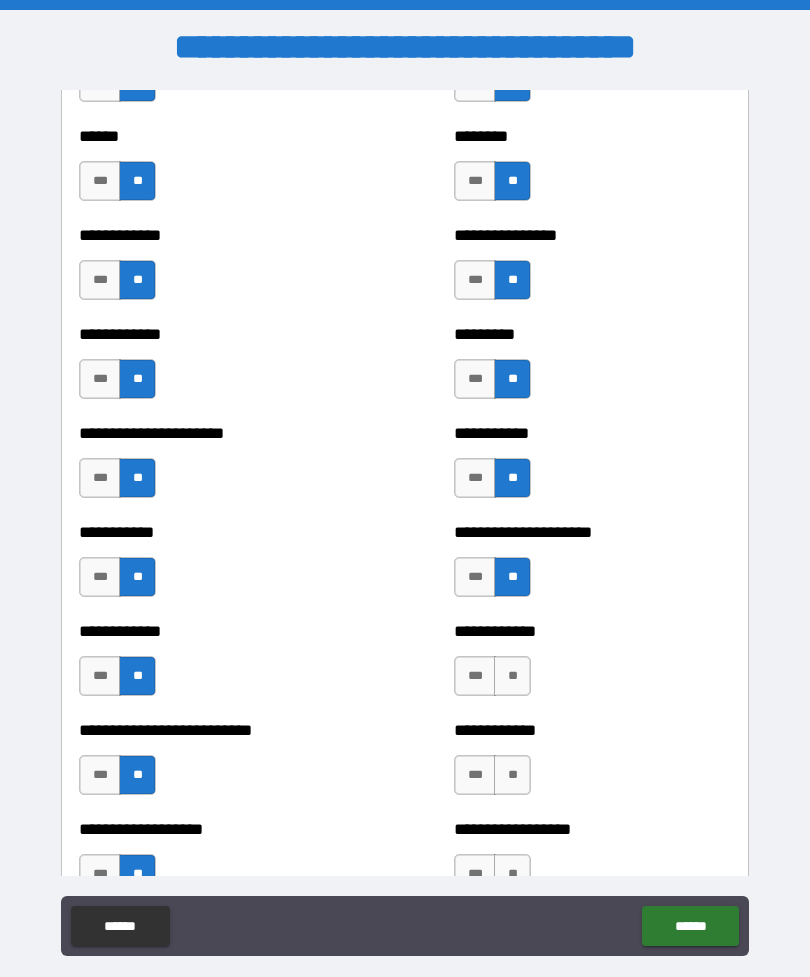 click on "**********" at bounding box center (592, 666) 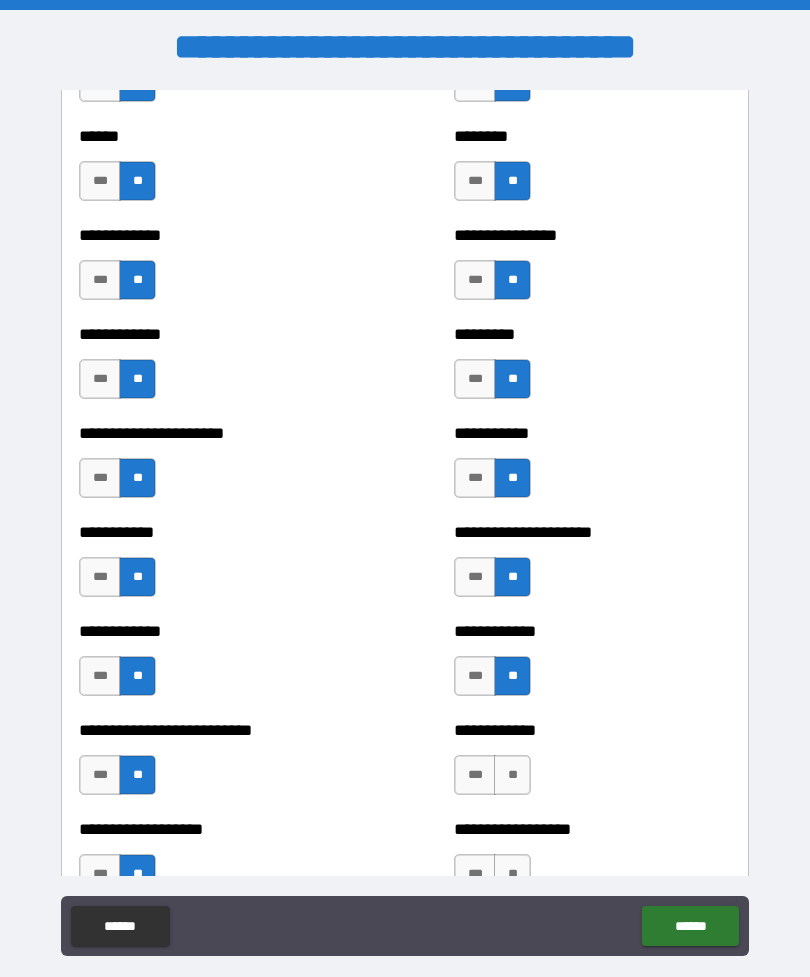 click on "**" at bounding box center [512, 775] 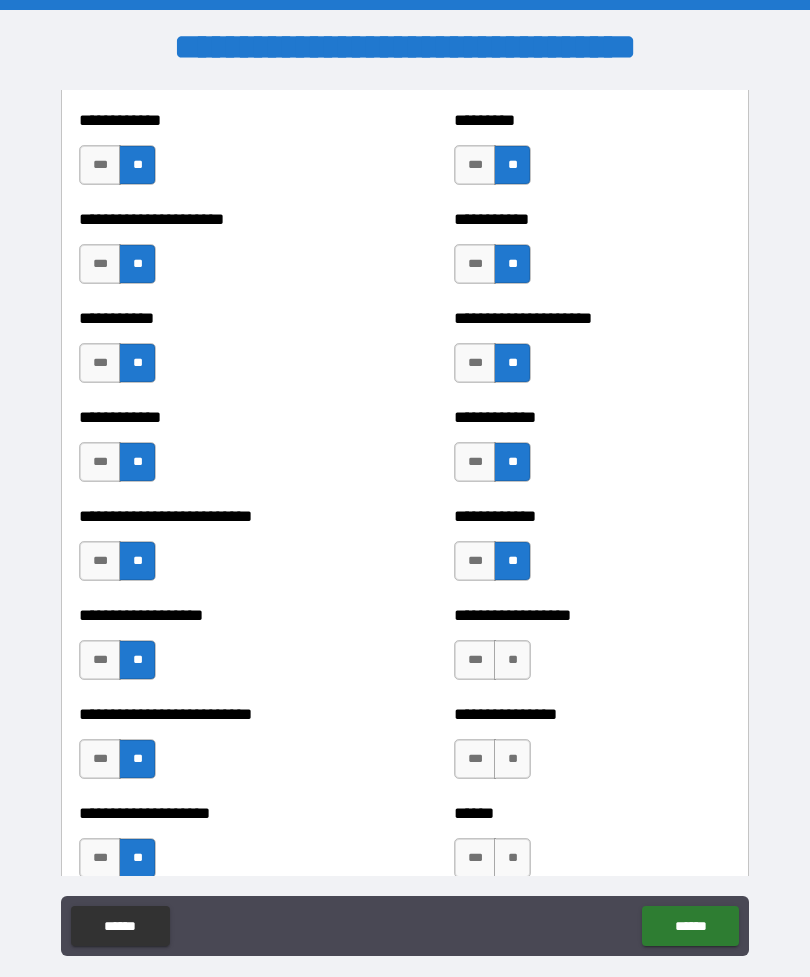 scroll, scrollTop: 5263, scrollLeft: 0, axis: vertical 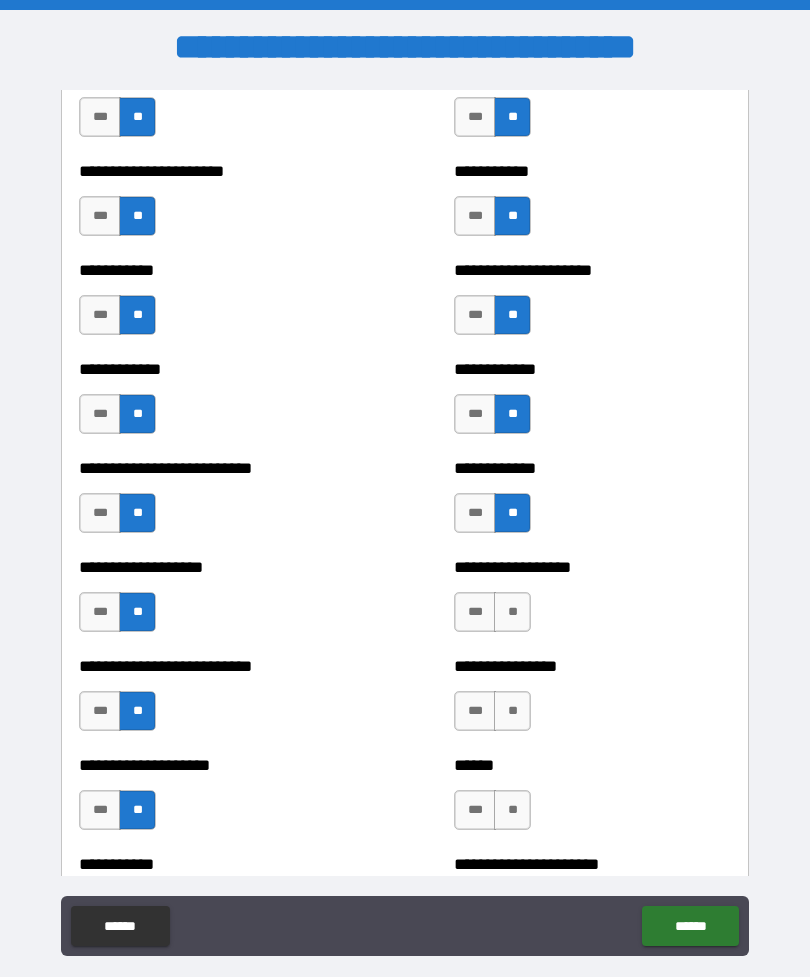 click on "**" at bounding box center [512, 612] 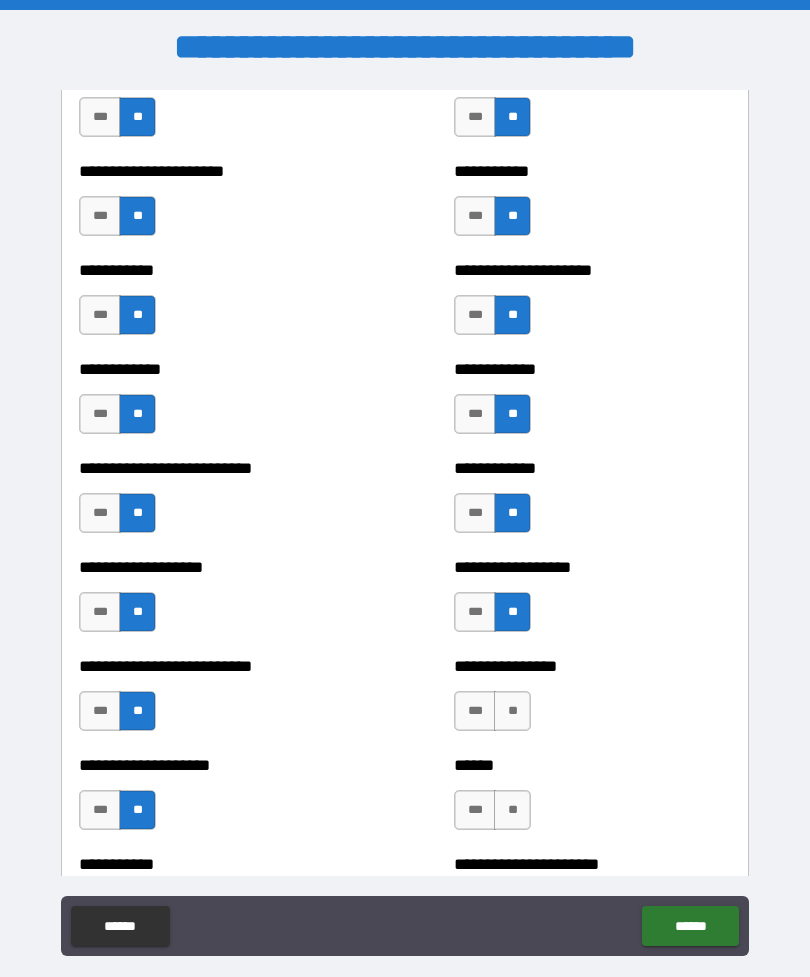 click on "**" at bounding box center [512, 711] 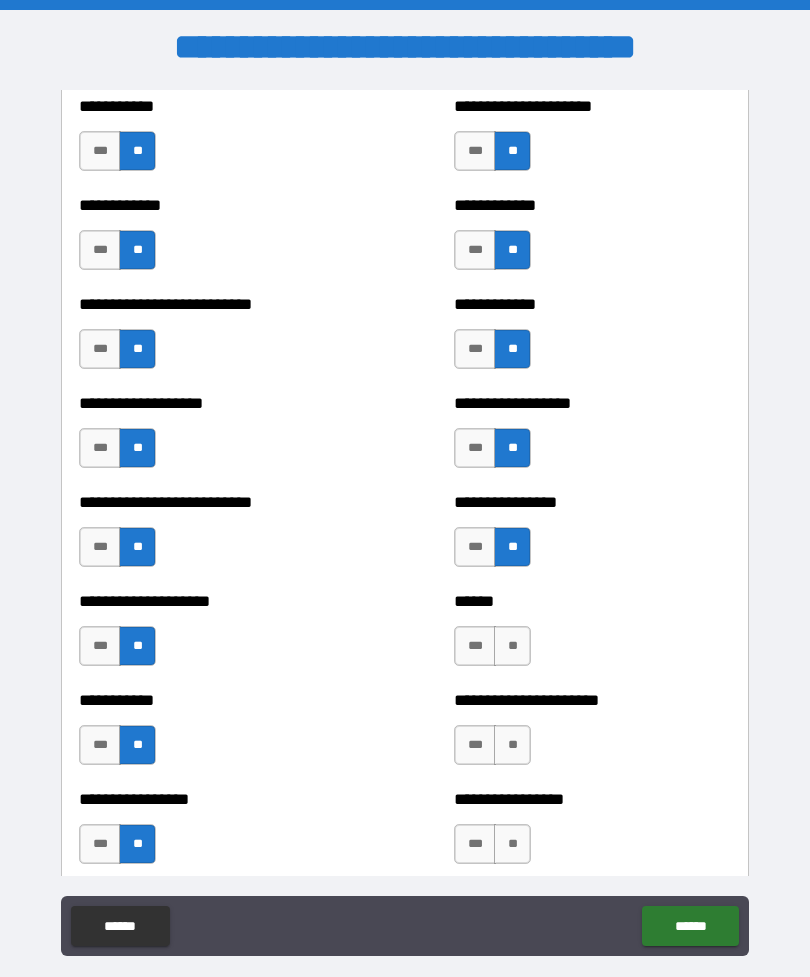 scroll, scrollTop: 5436, scrollLeft: 0, axis: vertical 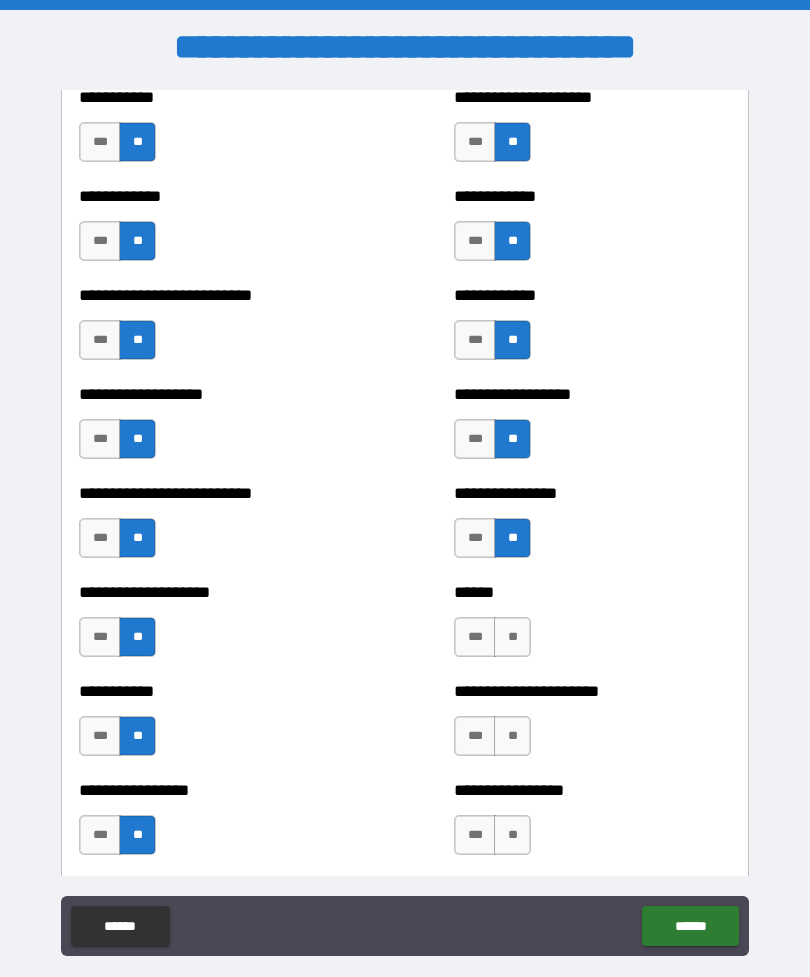 click on "**" at bounding box center [512, 637] 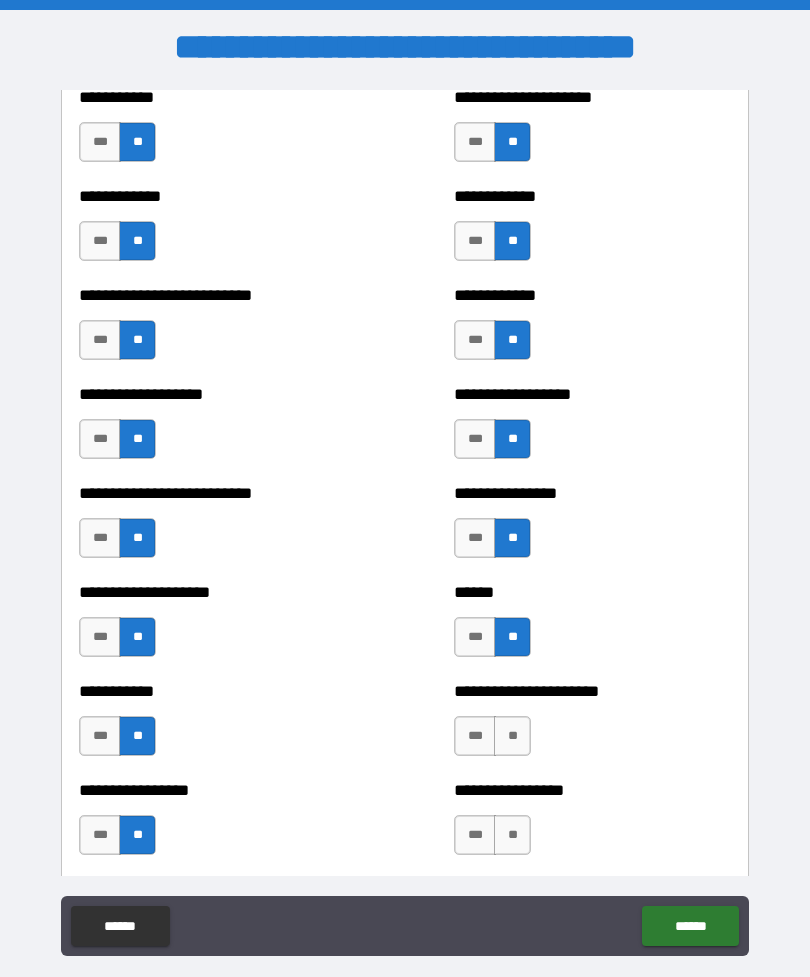 click on "**" at bounding box center (512, 736) 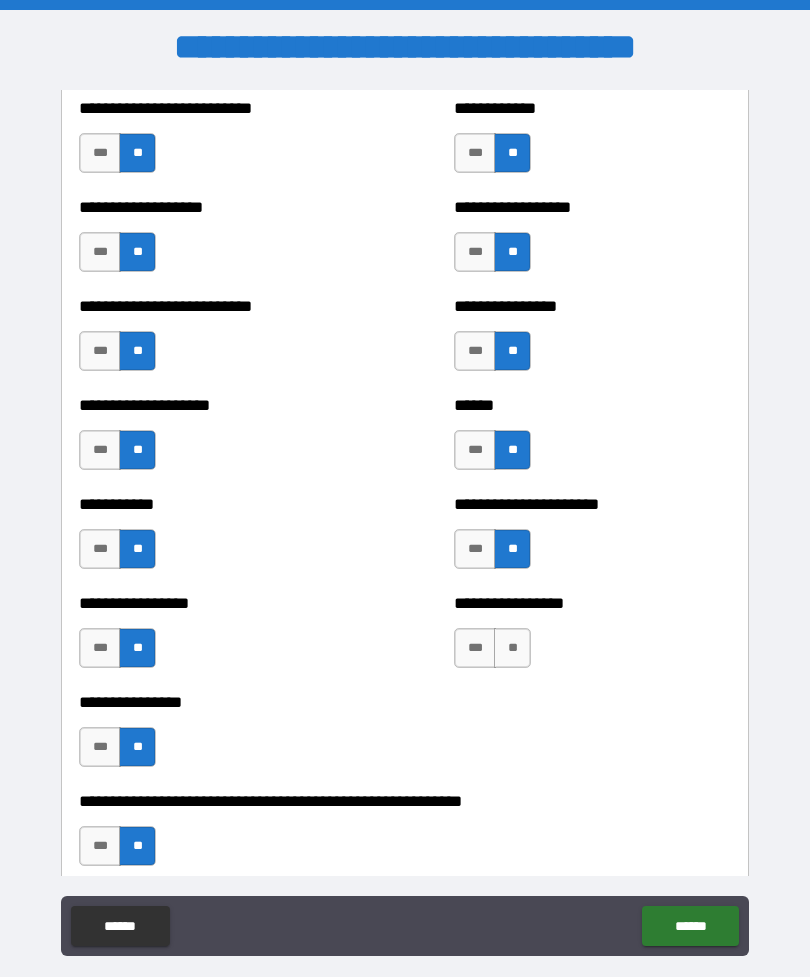 click on "**" at bounding box center [512, 648] 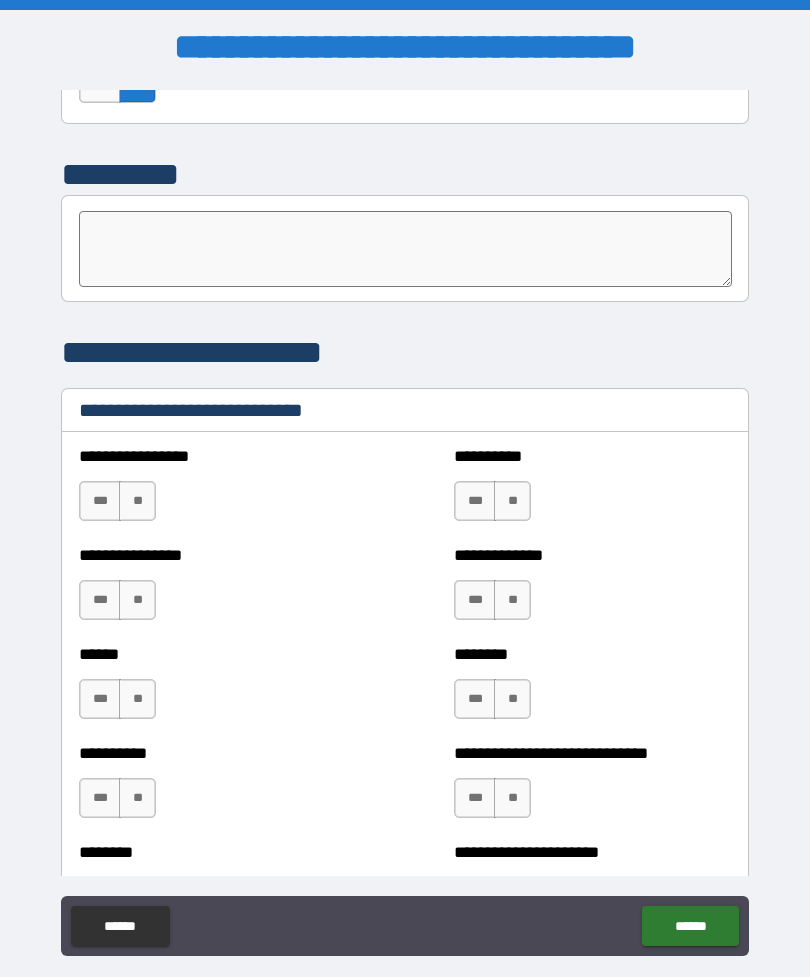 scroll, scrollTop: 6391, scrollLeft: 0, axis: vertical 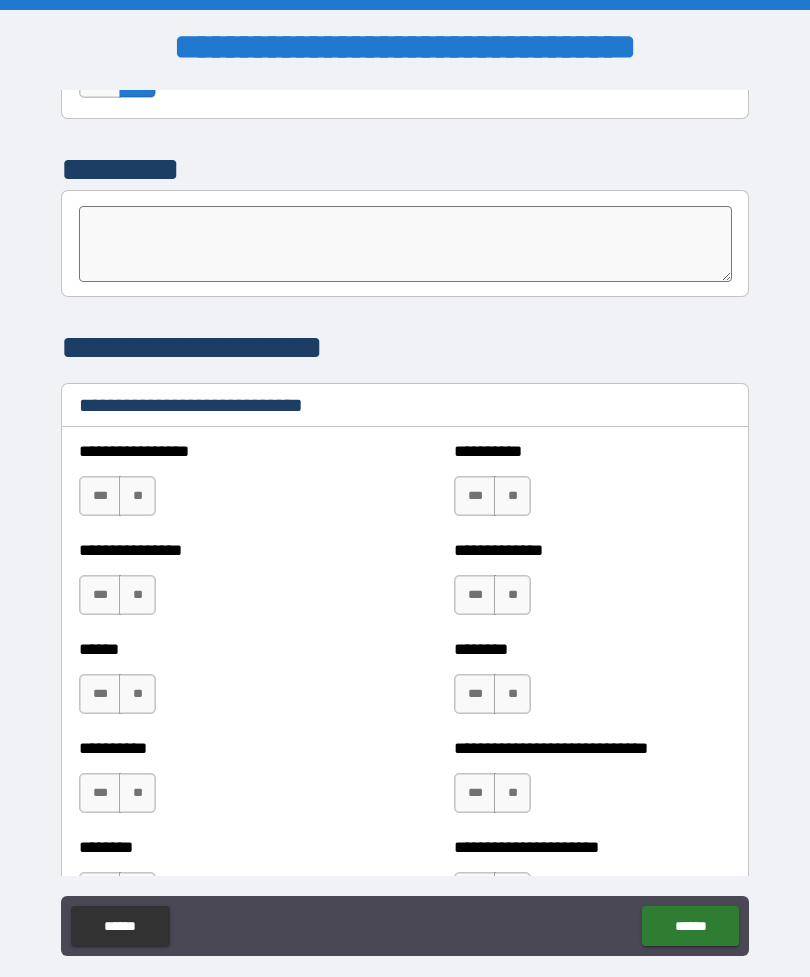 click on "***" at bounding box center (475, 595) 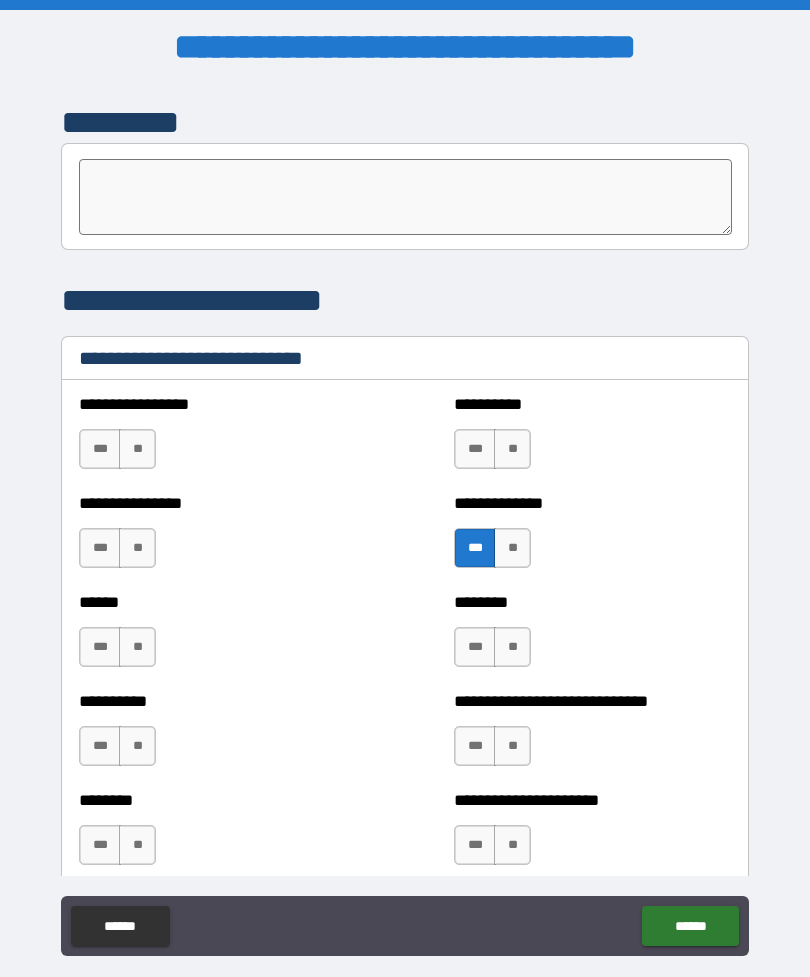 scroll, scrollTop: 6441, scrollLeft: 0, axis: vertical 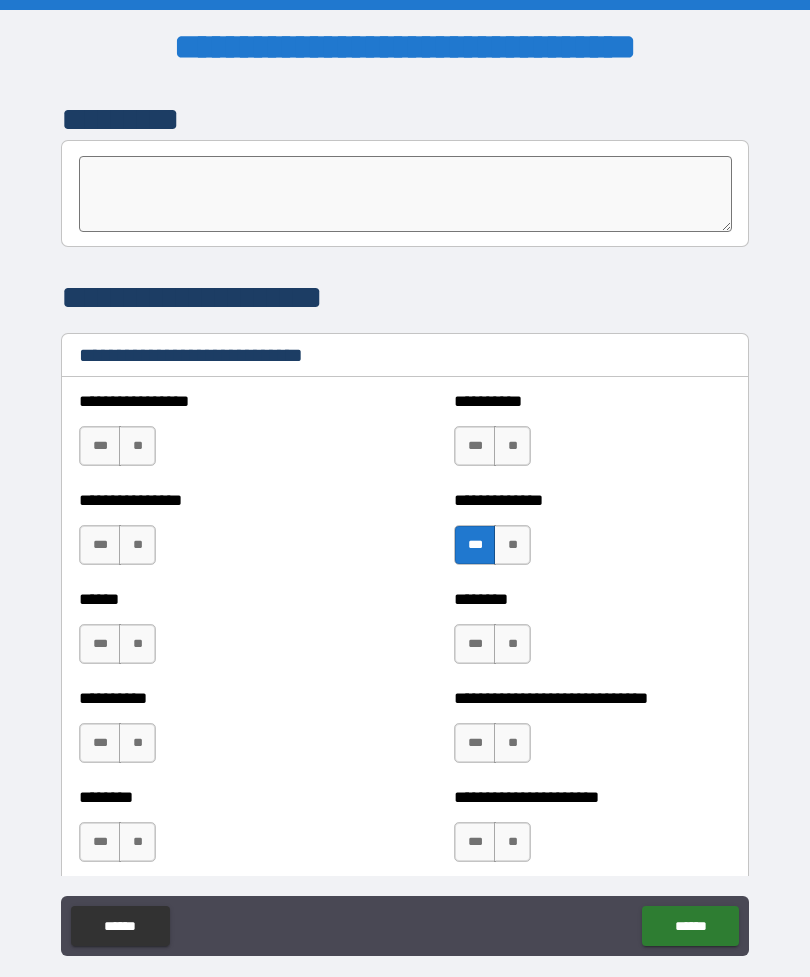 click on "**" at bounding box center [137, 446] 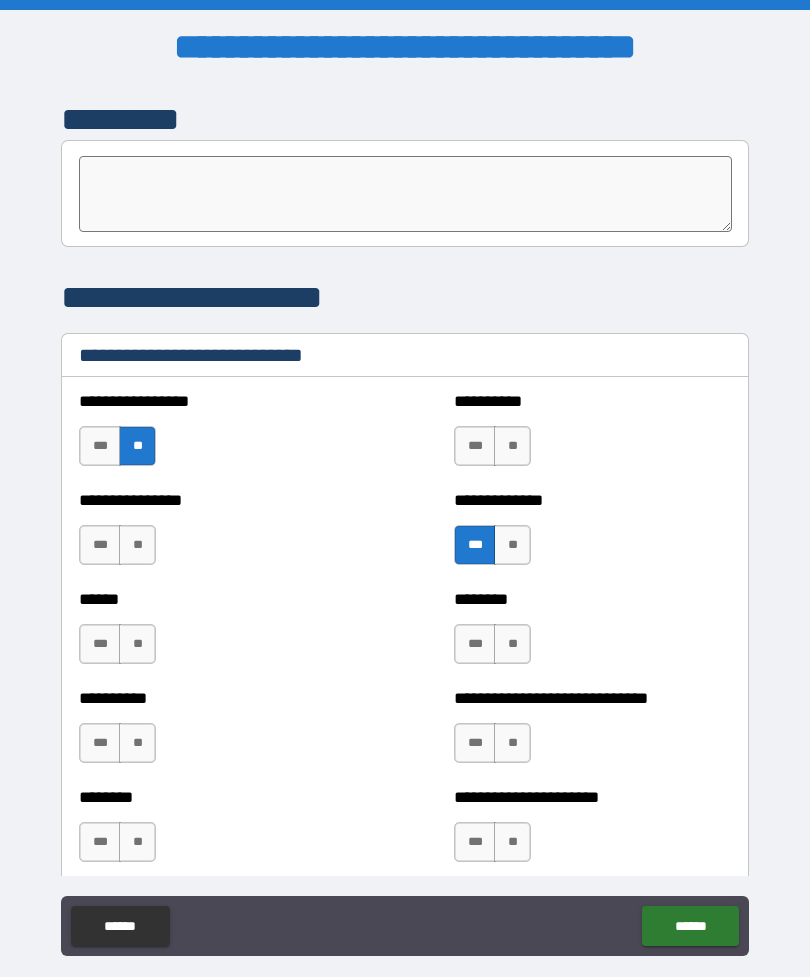 click on "**" at bounding box center (512, 446) 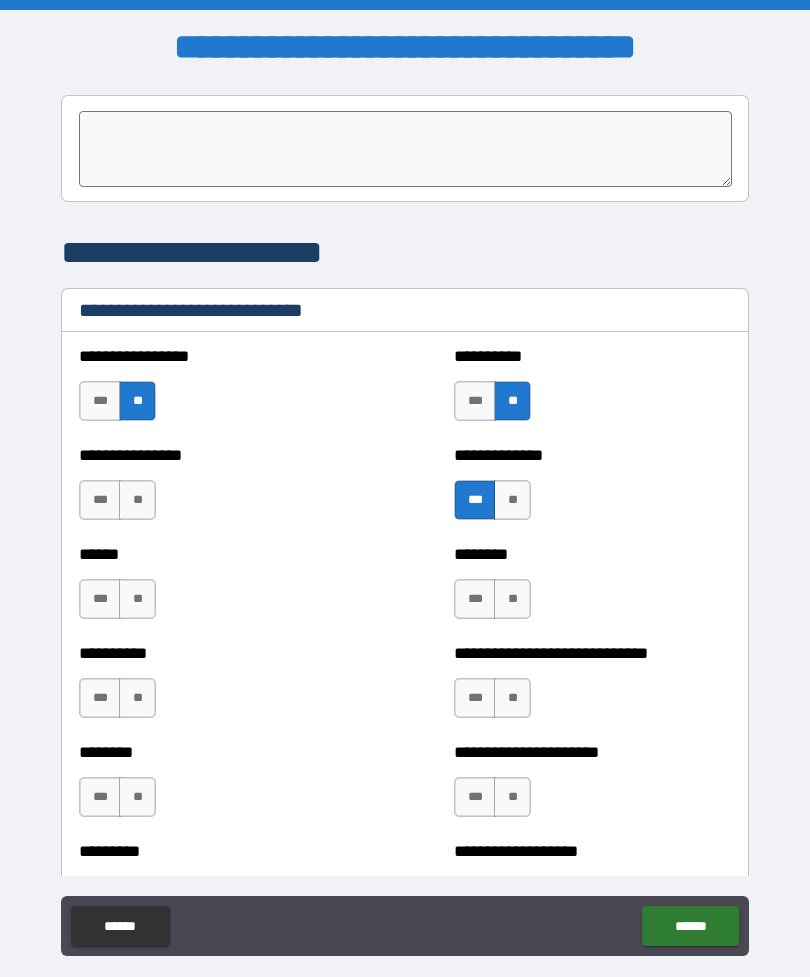 scroll, scrollTop: 6488, scrollLeft: 0, axis: vertical 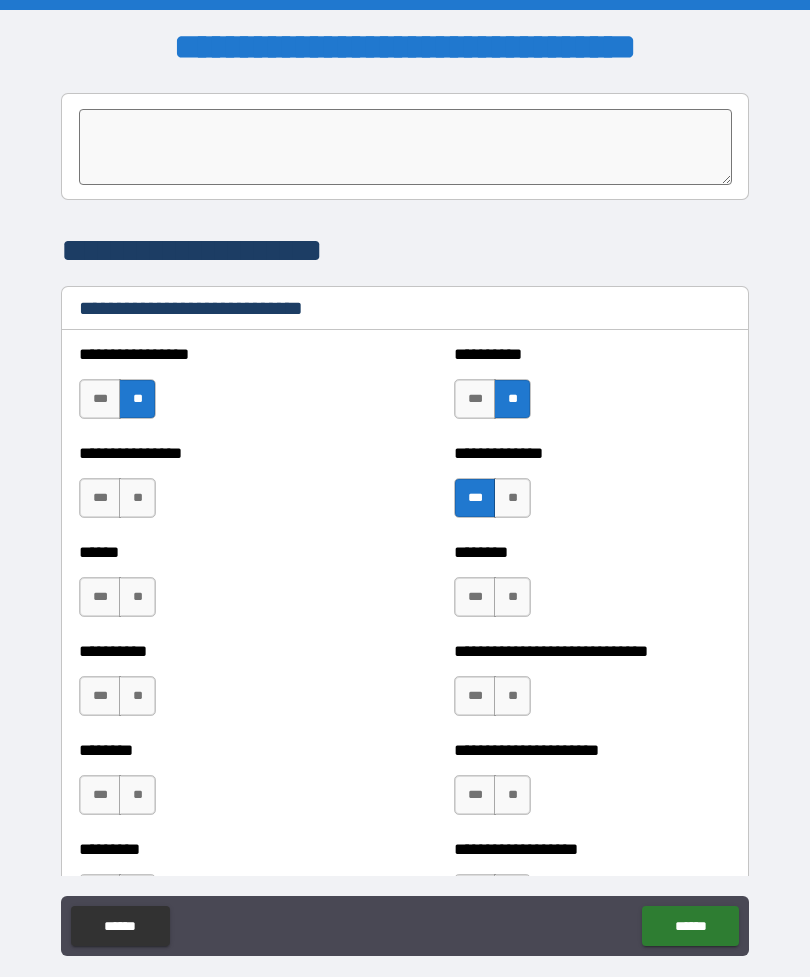 click on "**" at bounding box center (137, 498) 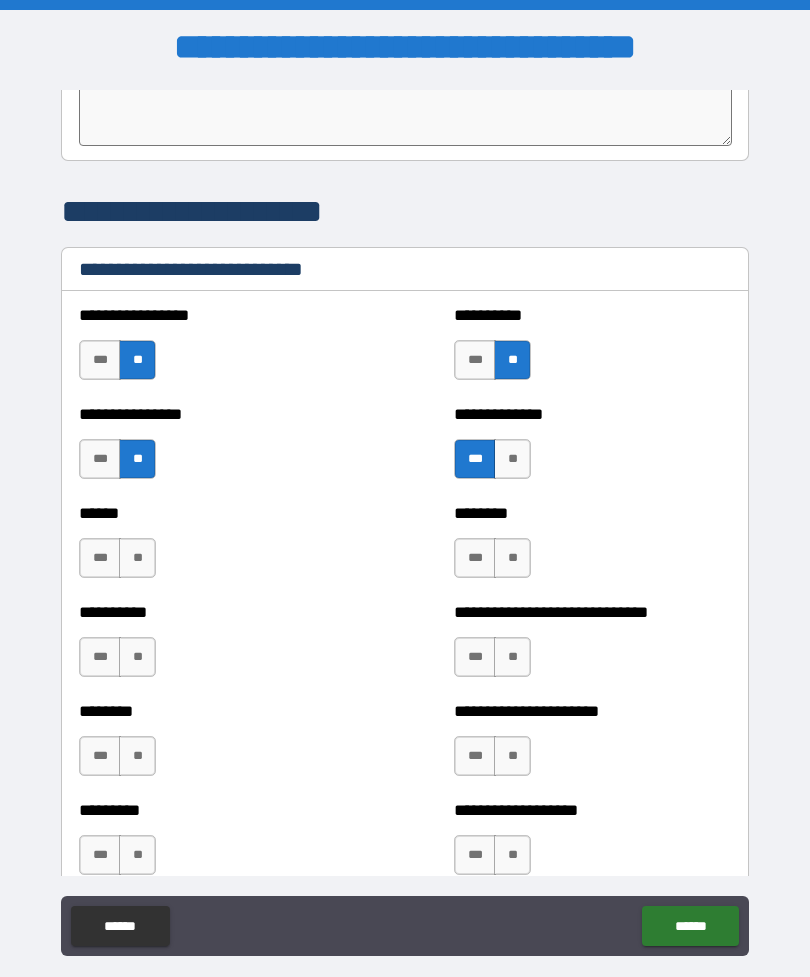 scroll, scrollTop: 6535, scrollLeft: 0, axis: vertical 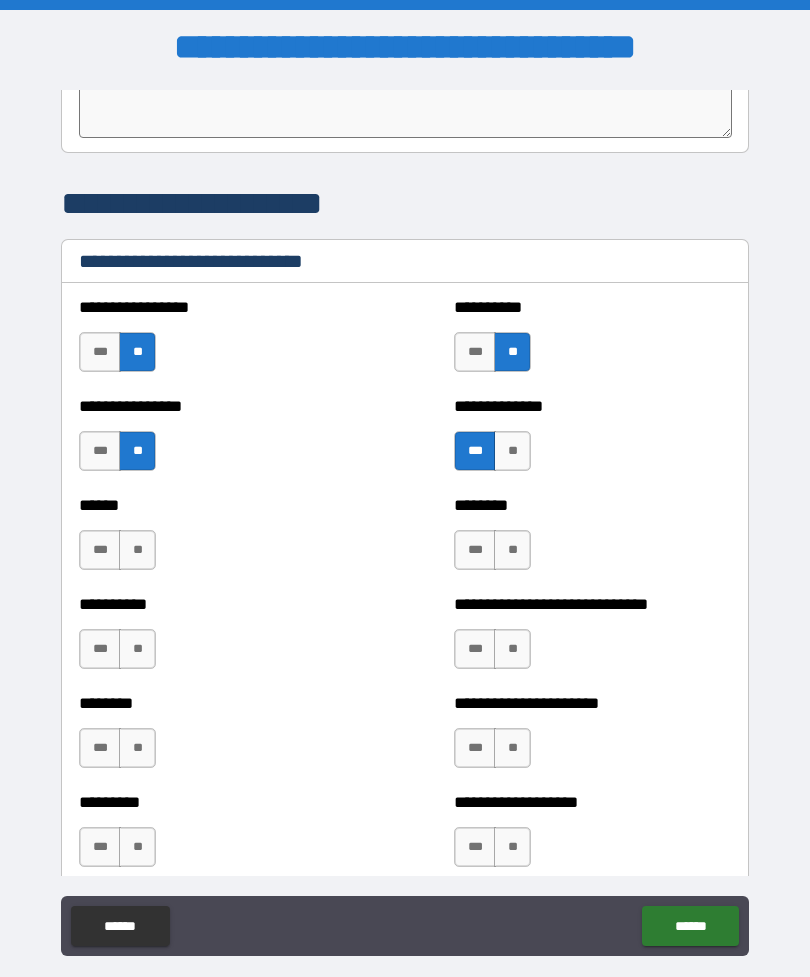 click on "**" at bounding box center [137, 550] 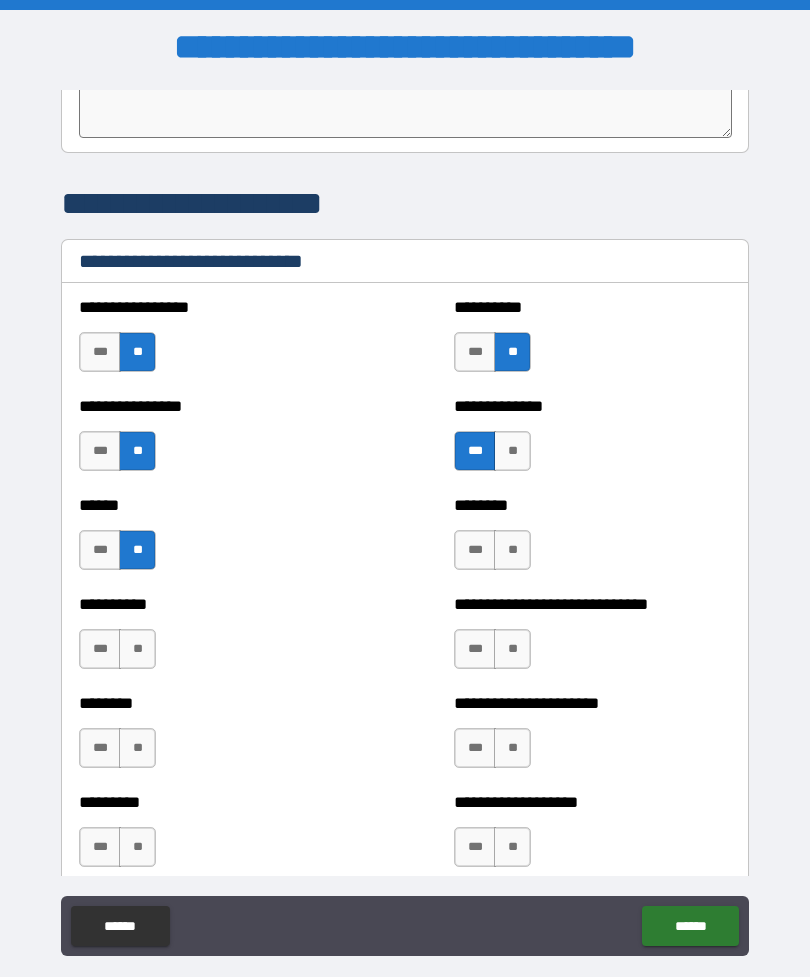 click on "**" at bounding box center (512, 550) 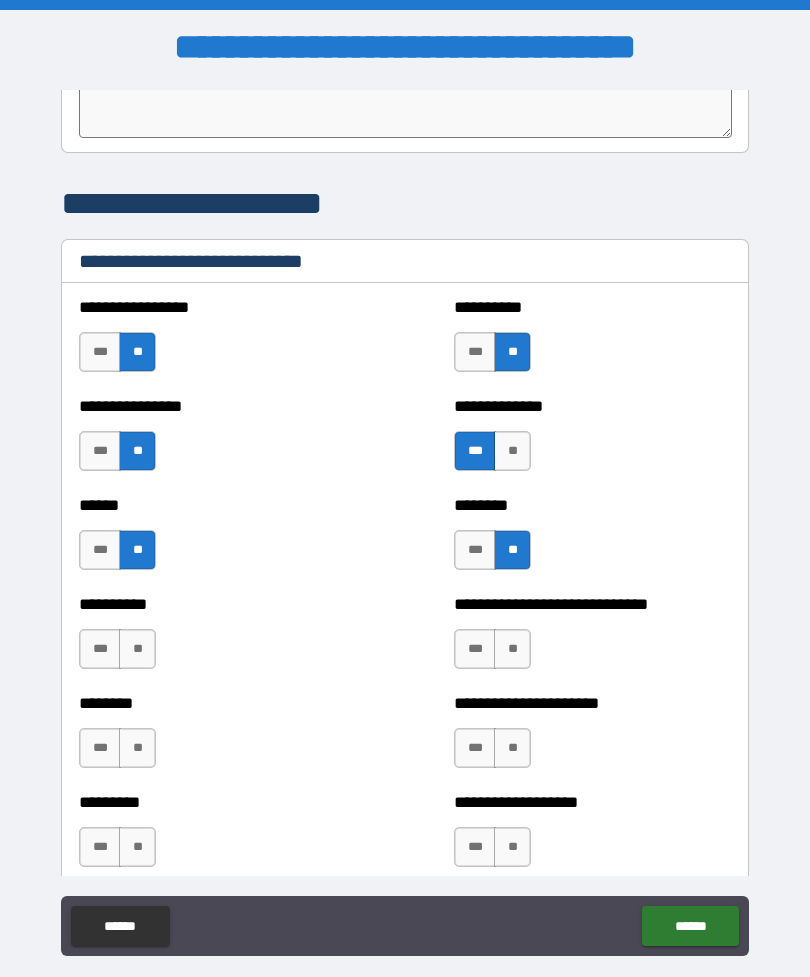 click on "**" at bounding box center [137, 649] 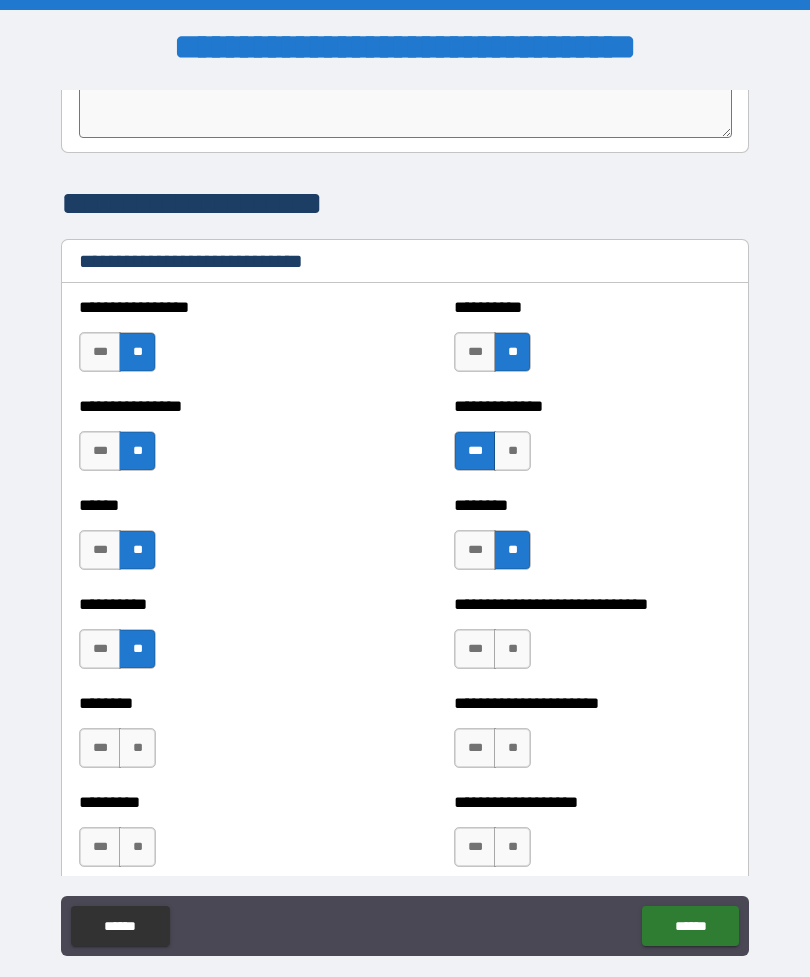 click on "**" at bounding box center (512, 649) 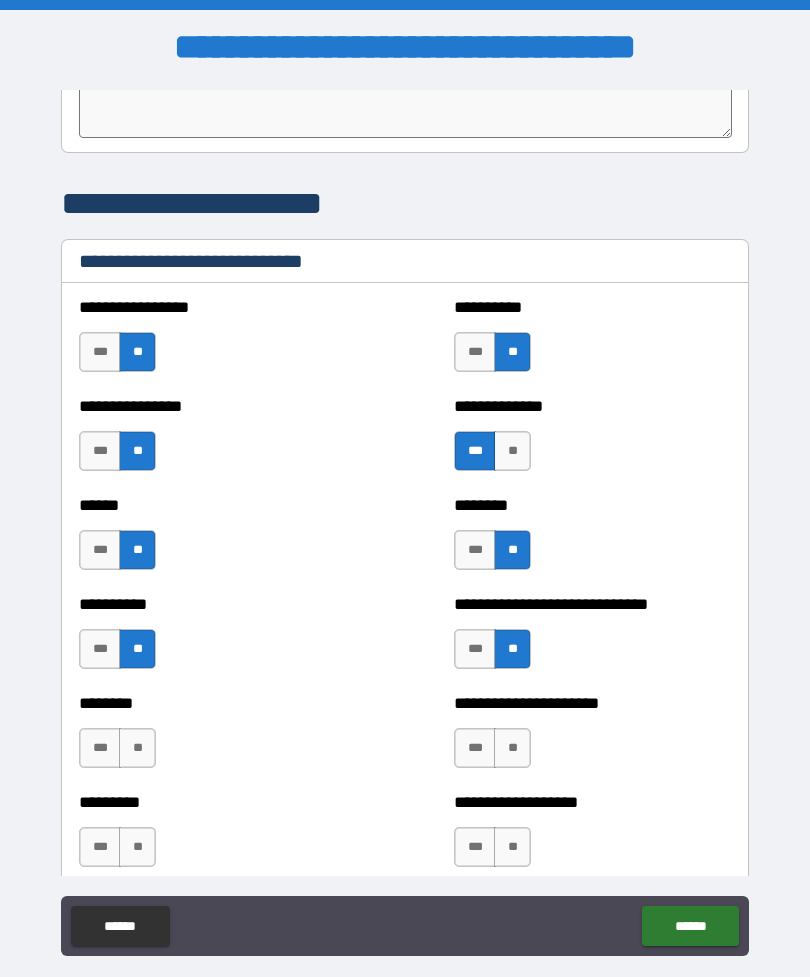 click on "**" at bounding box center (137, 748) 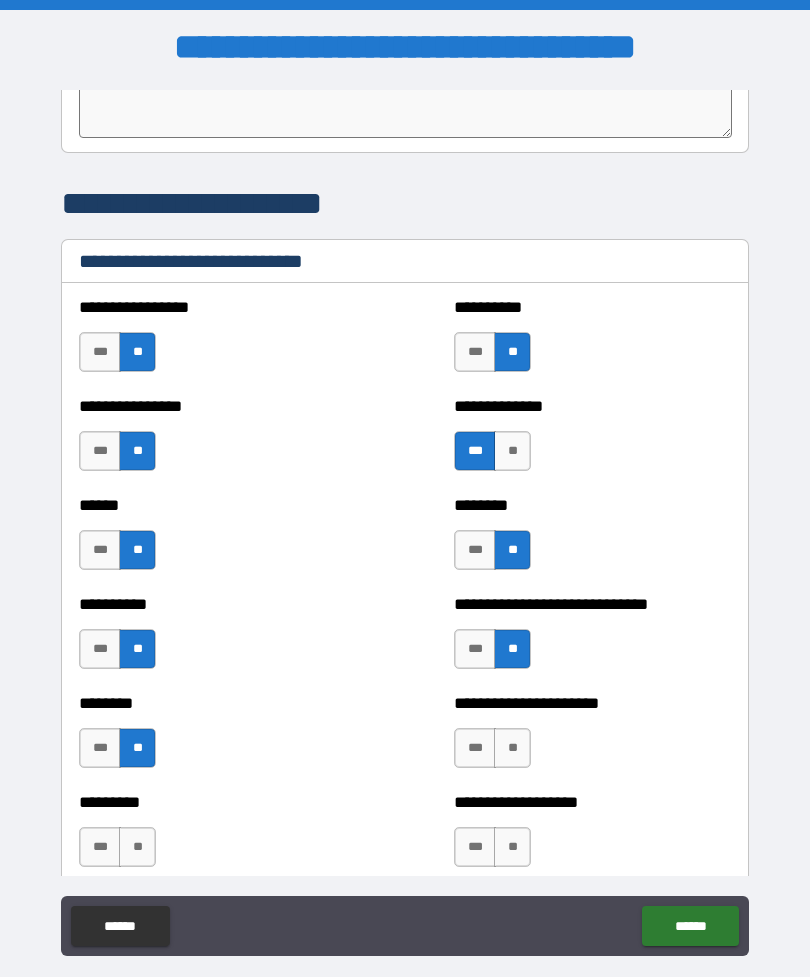 click on "**" at bounding box center [512, 748] 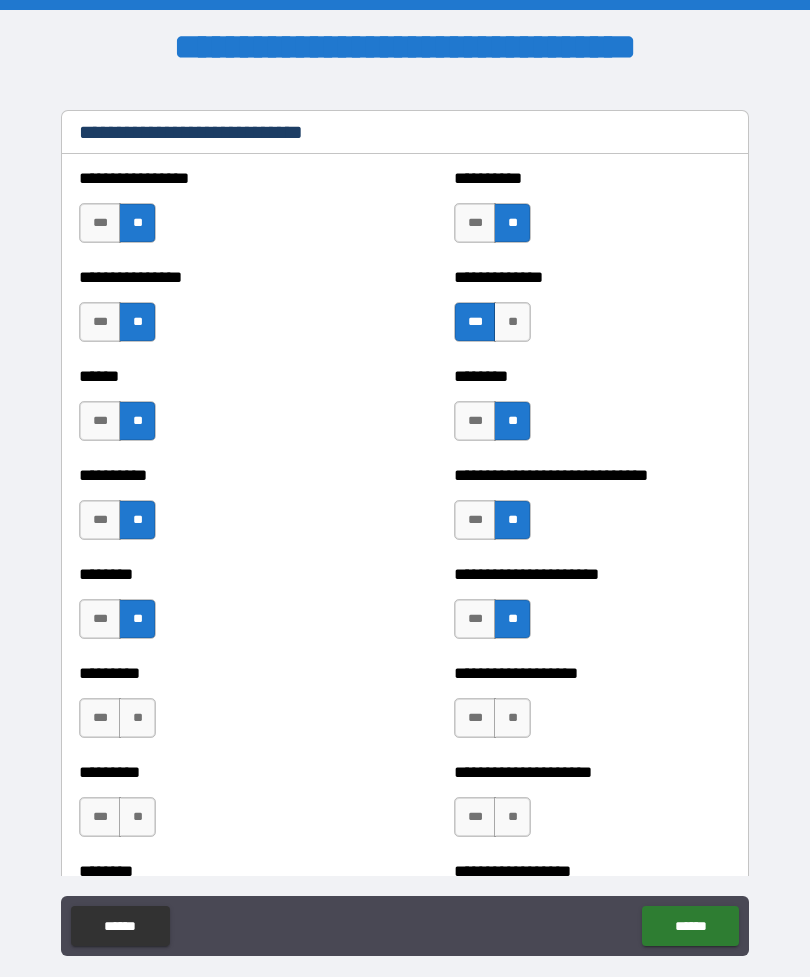 click on "**" at bounding box center (137, 718) 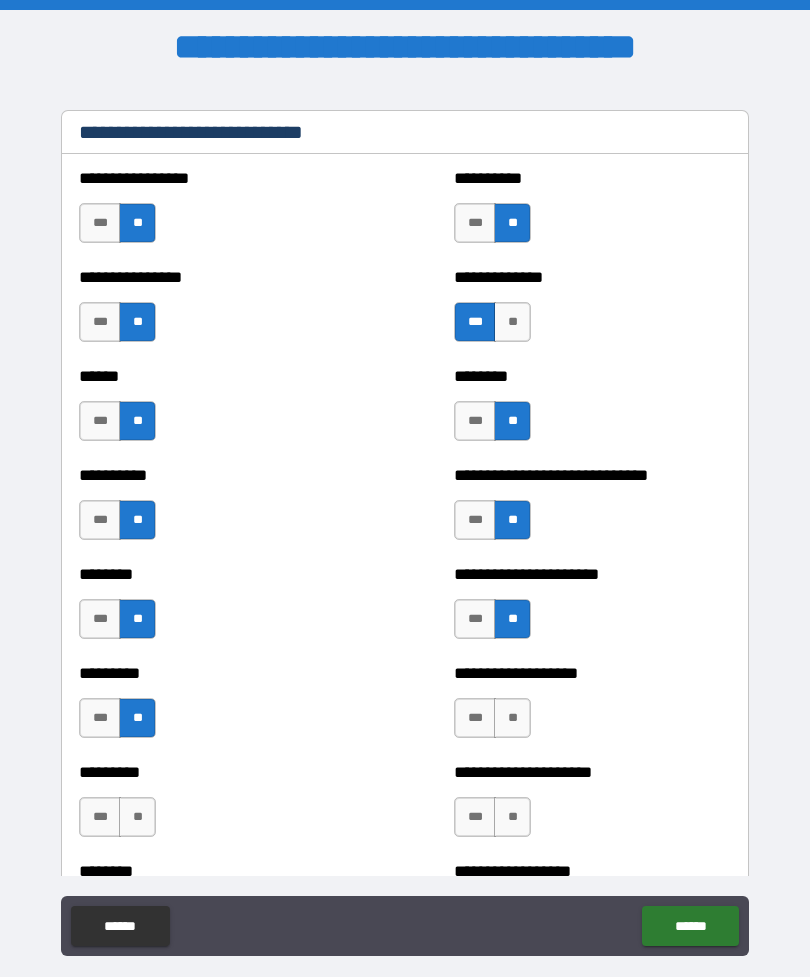 click on "**" at bounding box center [512, 718] 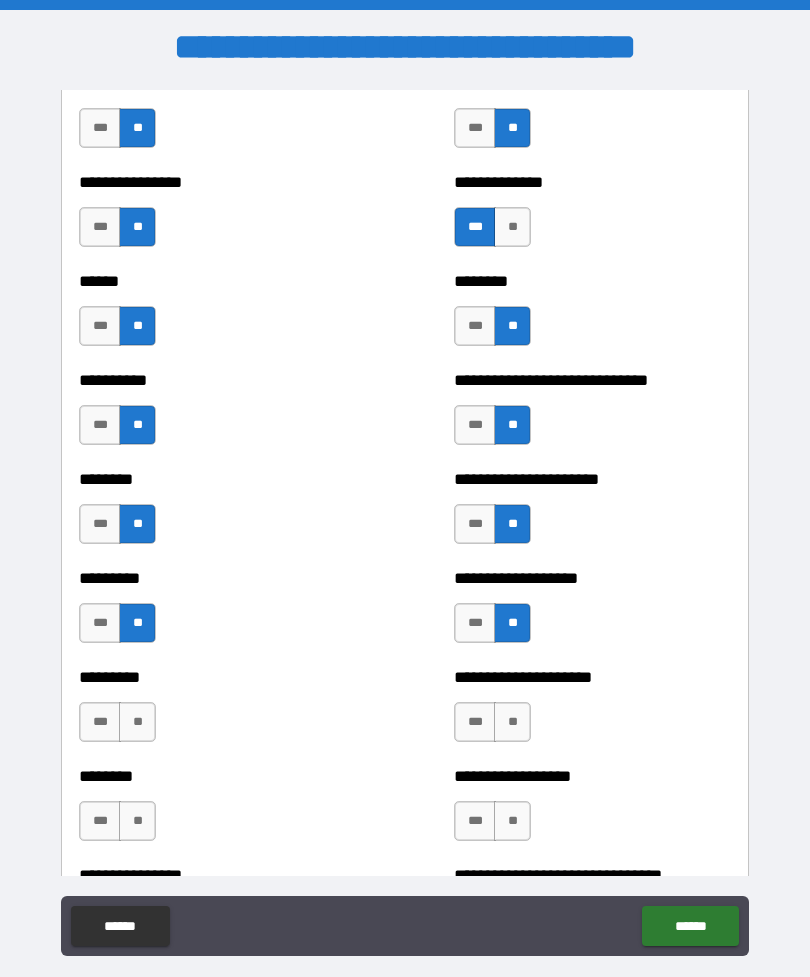 scroll, scrollTop: 6764, scrollLeft: 0, axis: vertical 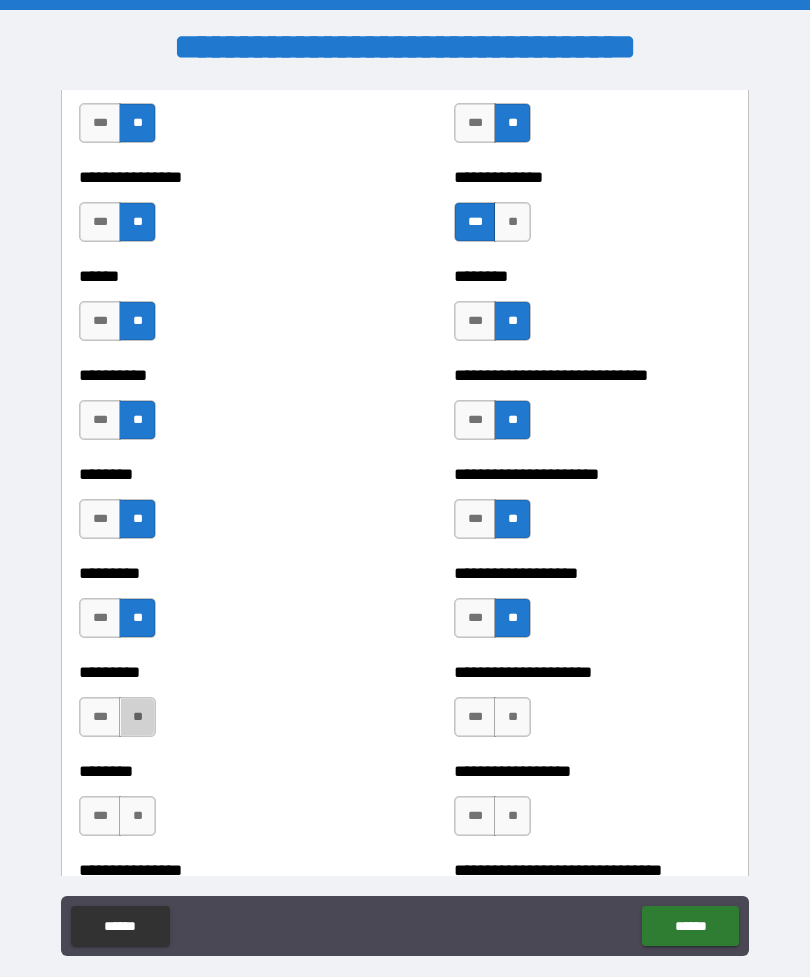 click on "**" at bounding box center [137, 717] 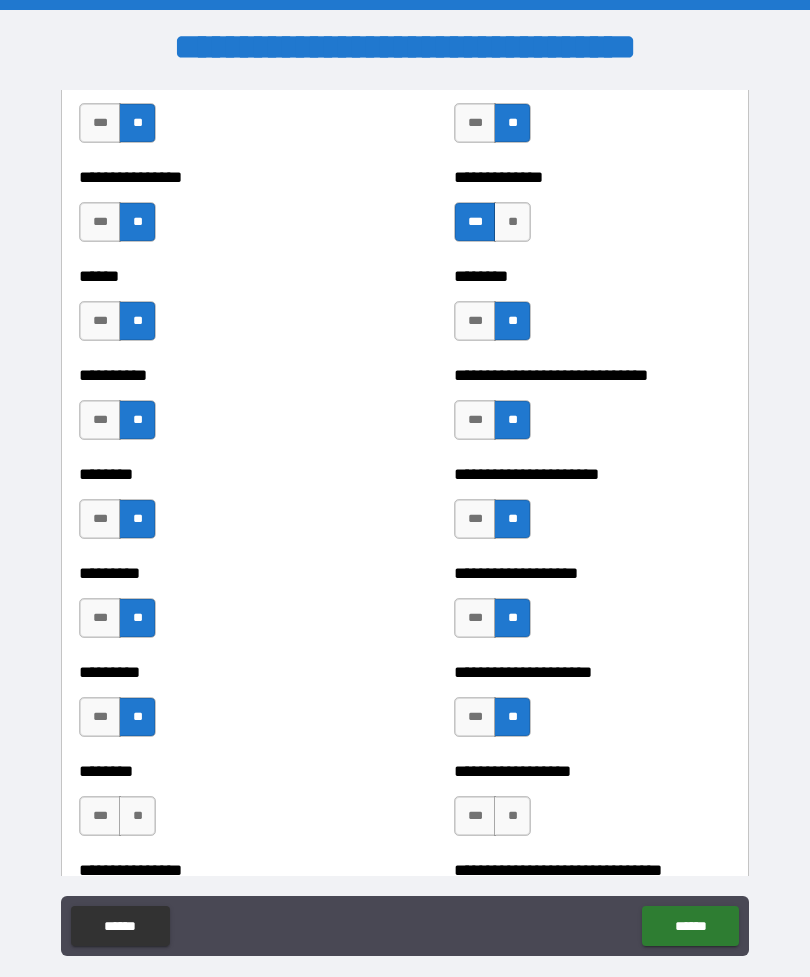 click on "**" at bounding box center (137, 816) 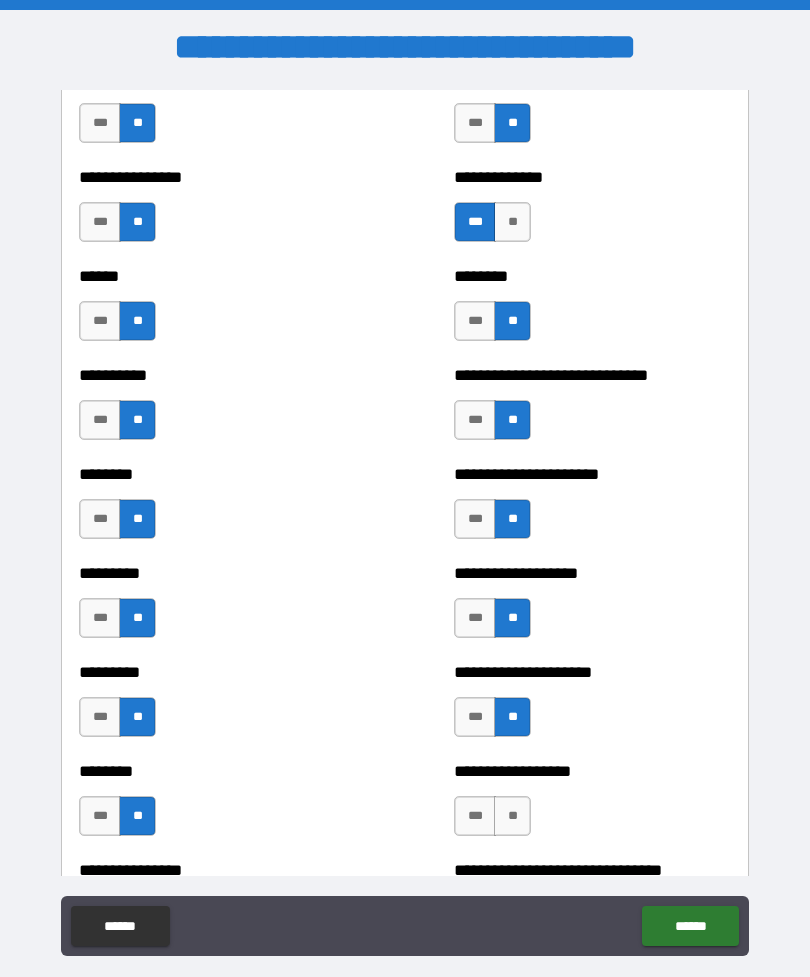 click on "**" at bounding box center [512, 816] 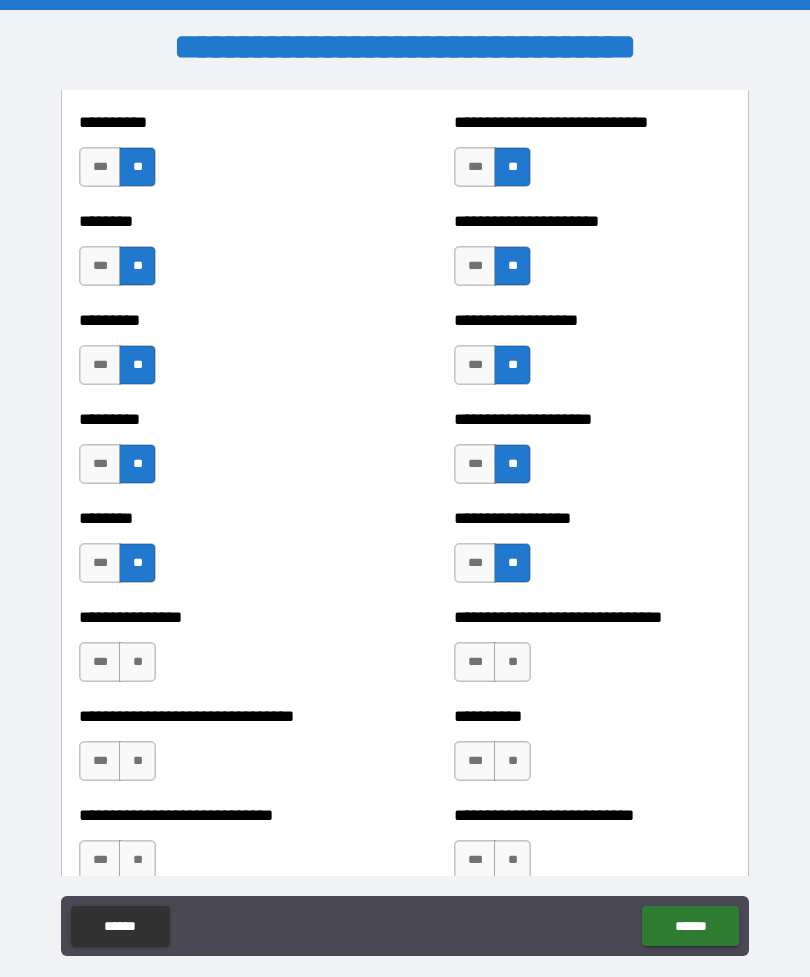 scroll, scrollTop: 7025, scrollLeft: 0, axis: vertical 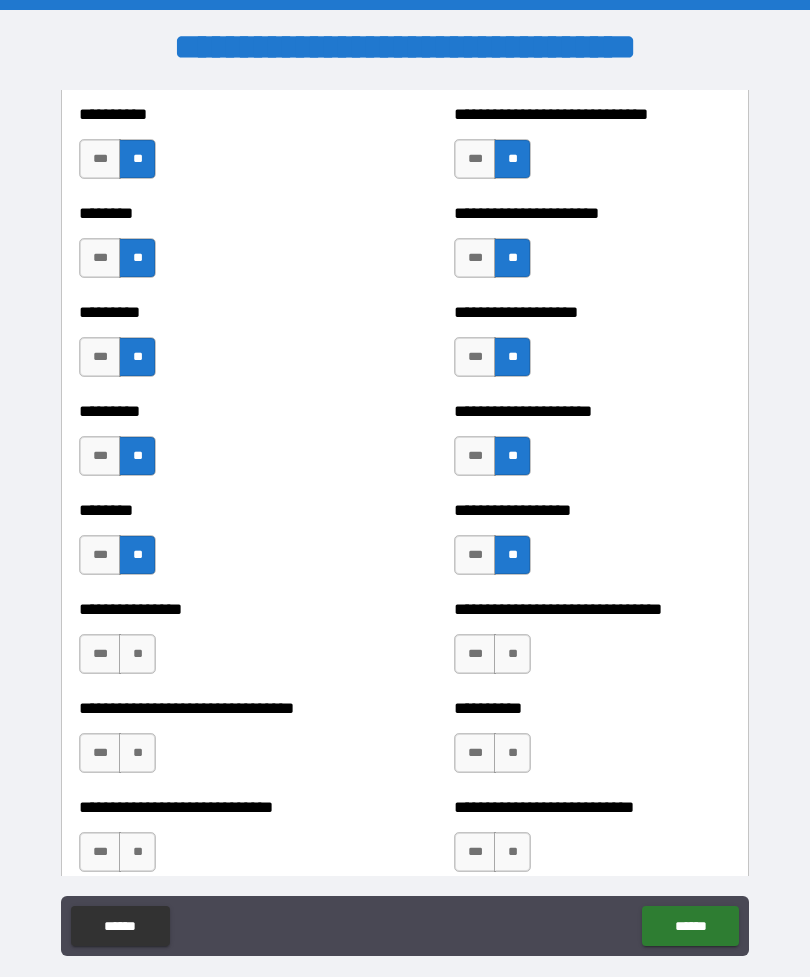 click on "**" at bounding box center (137, 654) 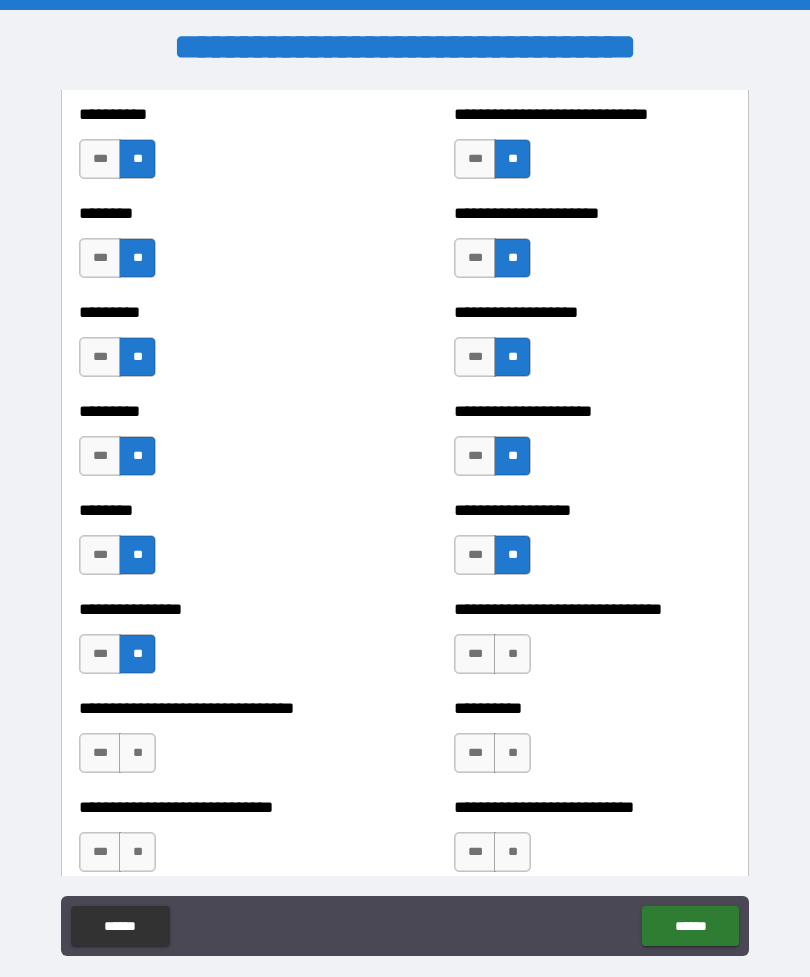click on "**" at bounding box center (512, 654) 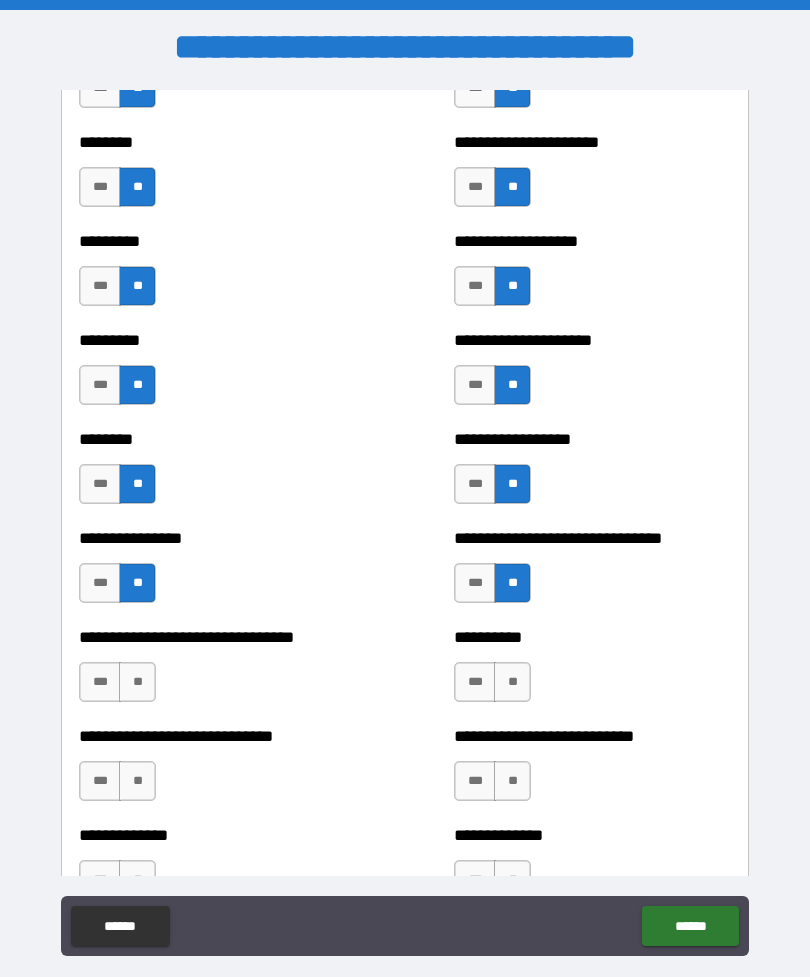 scroll, scrollTop: 7097, scrollLeft: 0, axis: vertical 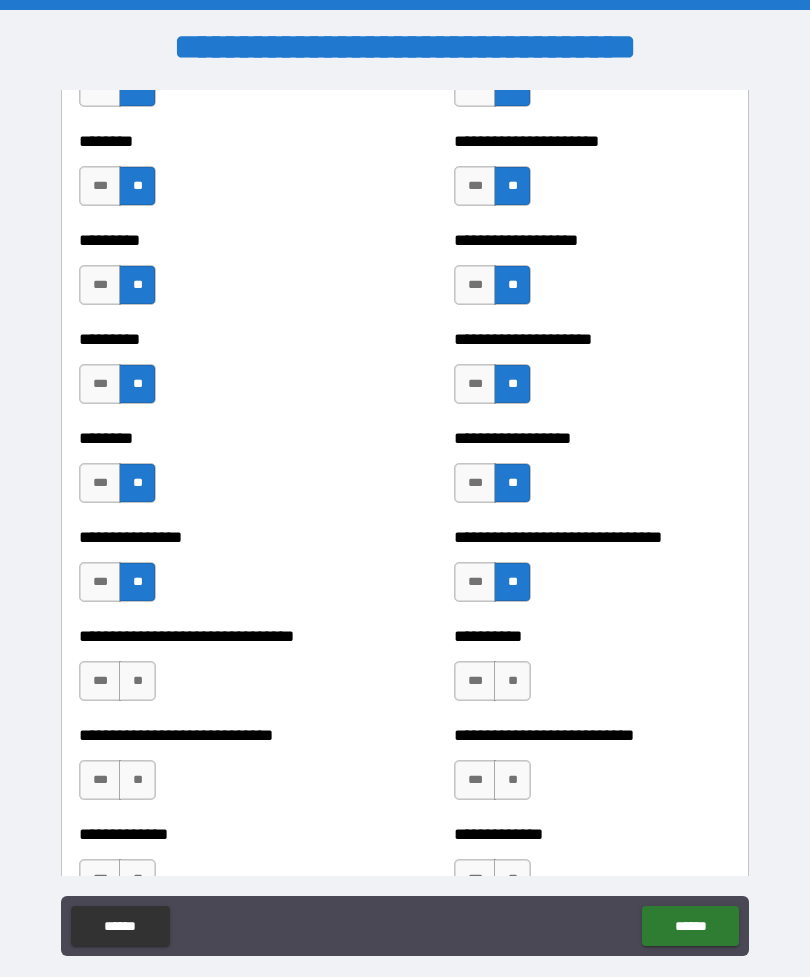 click on "**" at bounding box center (137, 681) 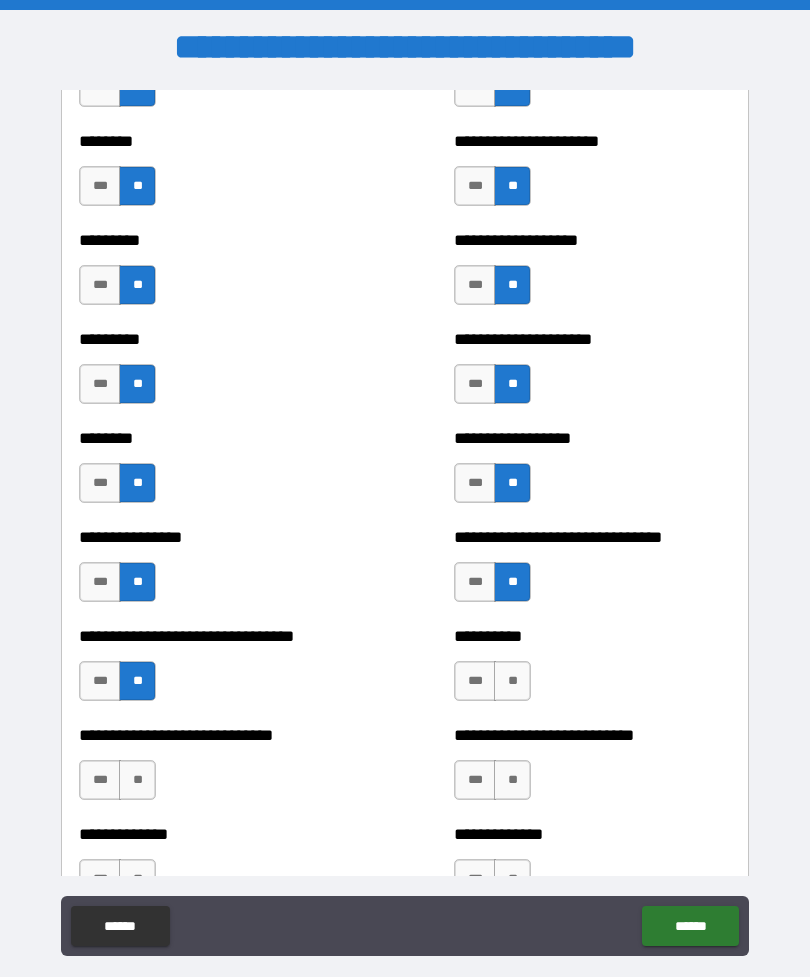 click on "**" at bounding box center (512, 681) 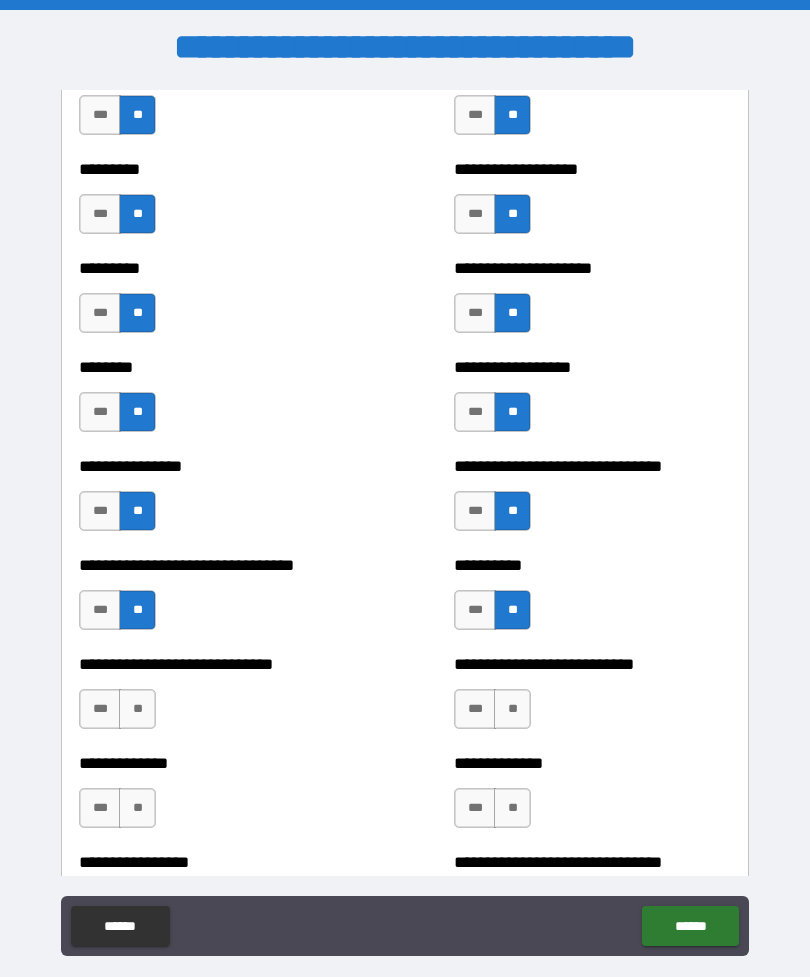 scroll, scrollTop: 7172, scrollLeft: 0, axis: vertical 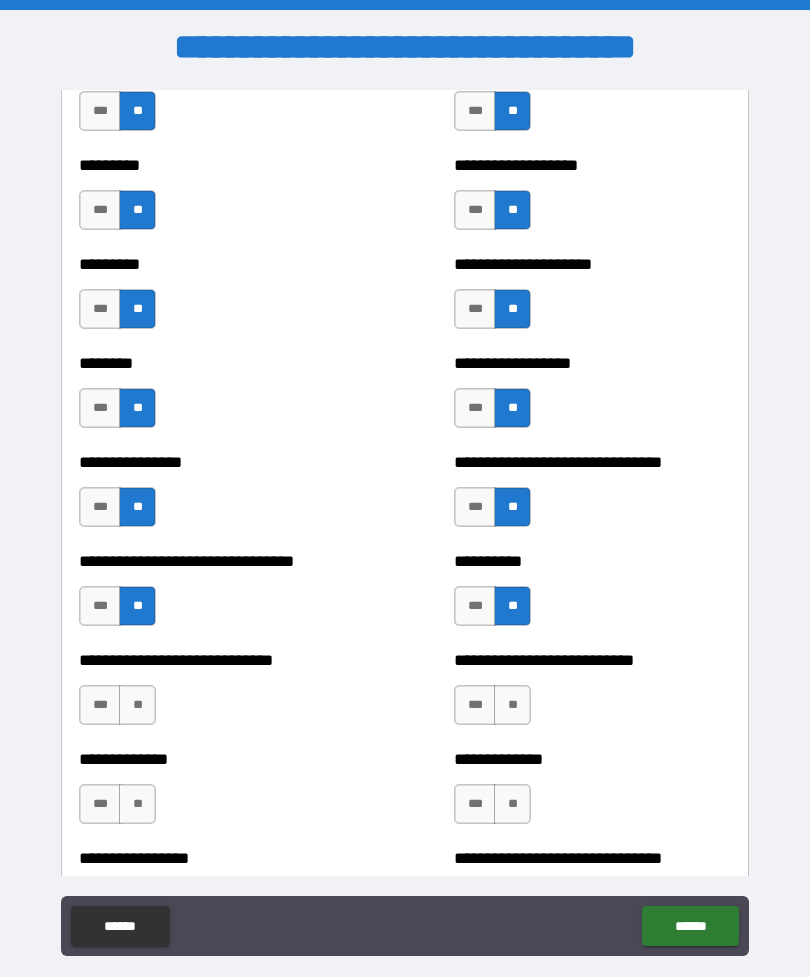 click on "**" at bounding box center (137, 705) 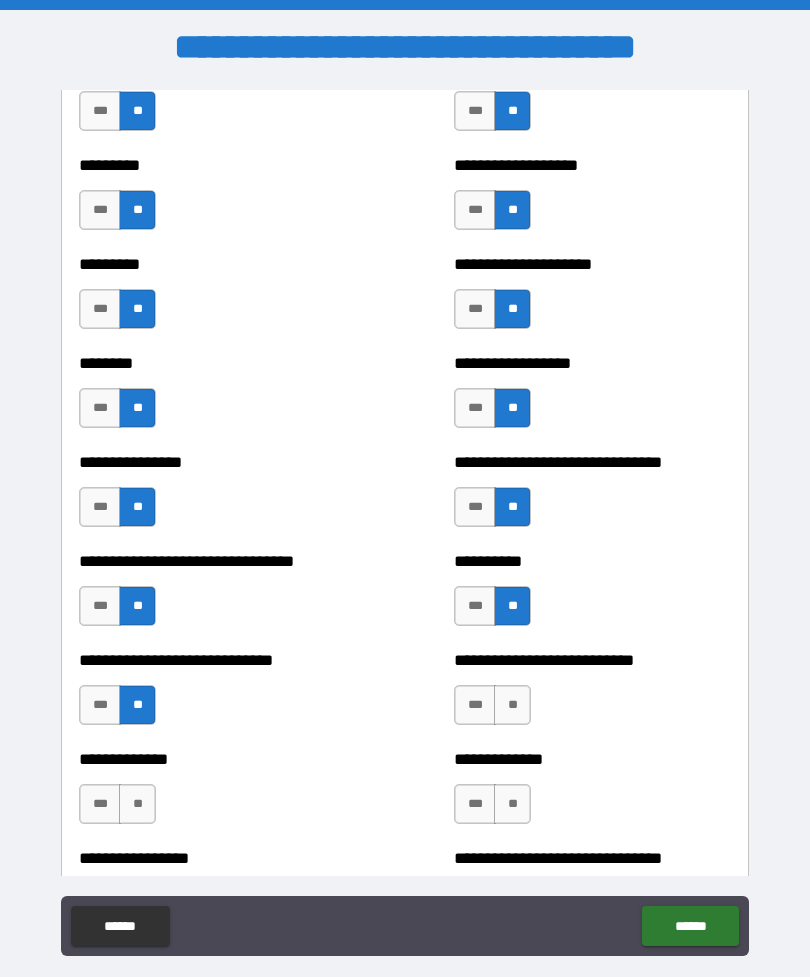 click on "**" at bounding box center [512, 705] 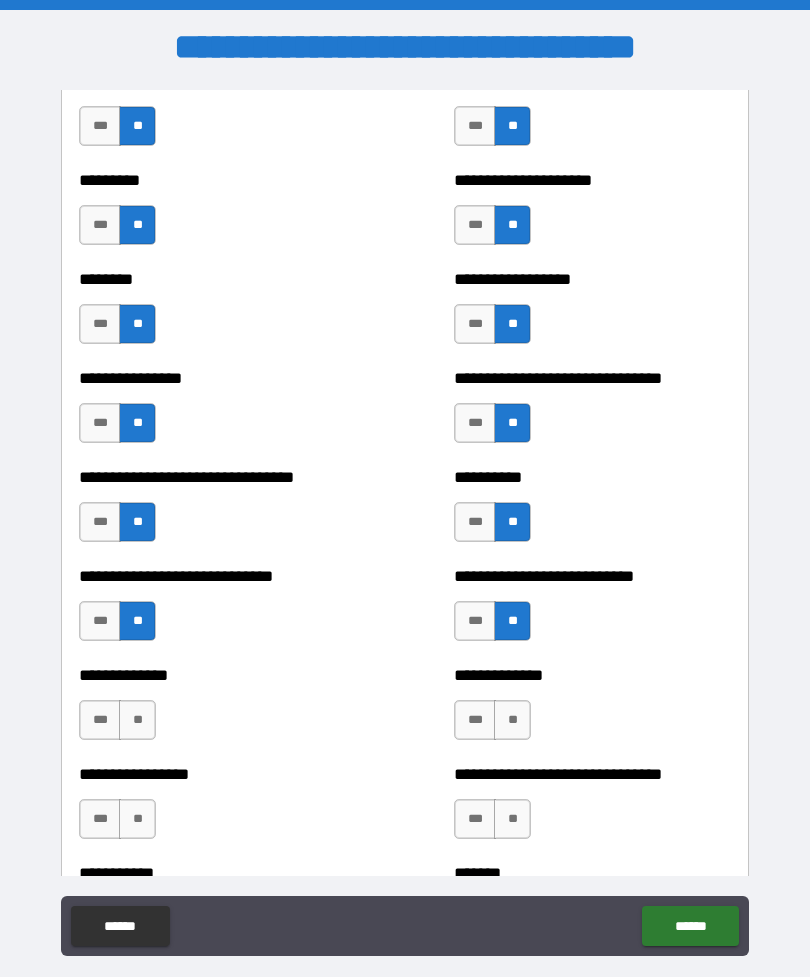 scroll, scrollTop: 7259, scrollLeft: 0, axis: vertical 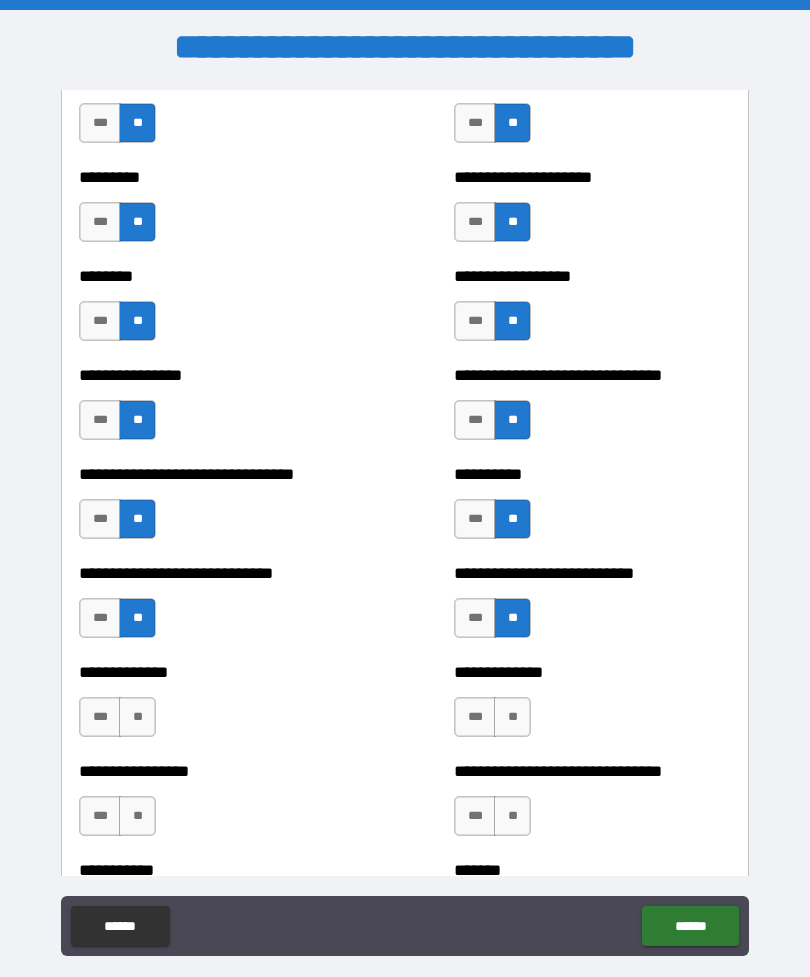 click on "**" at bounding box center [137, 717] 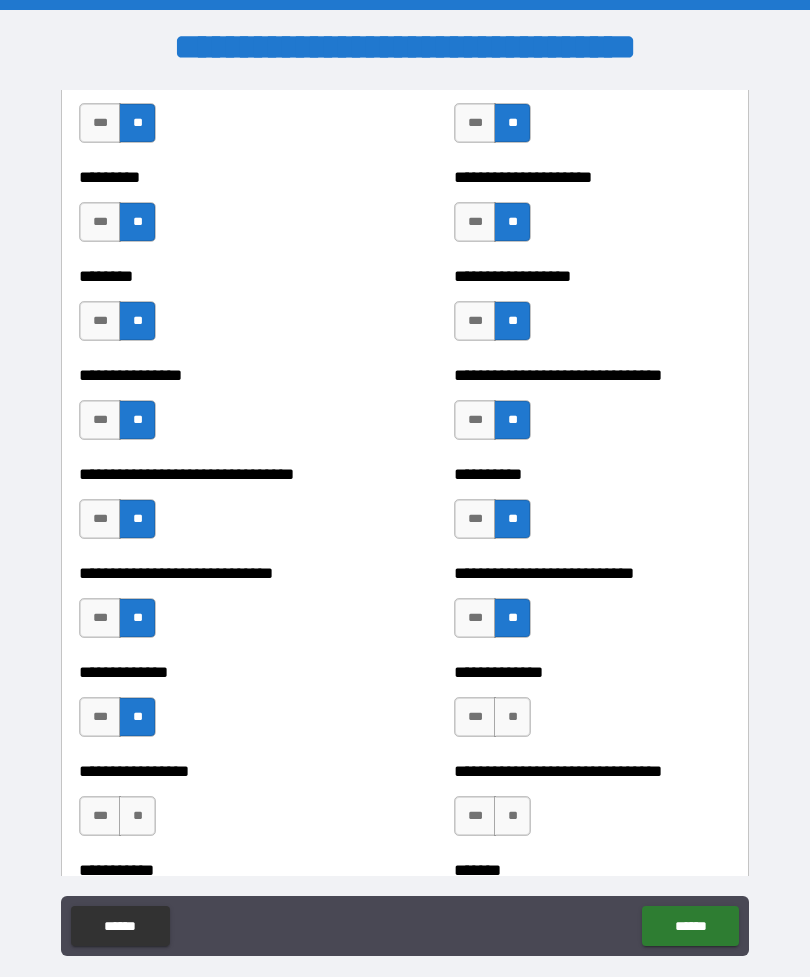 click on "**" at bounding box center (512, 717) 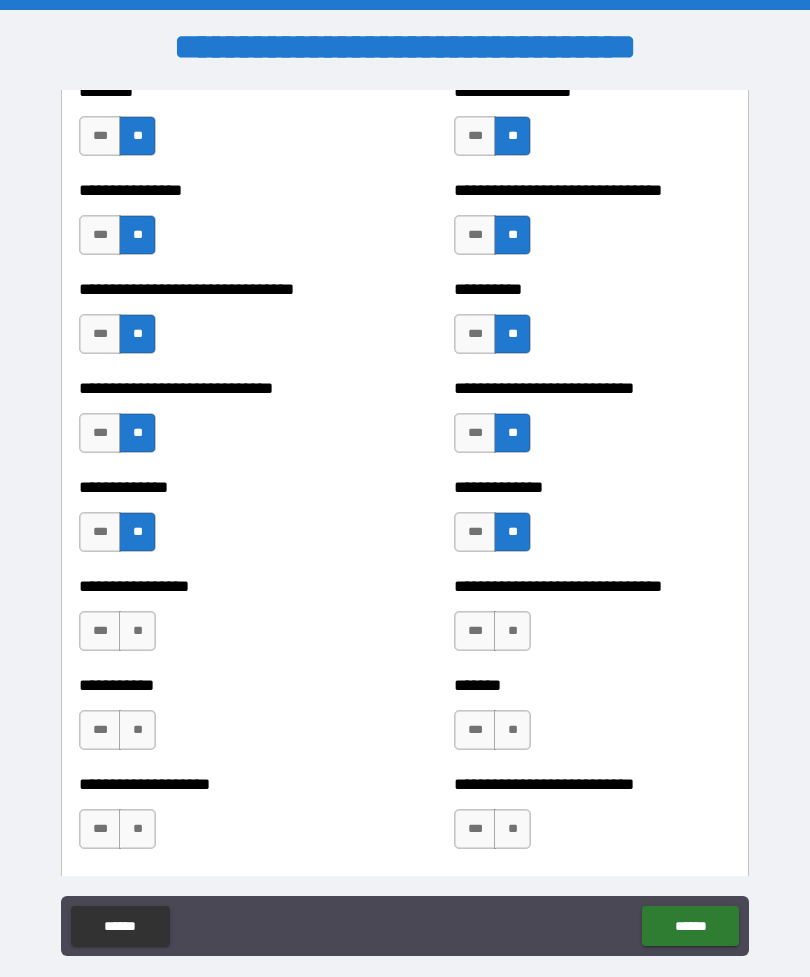 scroll, scrollTop: 7453, scrollLeft: 0, axis: vertical 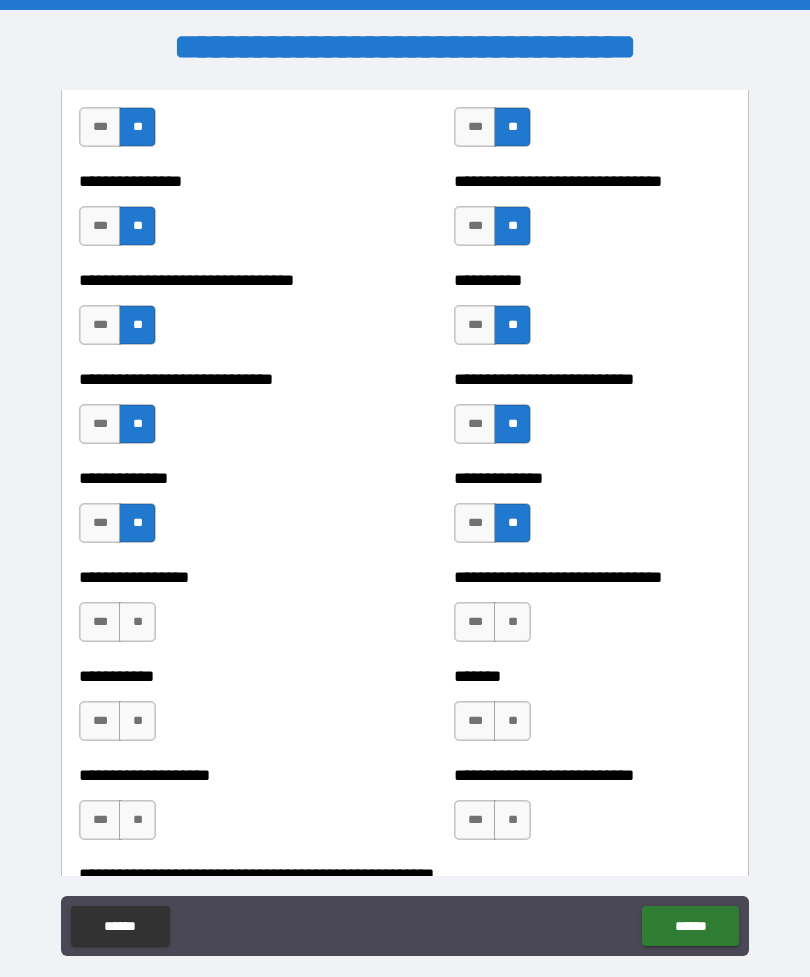 click on "**" at bounding box center (137, 622) 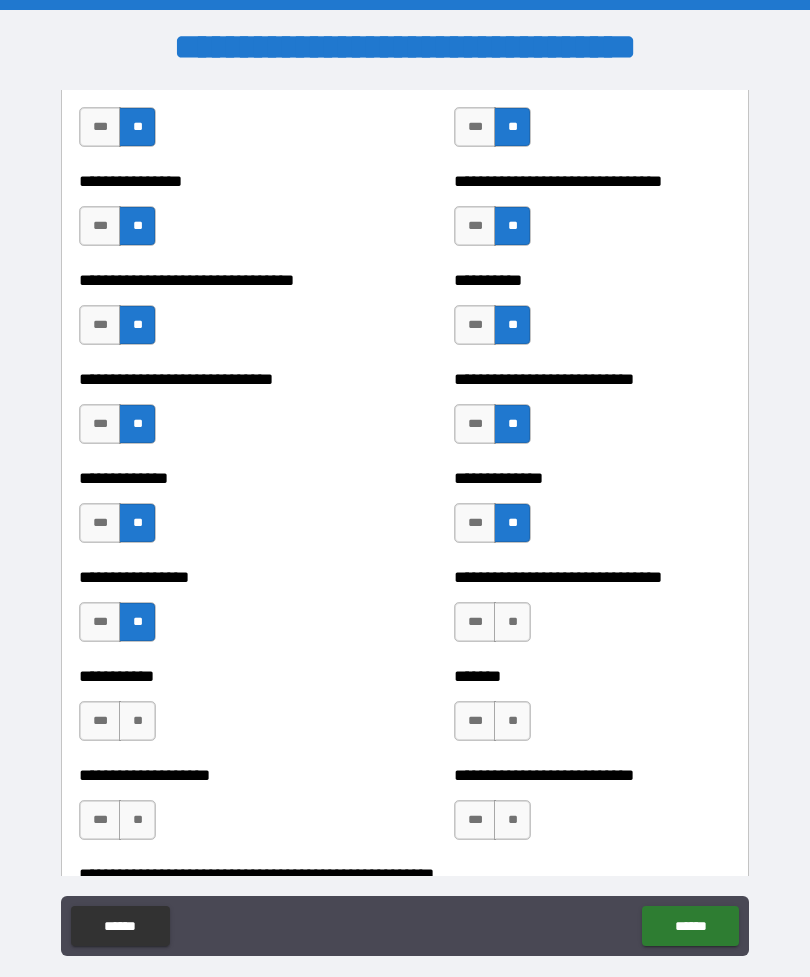click on "**" at bounding box center [512, 622] 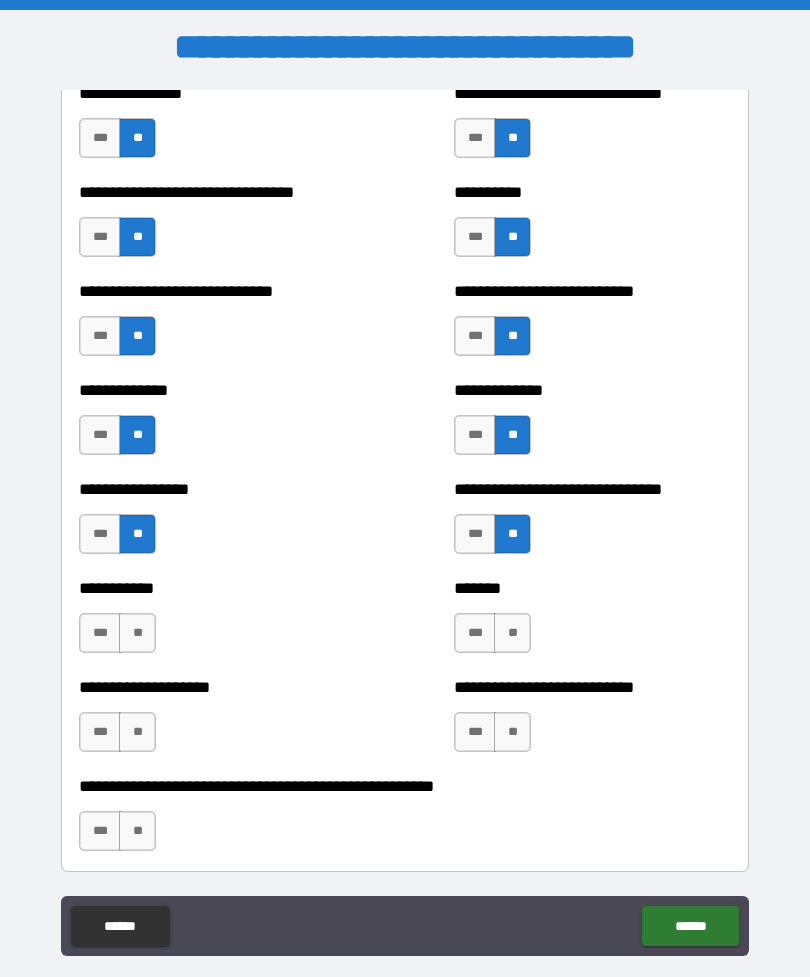 scroll, scrollTop: 7542, scrollLeft: 0, axis: vertical 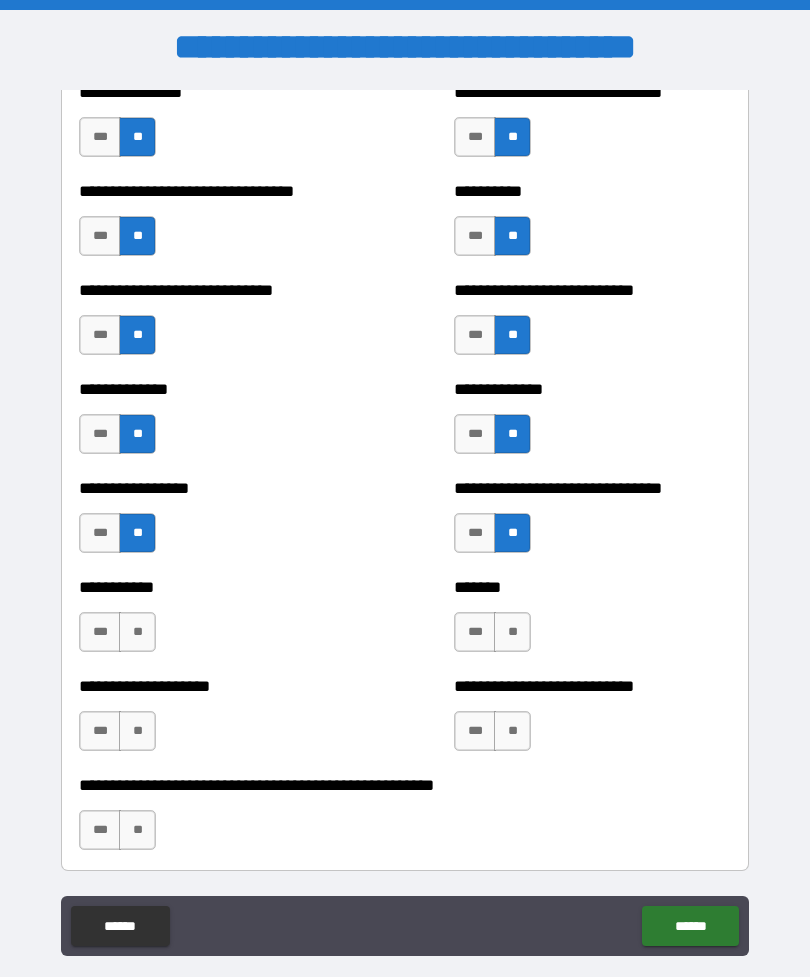 click on "**" at bounding box center [137, 632] 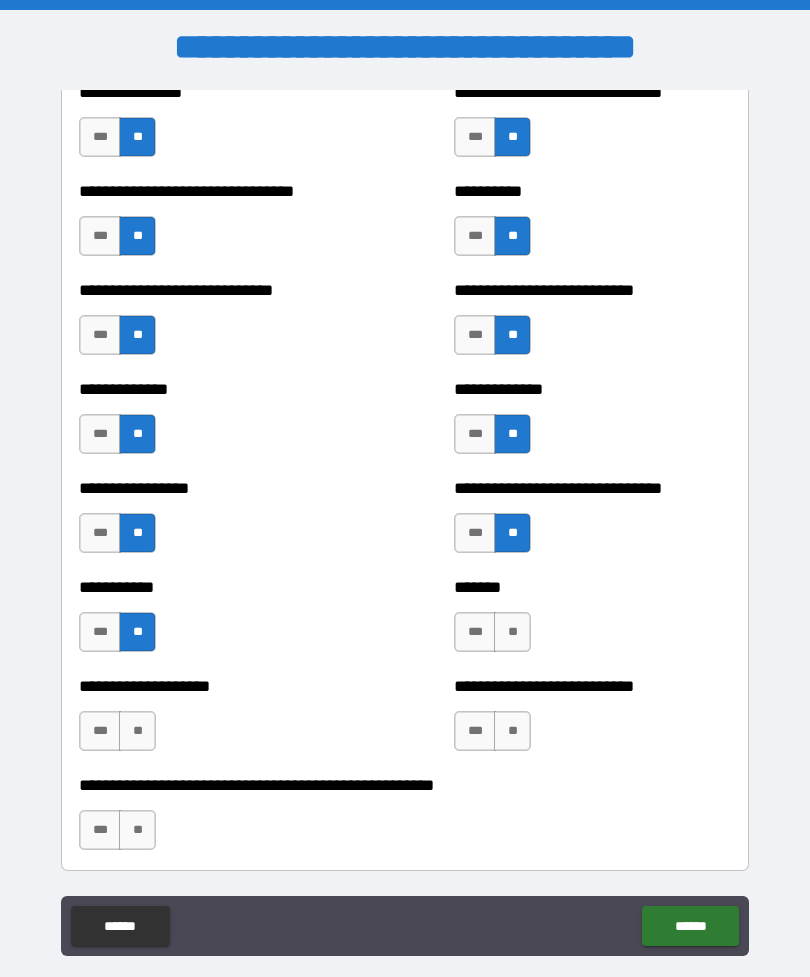 click on "**" at bounding box center (512, 632) 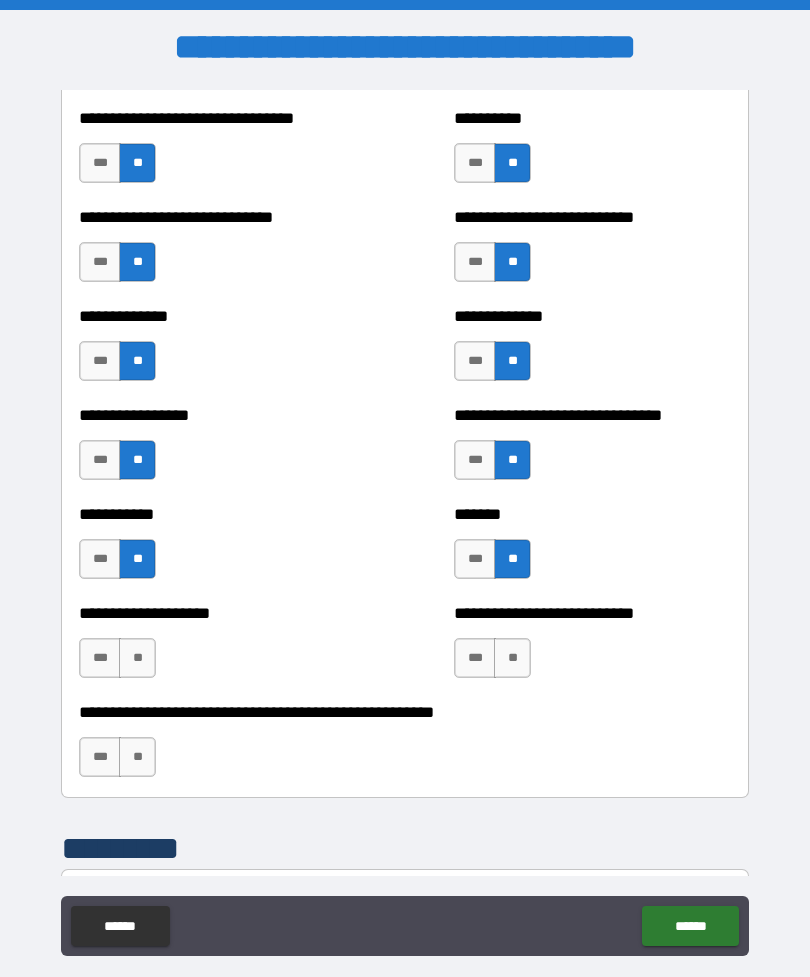 scroll, scrollTop: 7616, scrollLeft: 0, axis: vertical 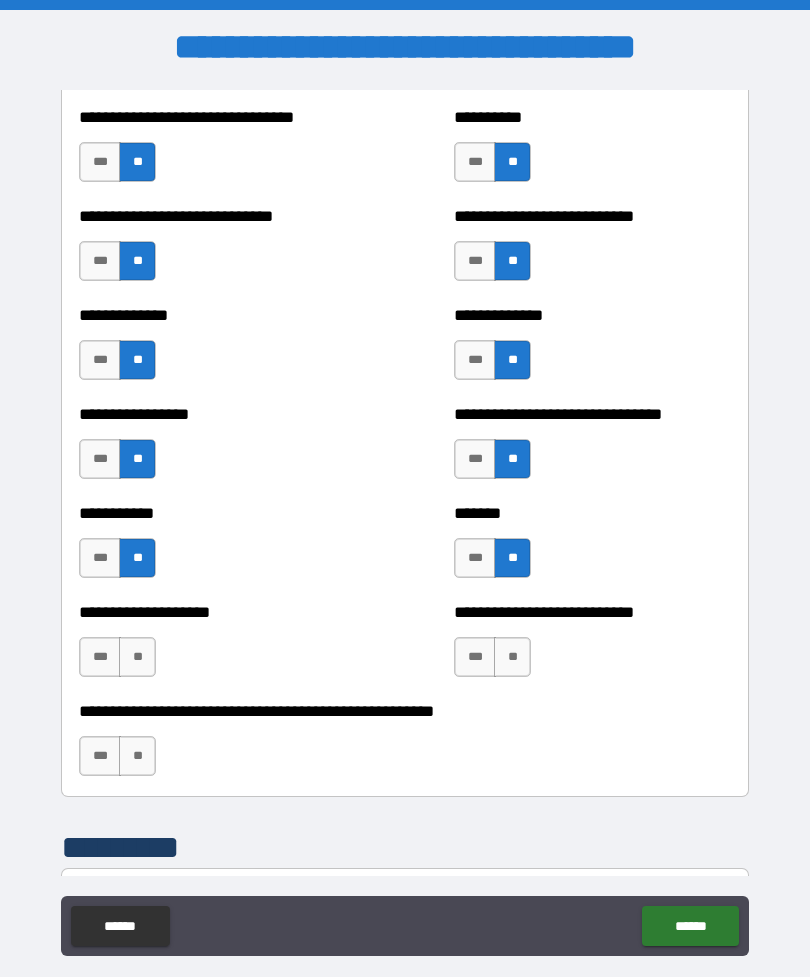 click on "**" at bounding box center (137, 657) 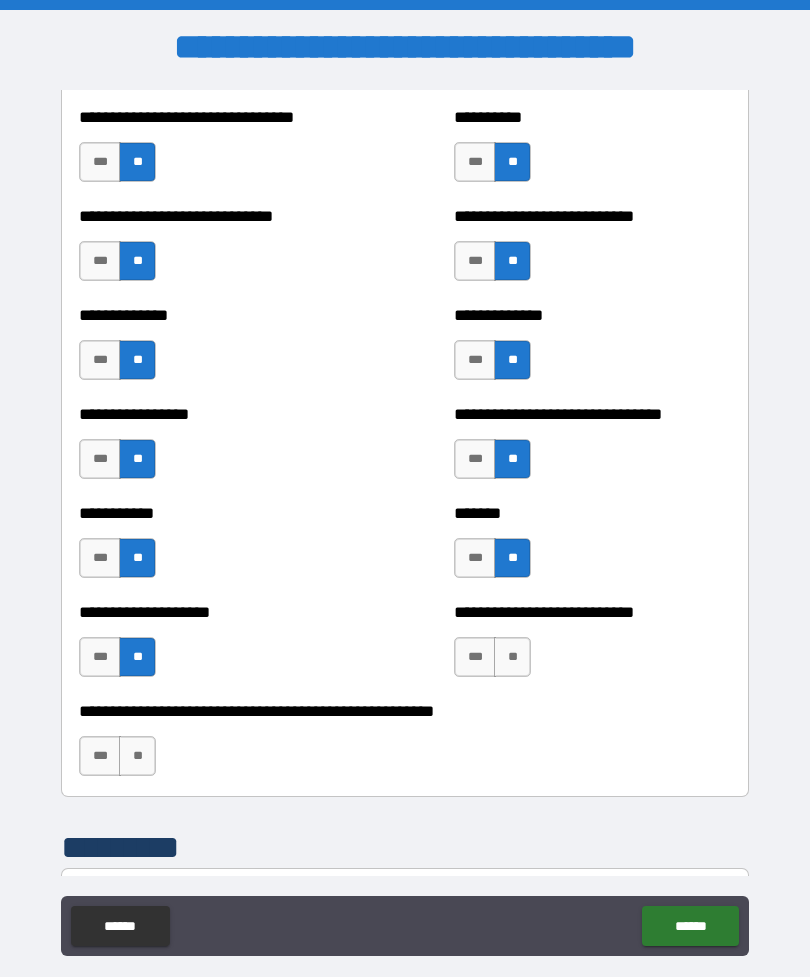 click on "**" at bounding box center [512, 657] 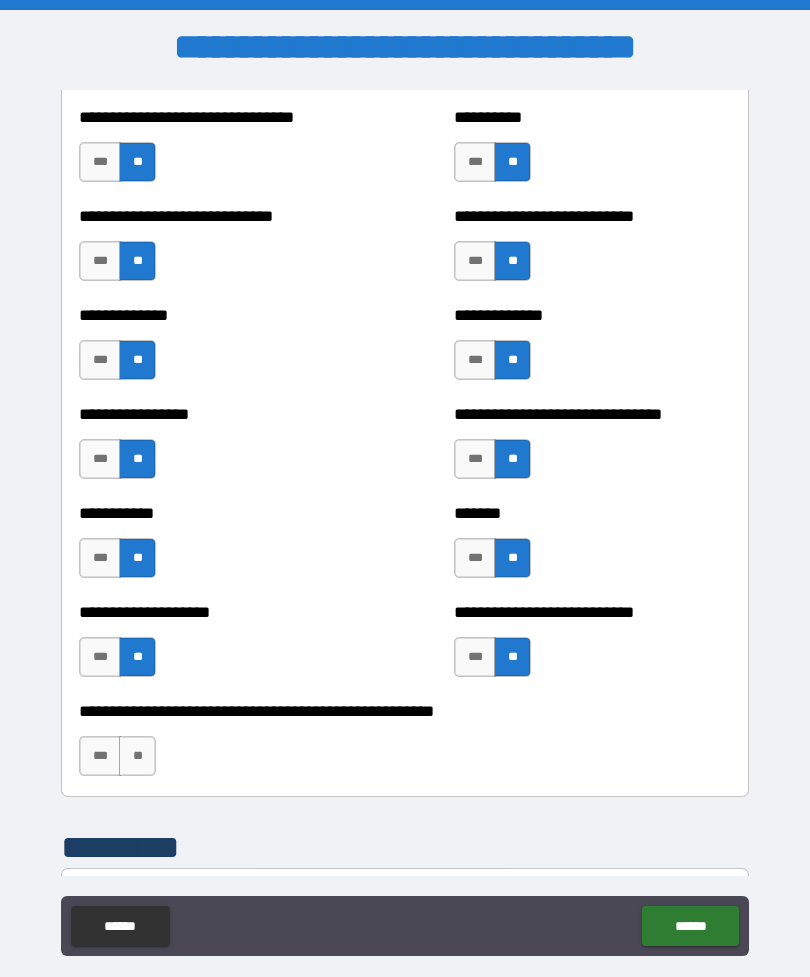 click on "**" at bounding box center (137, 756) 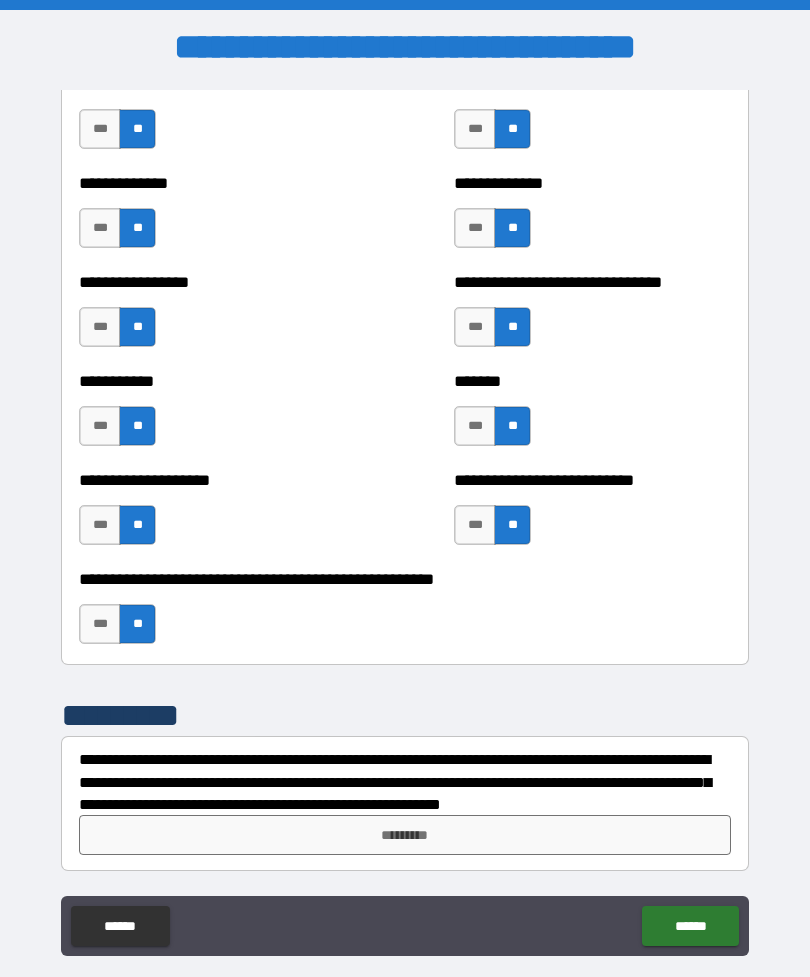 scroll, scrollTop: 7748, scrollLeft: 0, axis: vertical 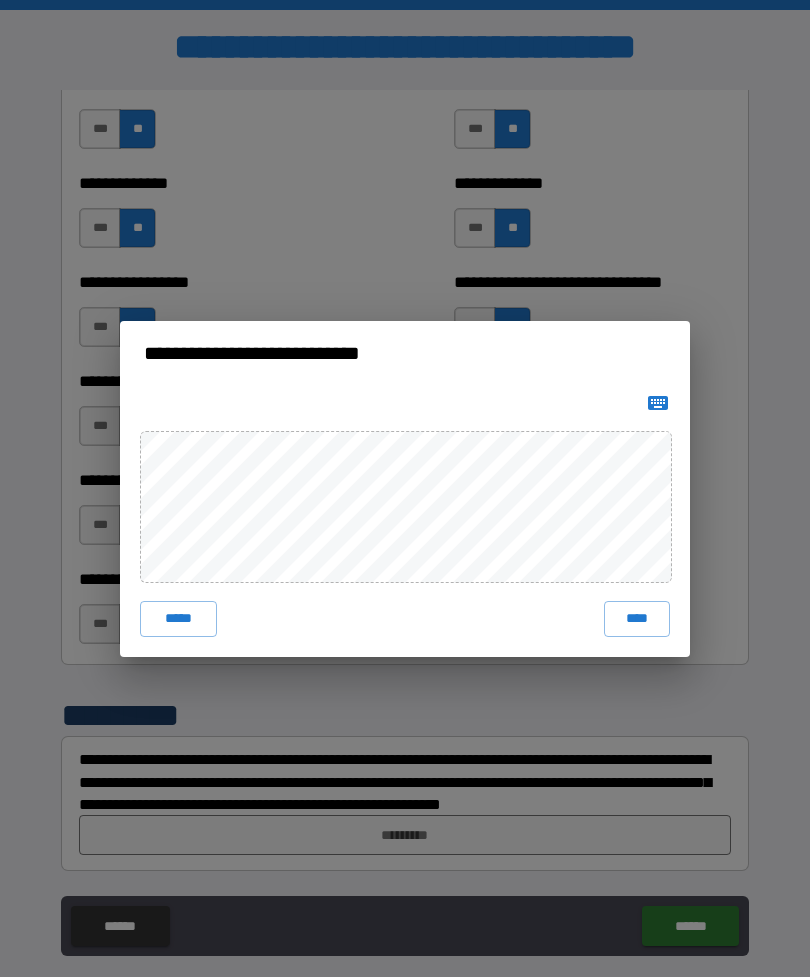 click on "****" at bounding box center [637, 619] 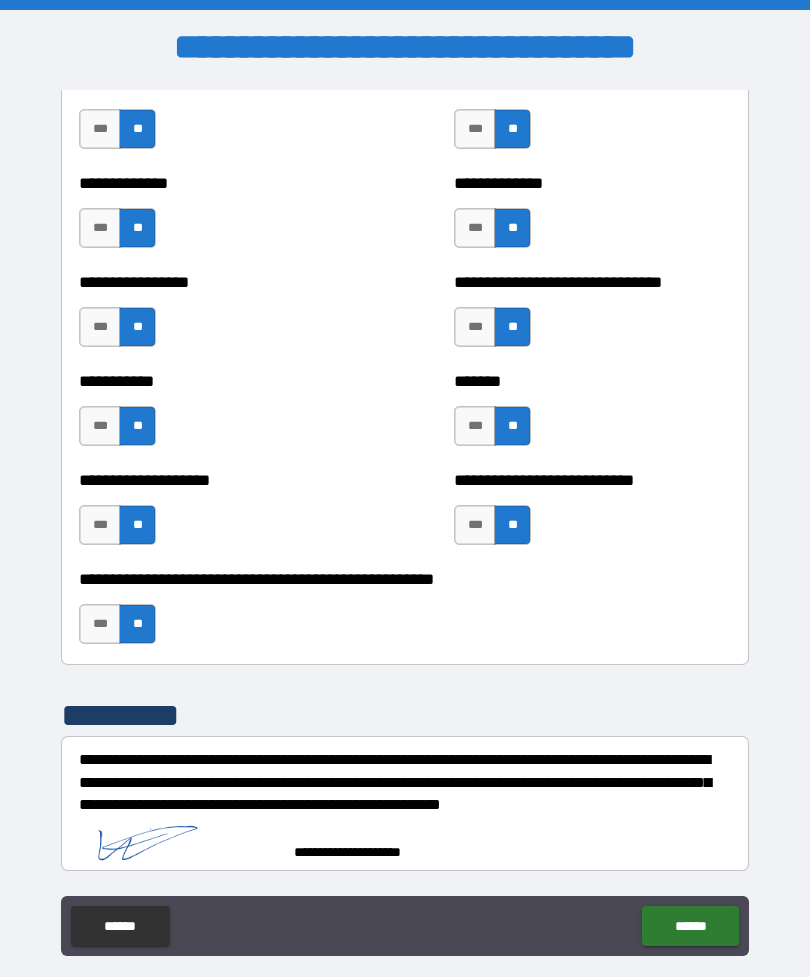 scroll, scrollTop: 7738, scrollLeft: 0, axis: vertical 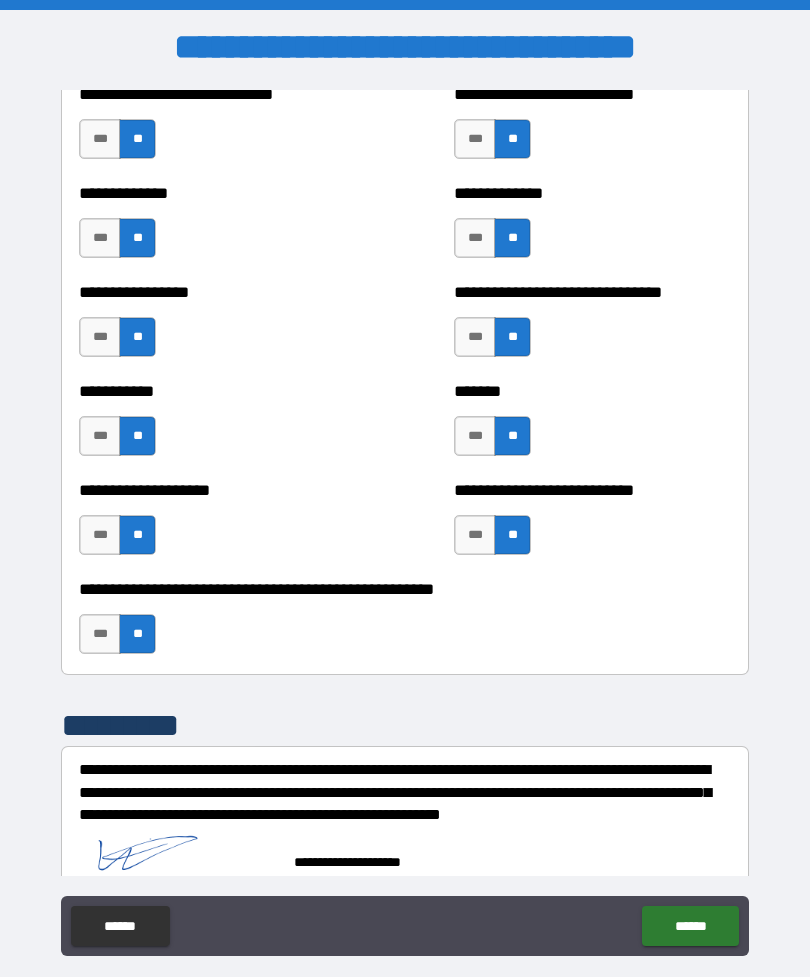 click on "******" at bounding box center [690, 926] 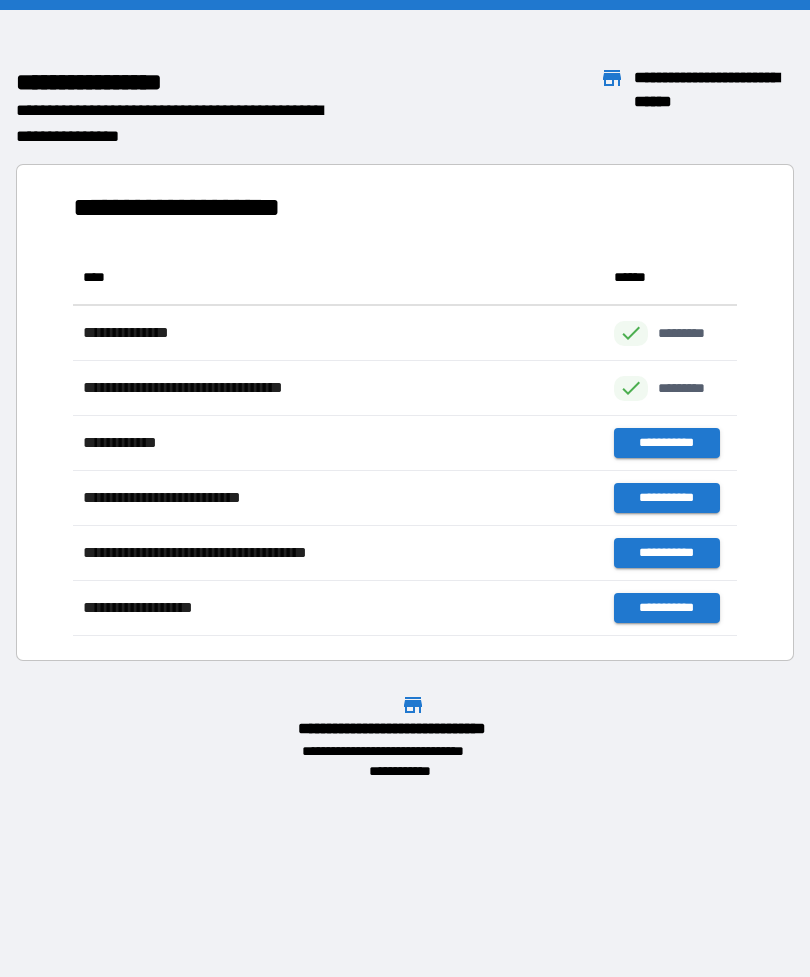 scroll, scrollTop: 1, scrollLeft: 1, axis: both 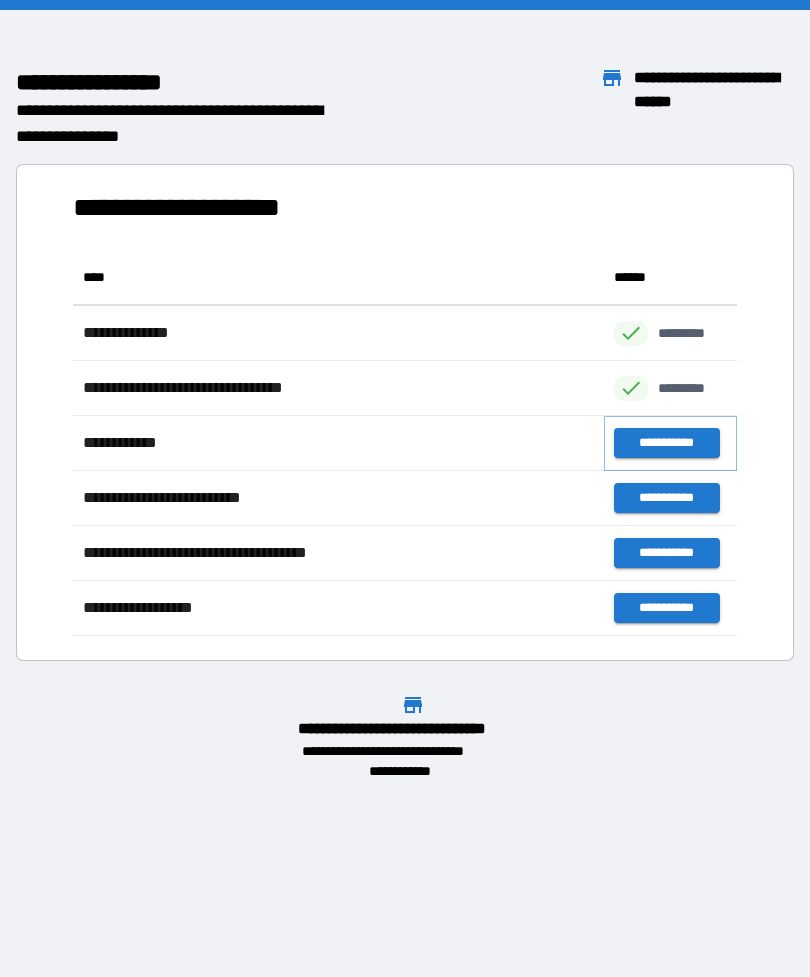 click on "**********" at bounding box center [666, 443] 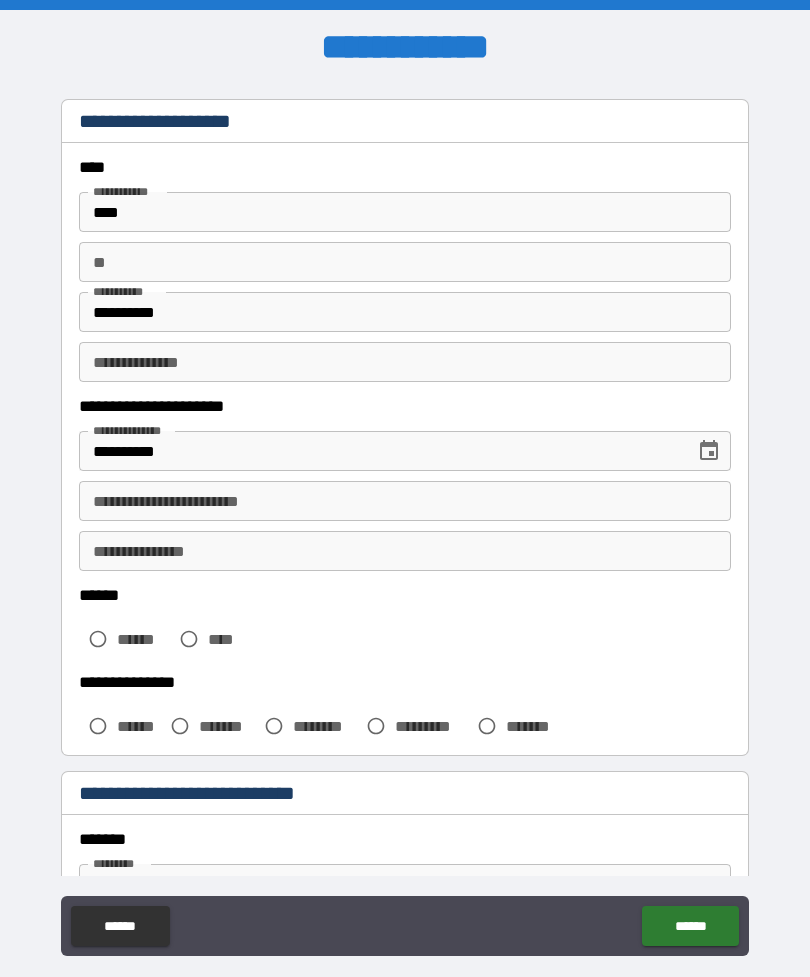 scroll, scrollTop: 65, scrollLeft: 0, axis: vertical 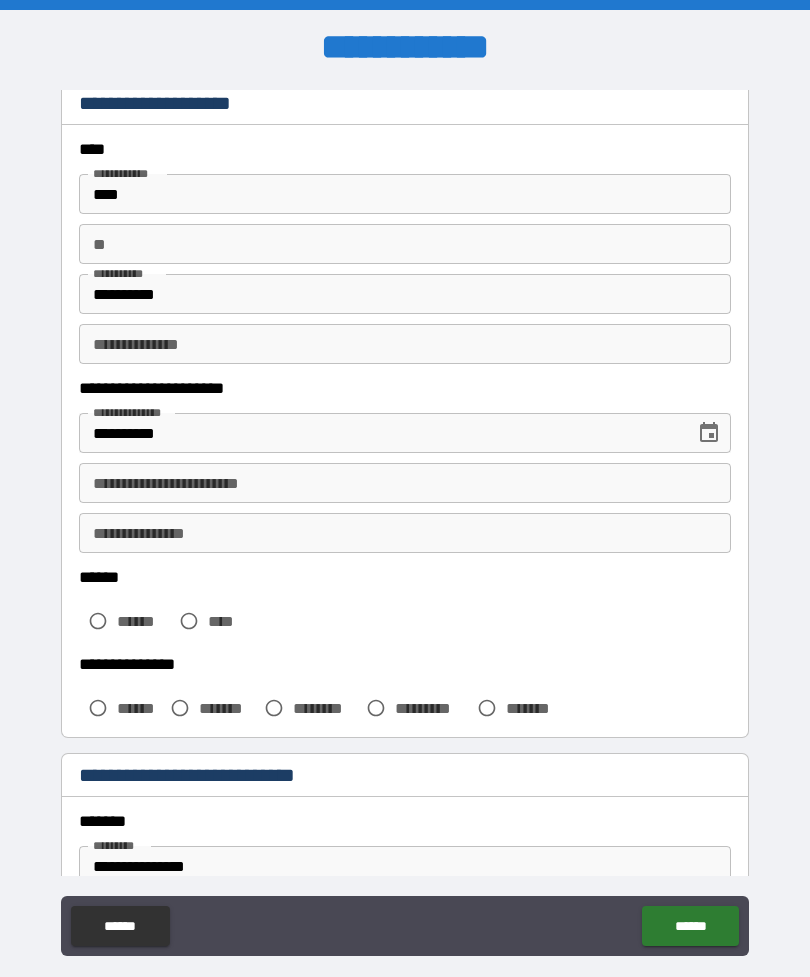 click on "**********" at bounding box center [405, 483] 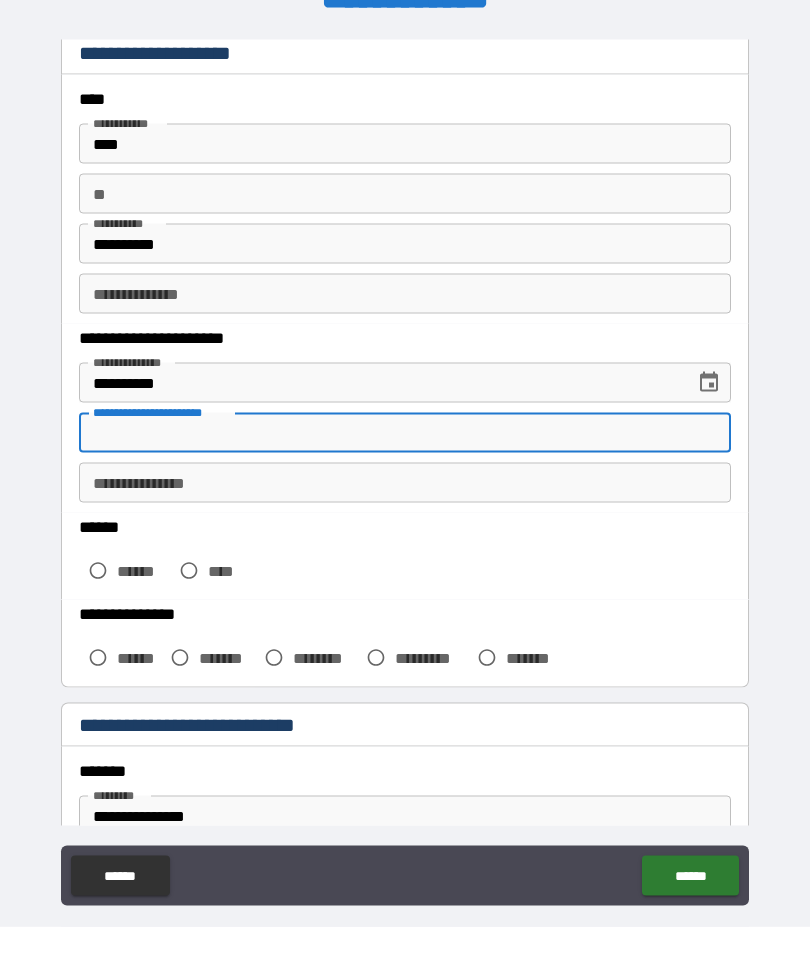click on "**********" at bounding box center [405, 533] 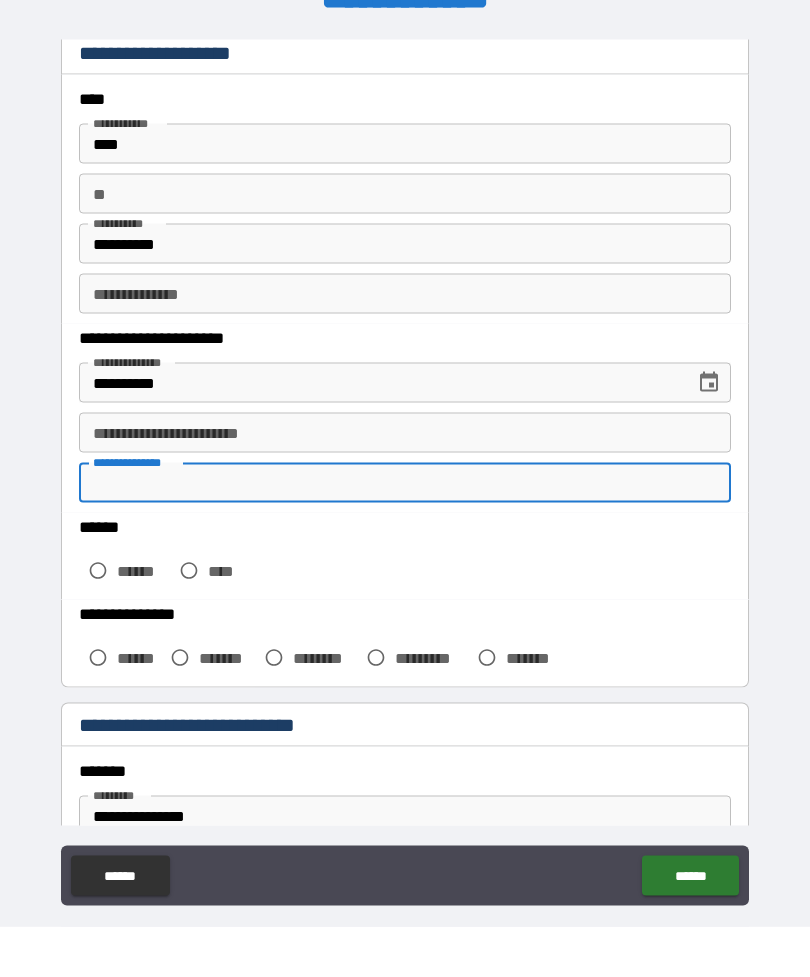 click on "**********" at bounding box center [405, 483] 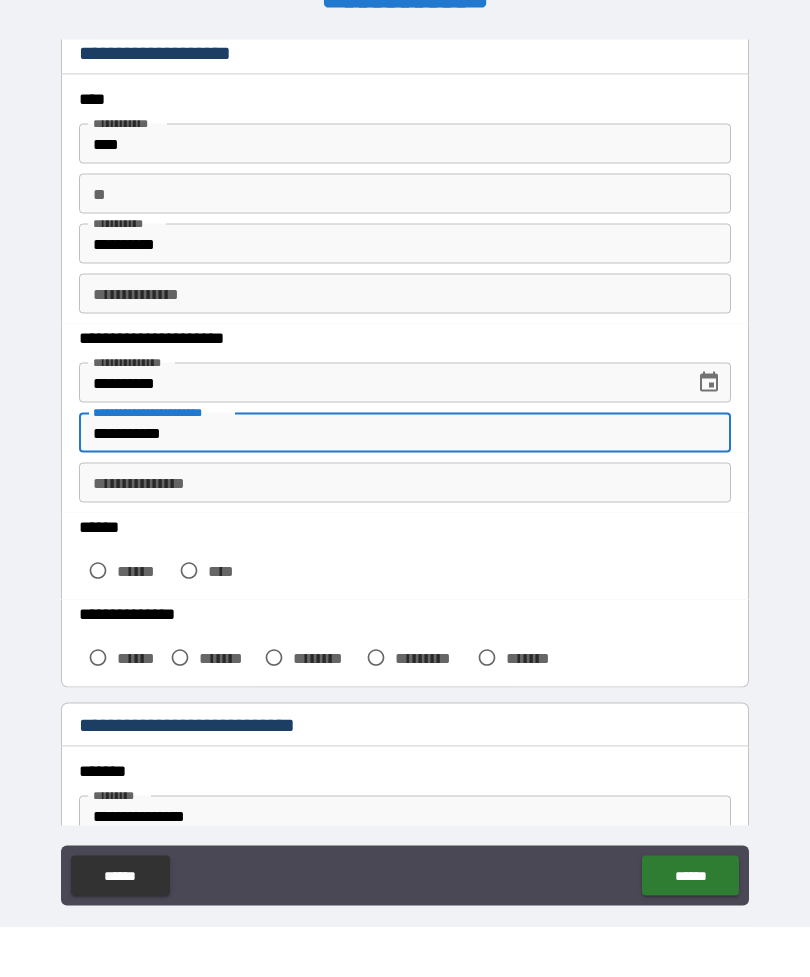 type on "**********" 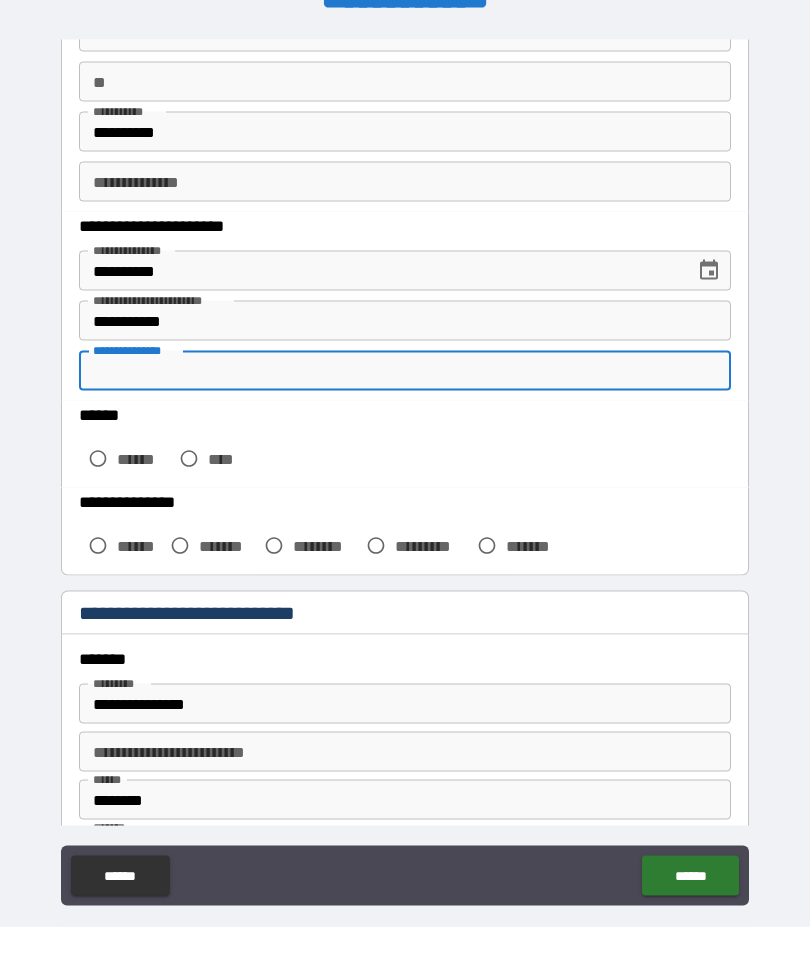 scroll, scrollTop: 182, scrollLeft: 0, axis: vertical 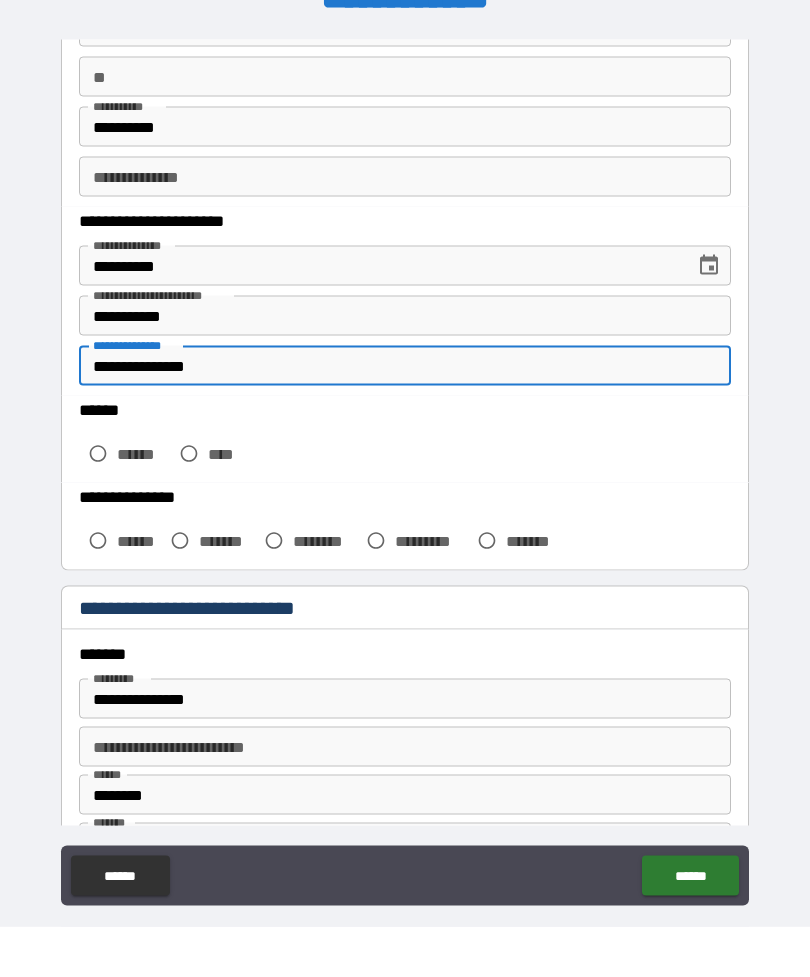 type on "**********" 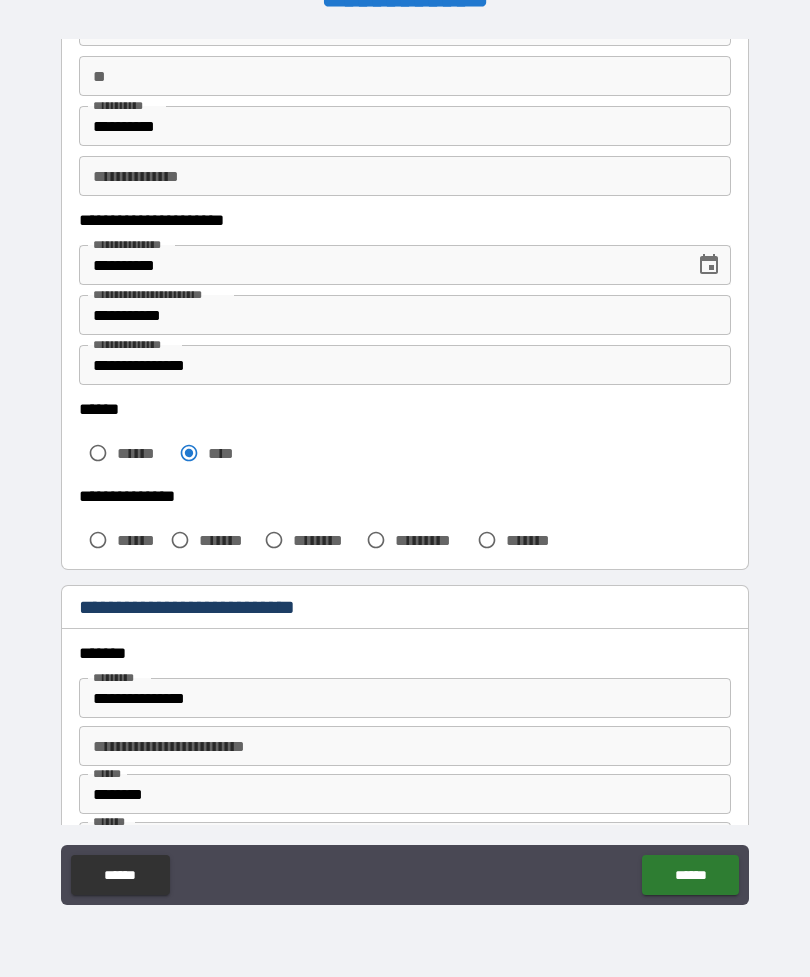 click on "*******" at bounding box center [227, 540] 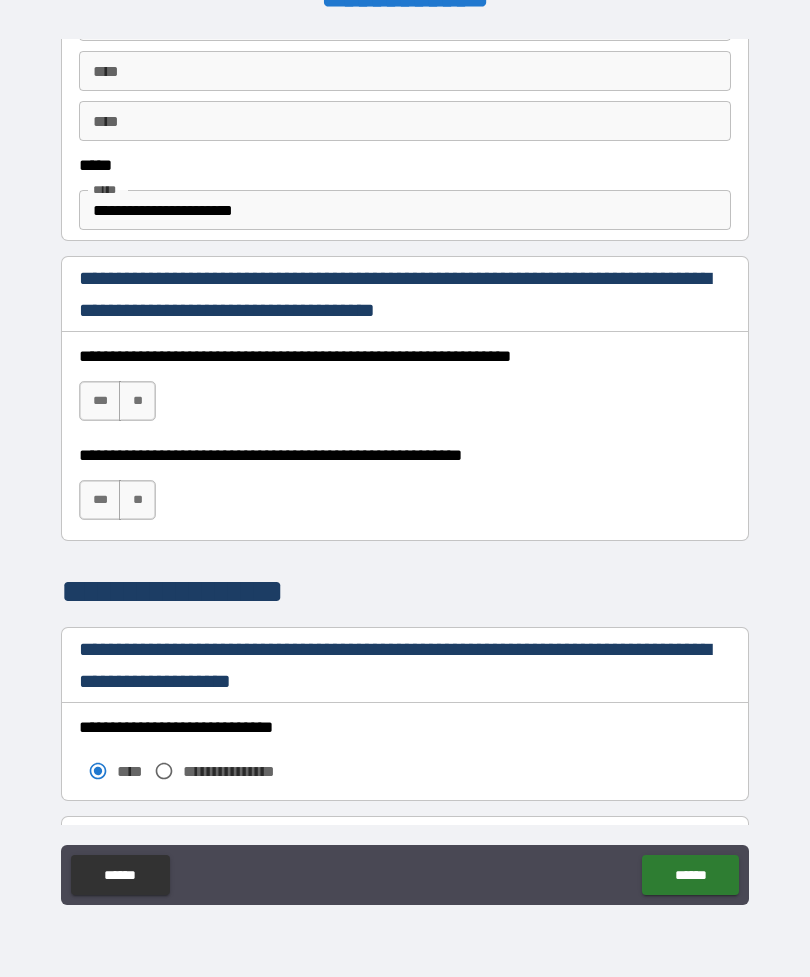 scroll, scrollTop: 1142, scrollLeft: 0, axis: vertical 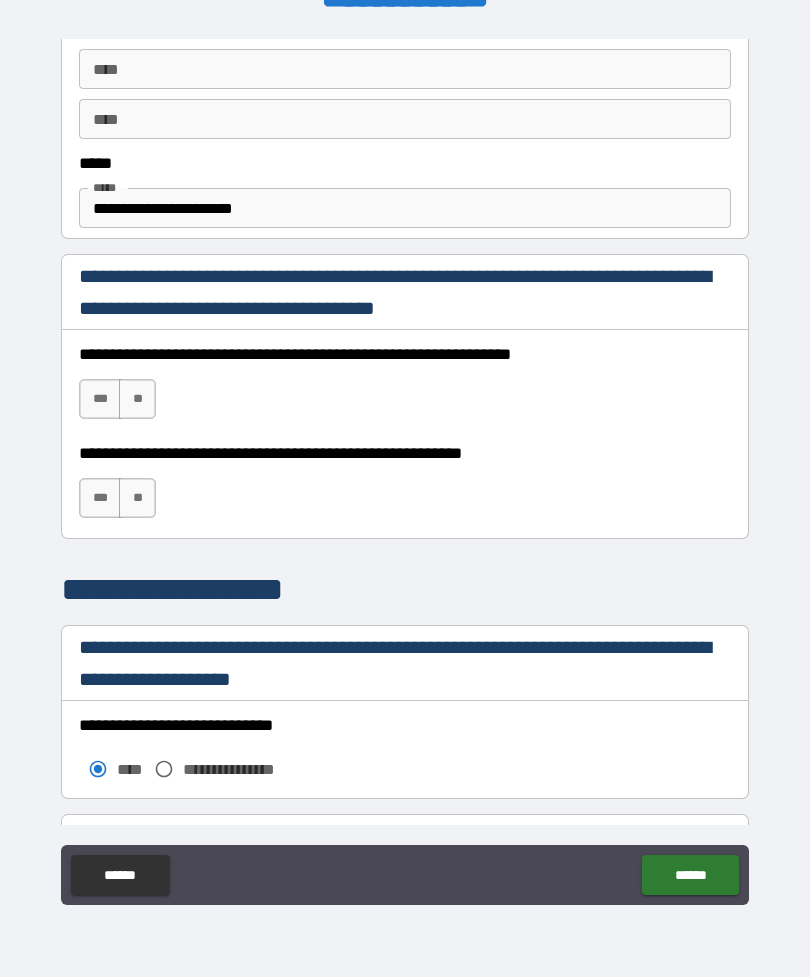 click on "***" at bounding box center [100, 399] 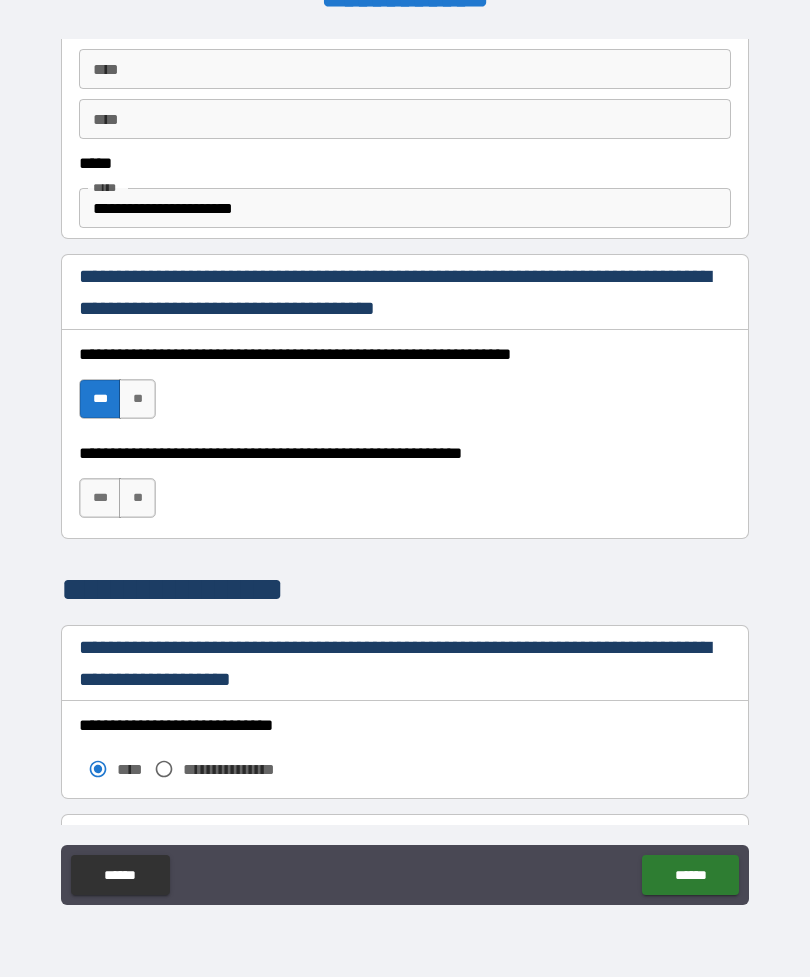 click on "***" at bounding box center [100, 498] 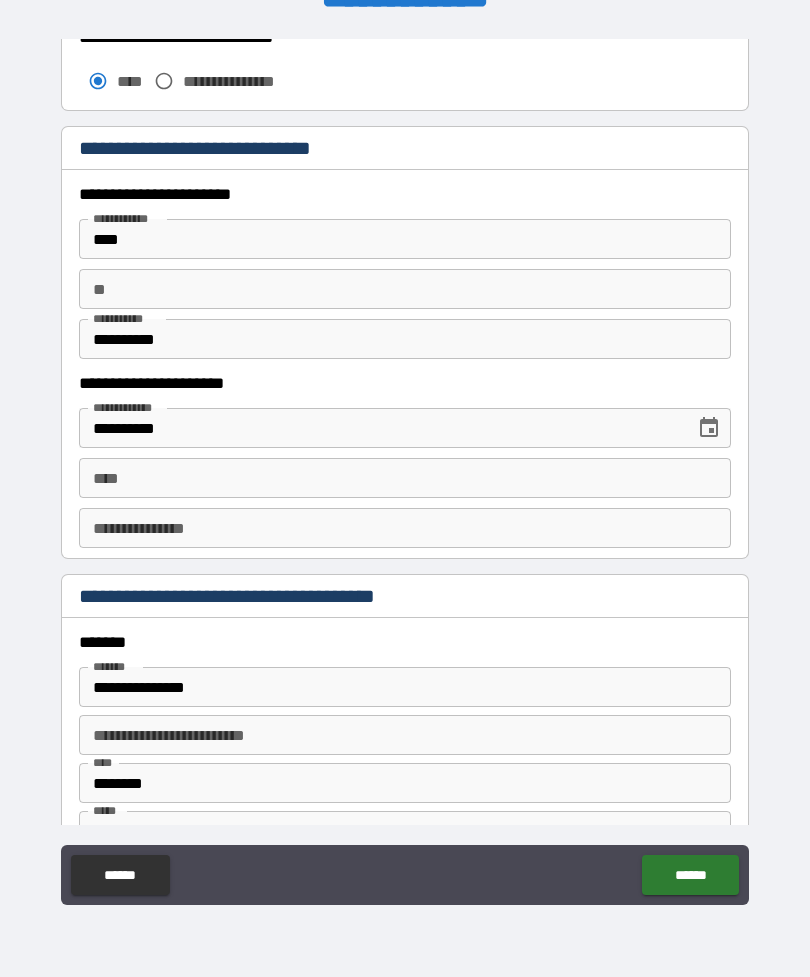 scroll, scrollTop: 1872, scrollLeft: 0, axis: vertical 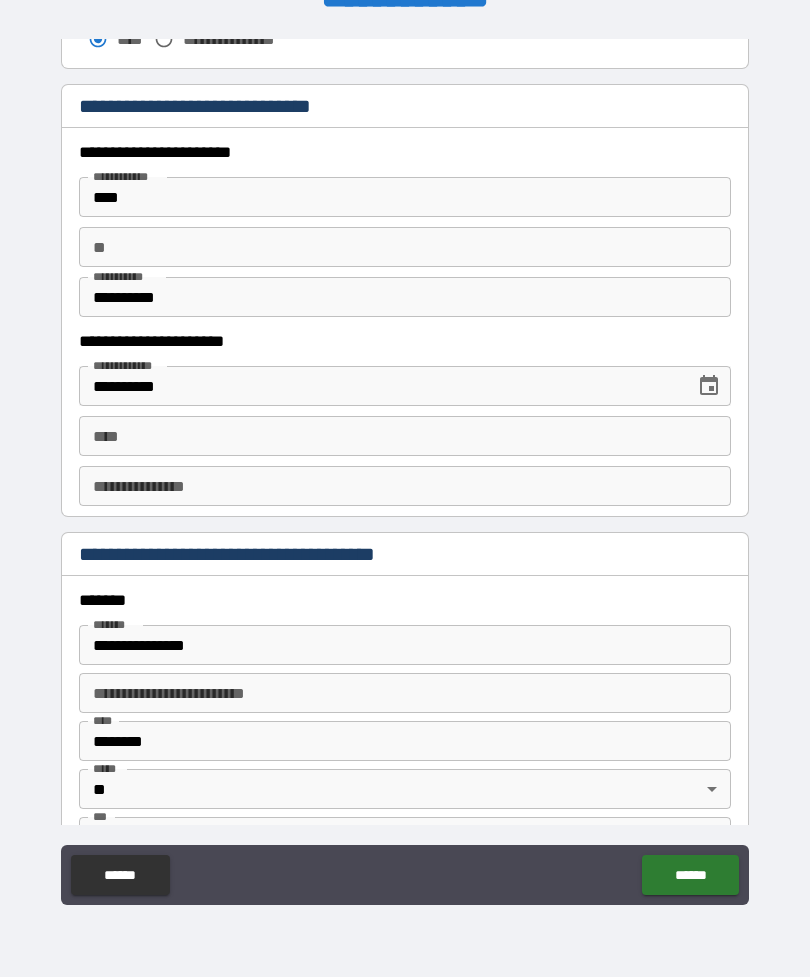 click on "**********" at bounding box center (405, 486) 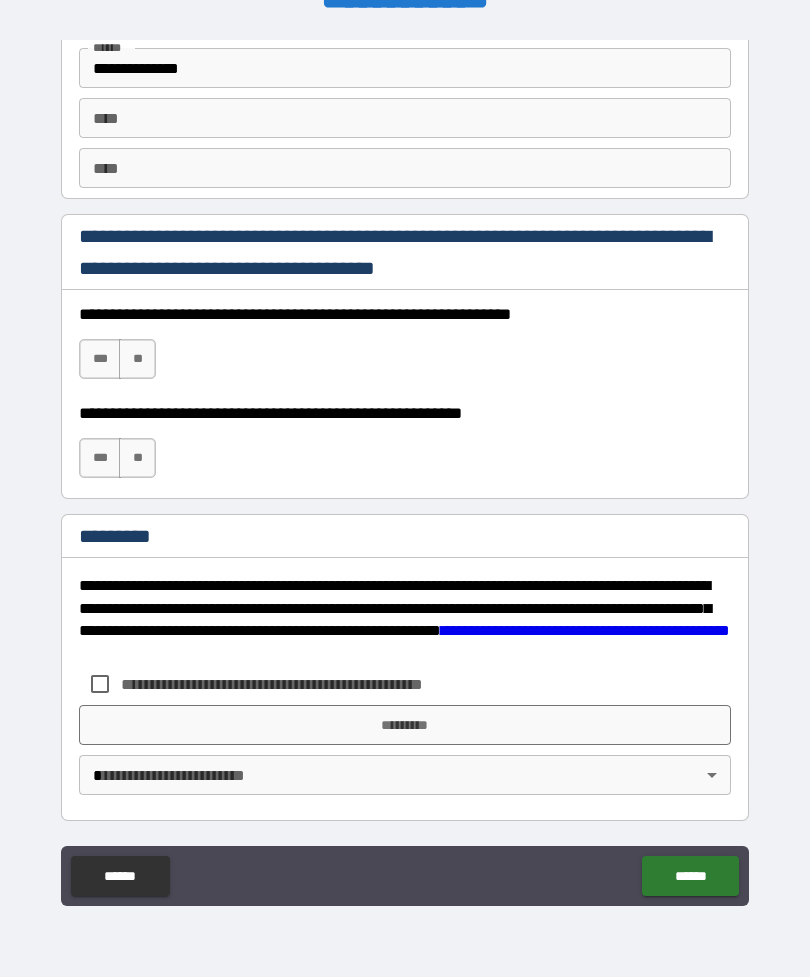 scroll, scrollTop: 2820, scrollLeft: 0, axis: vertical 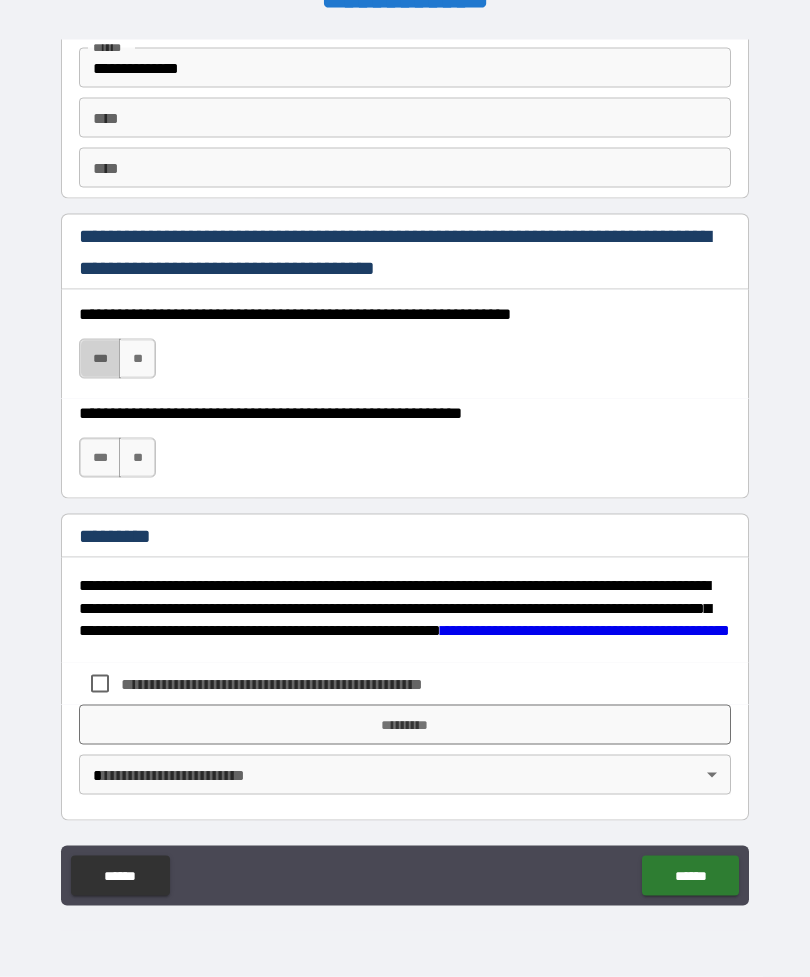 click on "***" at bounding box center [100, 359] 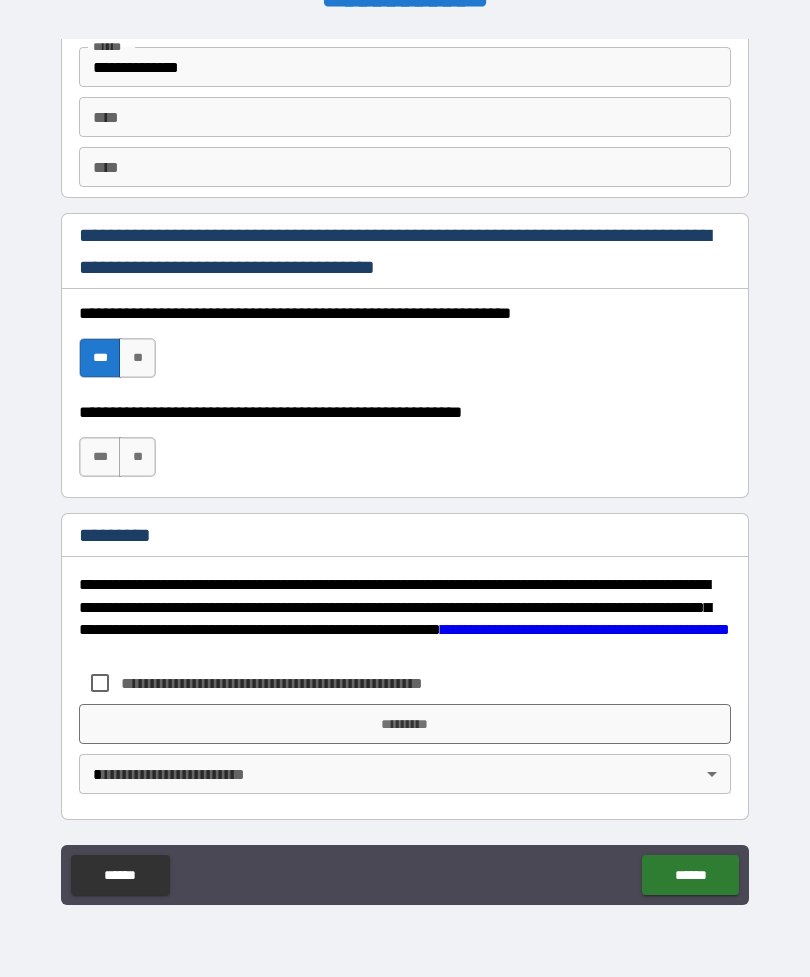 click on "***" at bounding box center [100, 457] 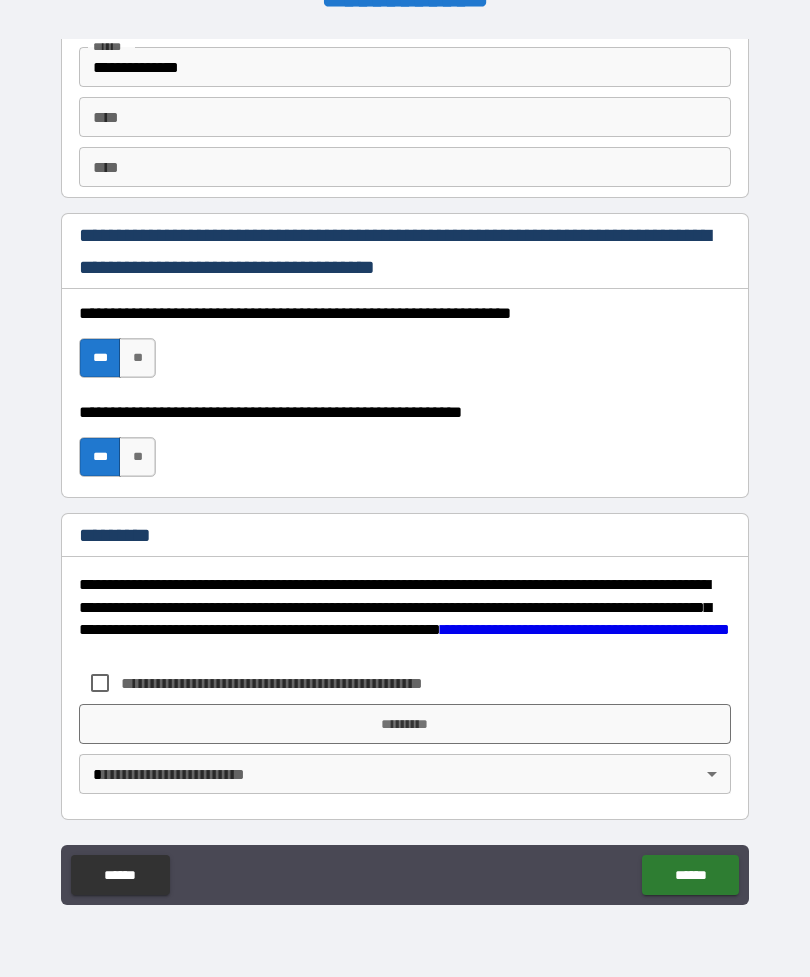 scroll, scrollTop: 2820, scrollLeft: 0, axis: vertical 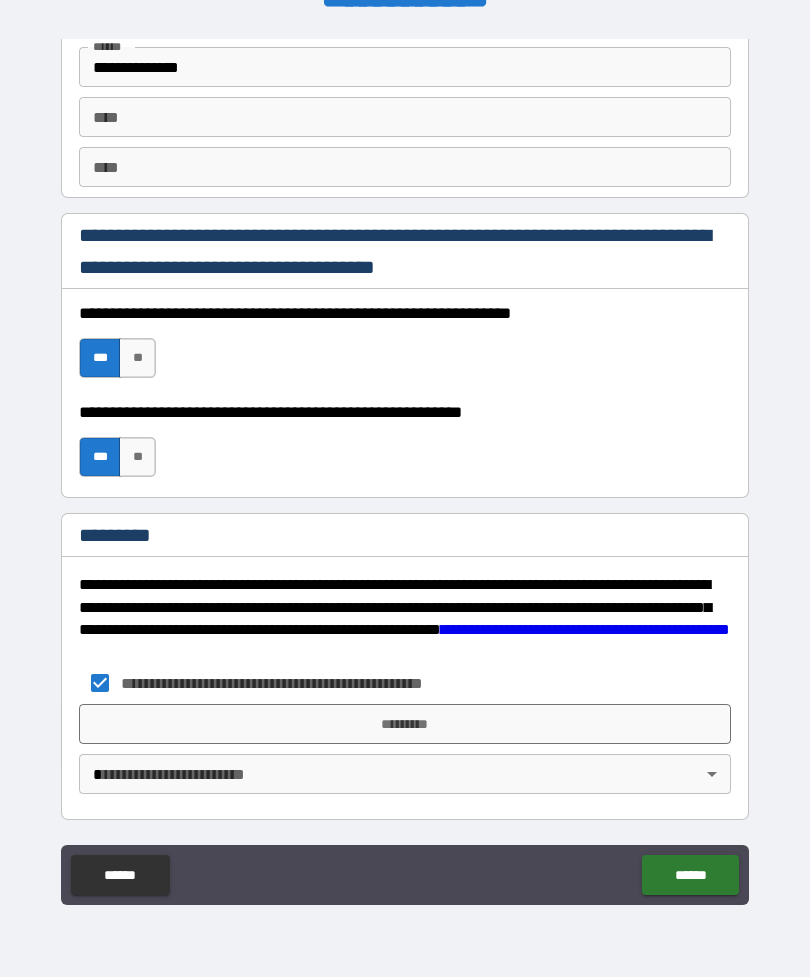 click on "*********" at bounding box center [405, 724] 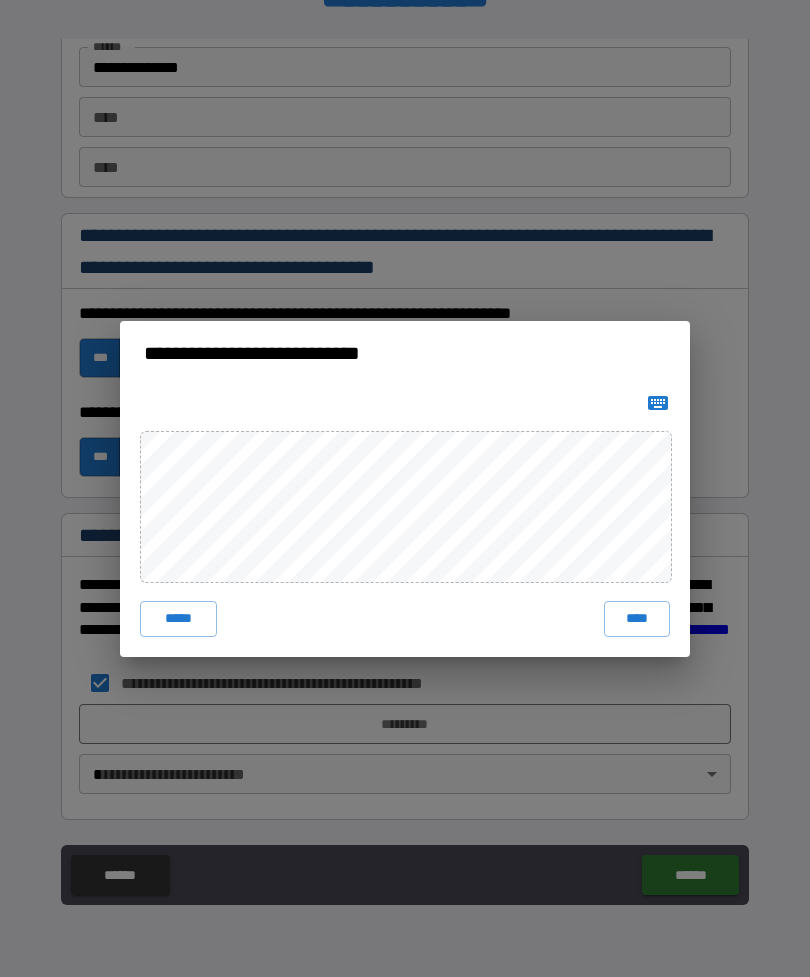 click on "****" at bounding box center [637, 619] 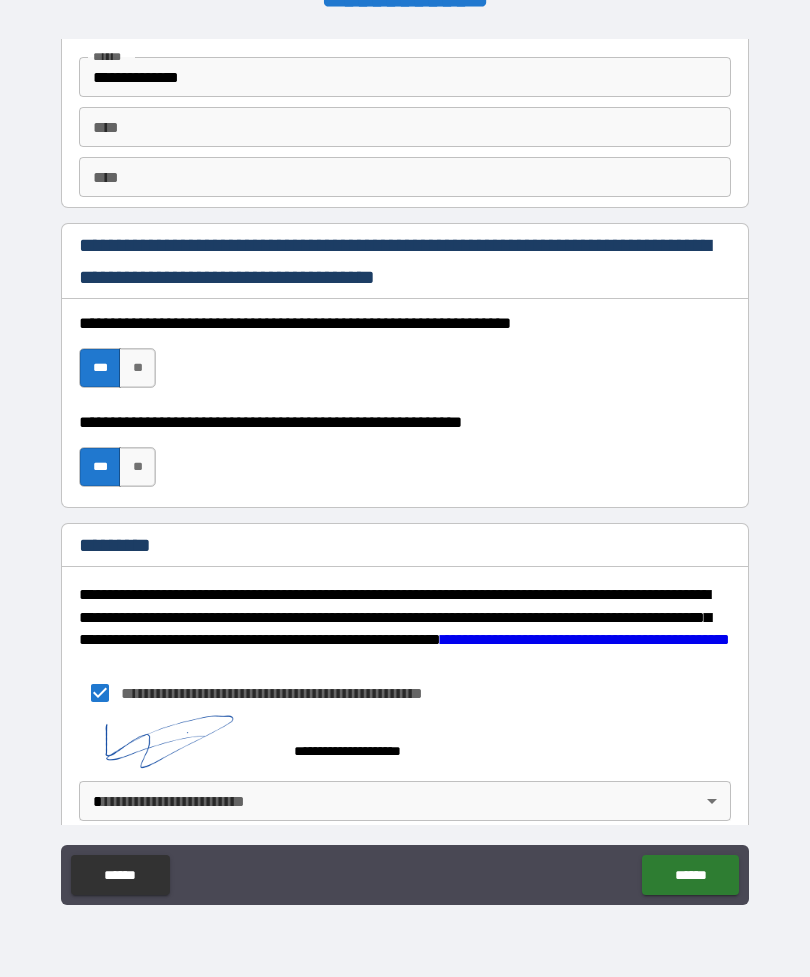 click on "******" at bounding box center (690, 875) 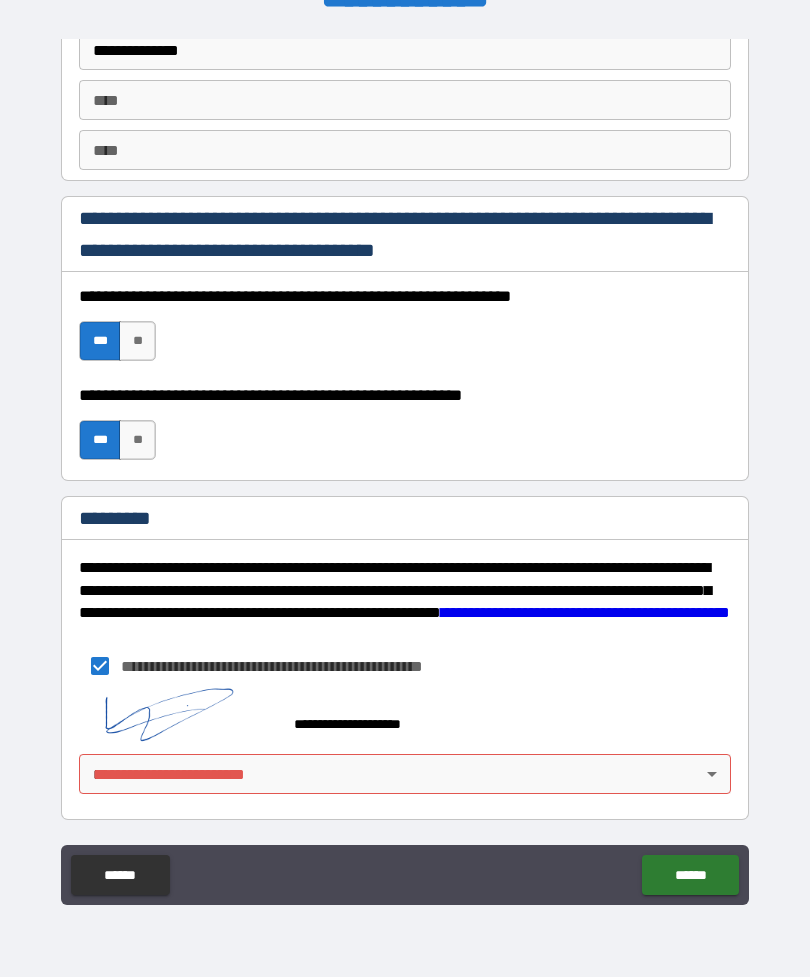scroll, scrollTop: 2837, scrollLeft: 0, axis: vertical 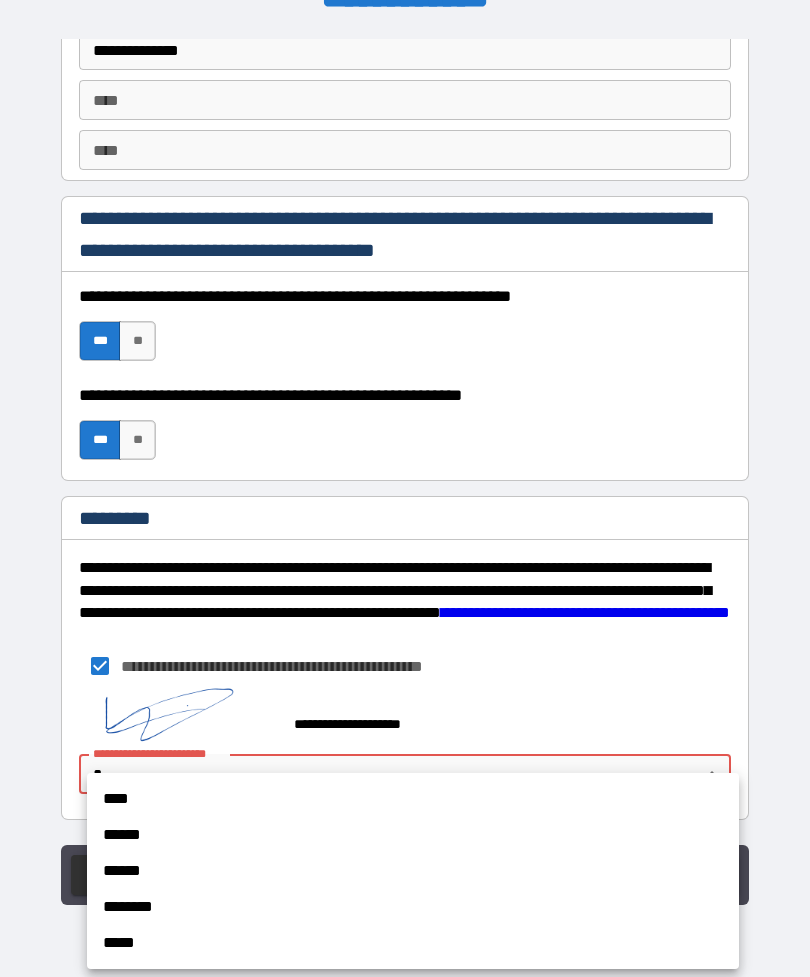 click on "****" at bounding box center (413, 799) 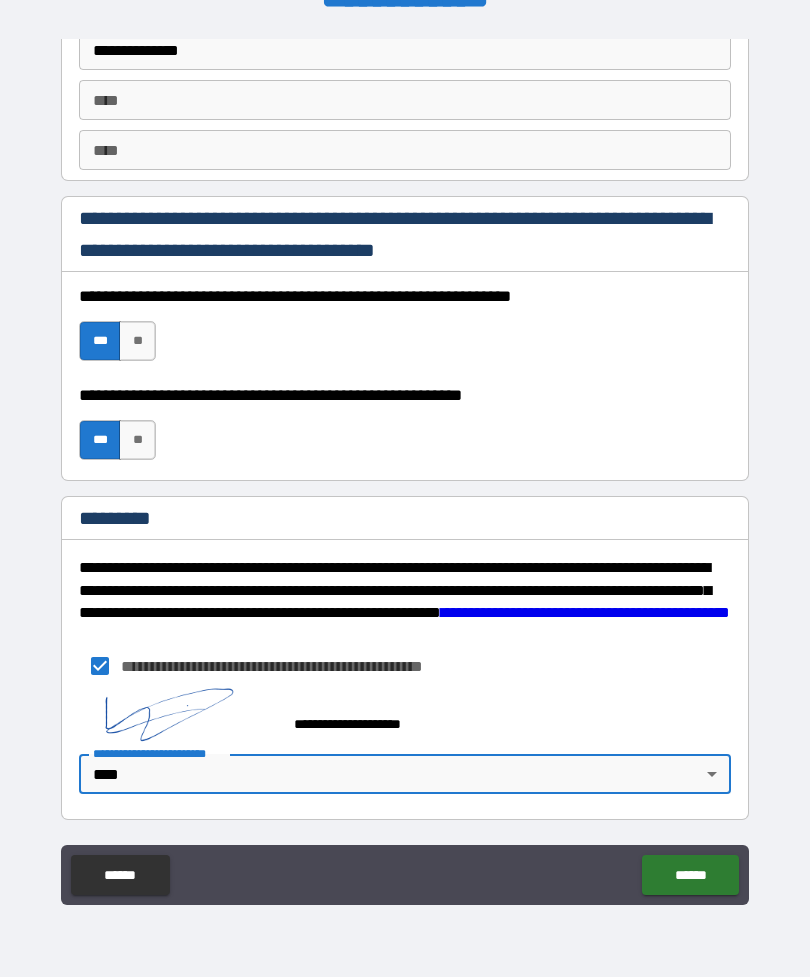 click on "******" at bounding box center [690, 875] 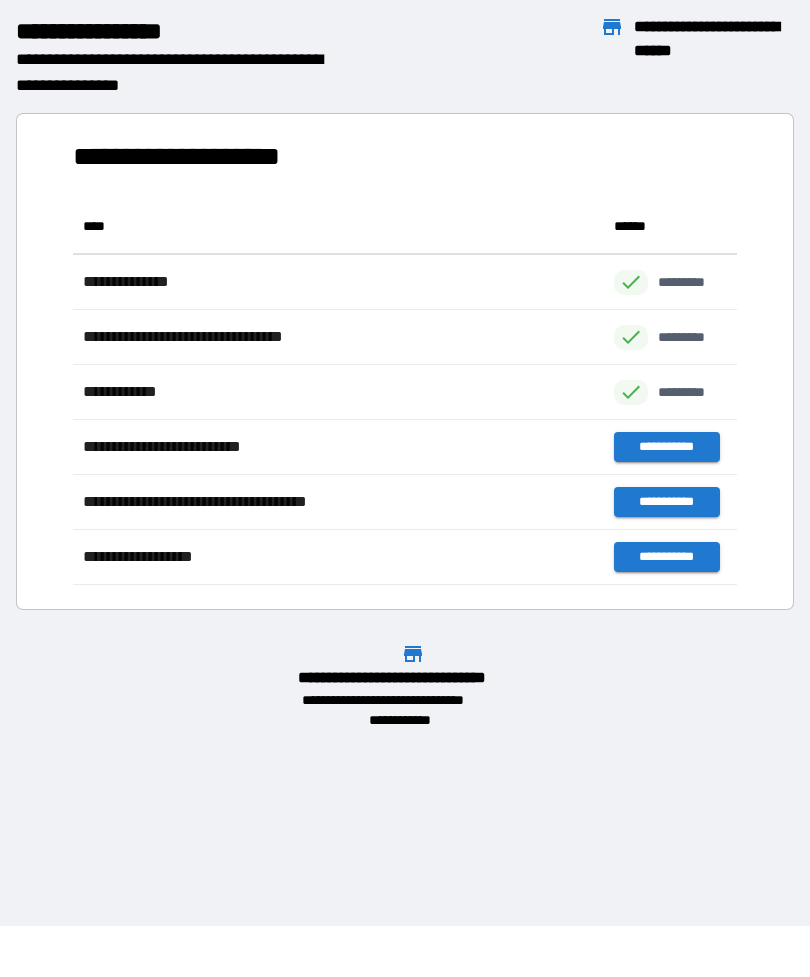scroll, scrollTop: 1, scrollLeft: 1, axis: both 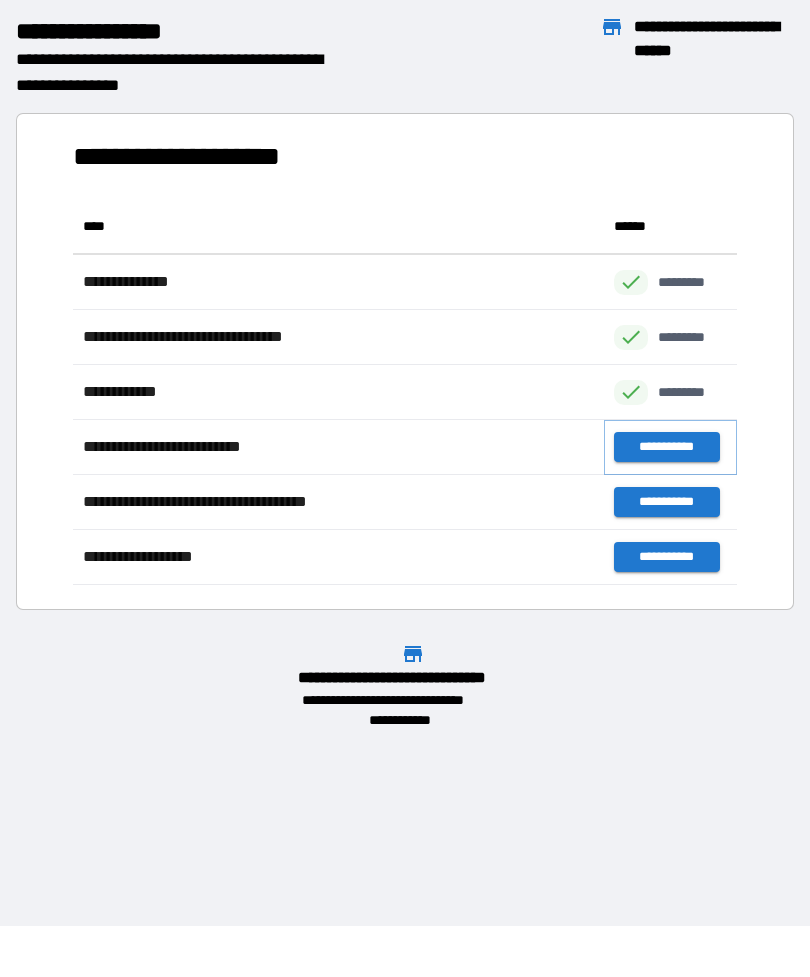 click on "**********" at bounding box center (666, 447) 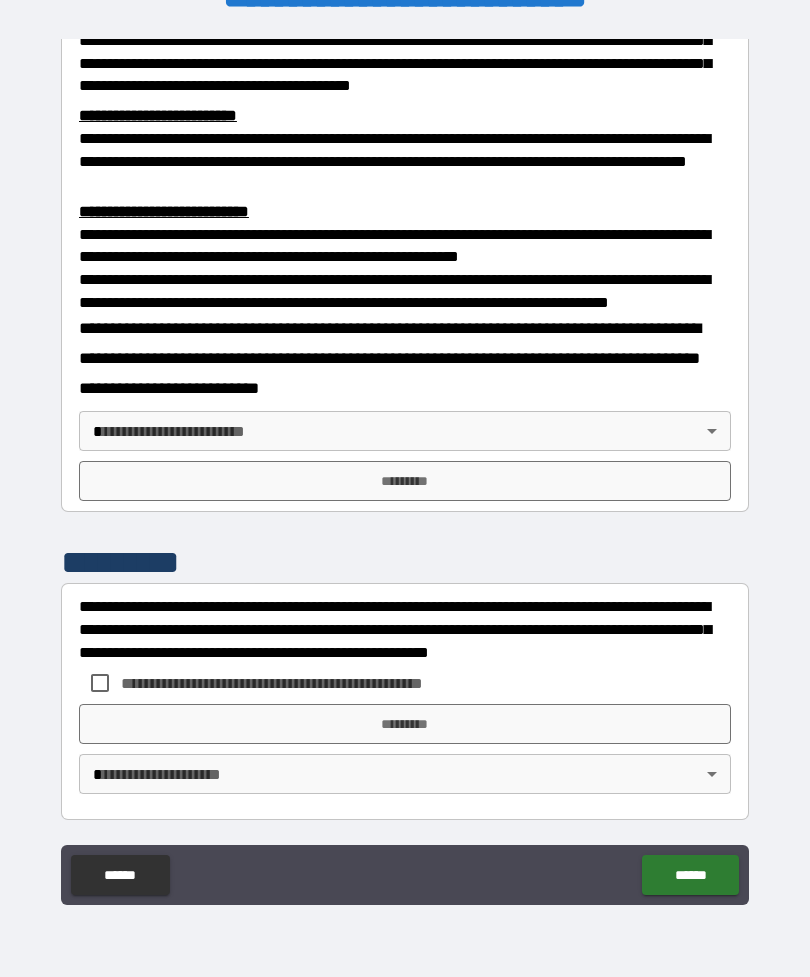 scroll, scrollTop: 660, scrollLeft: 0, axis: vertical 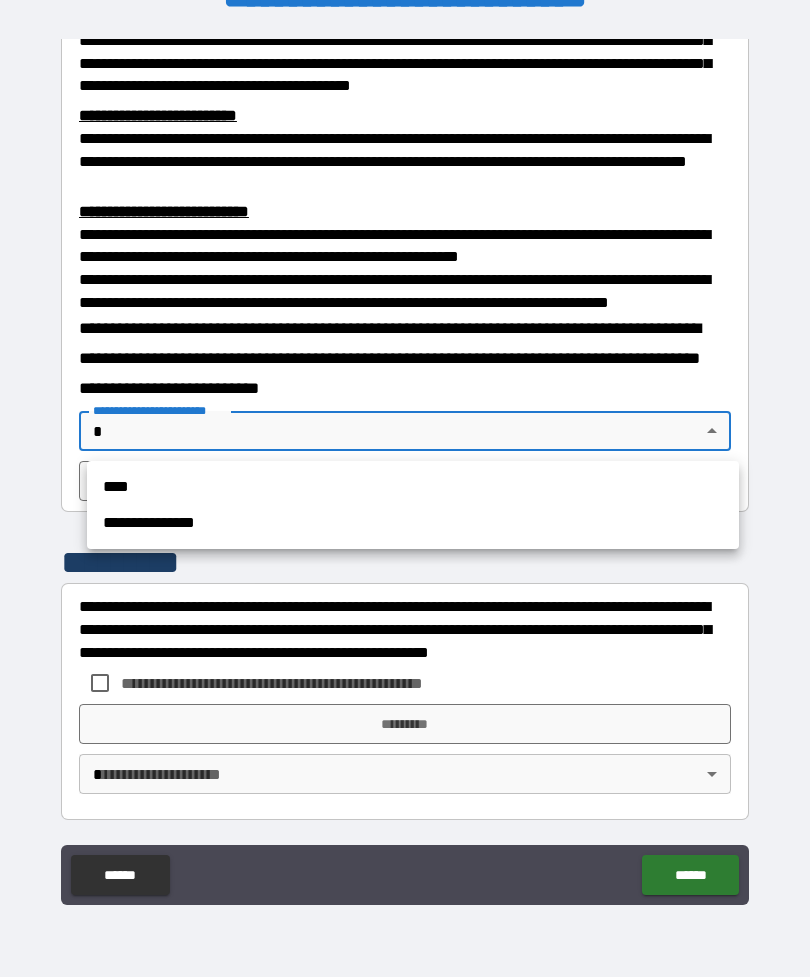 click on "****" at bounding box center [413, 487] 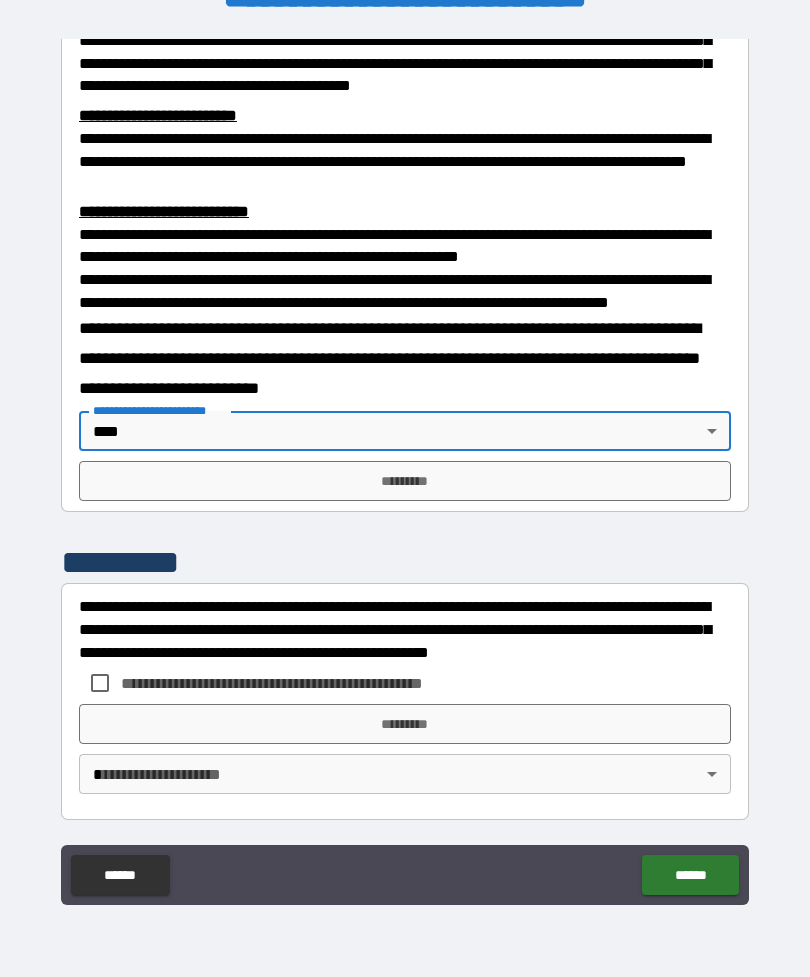 click on "*********" at bounding box center [405, 481] 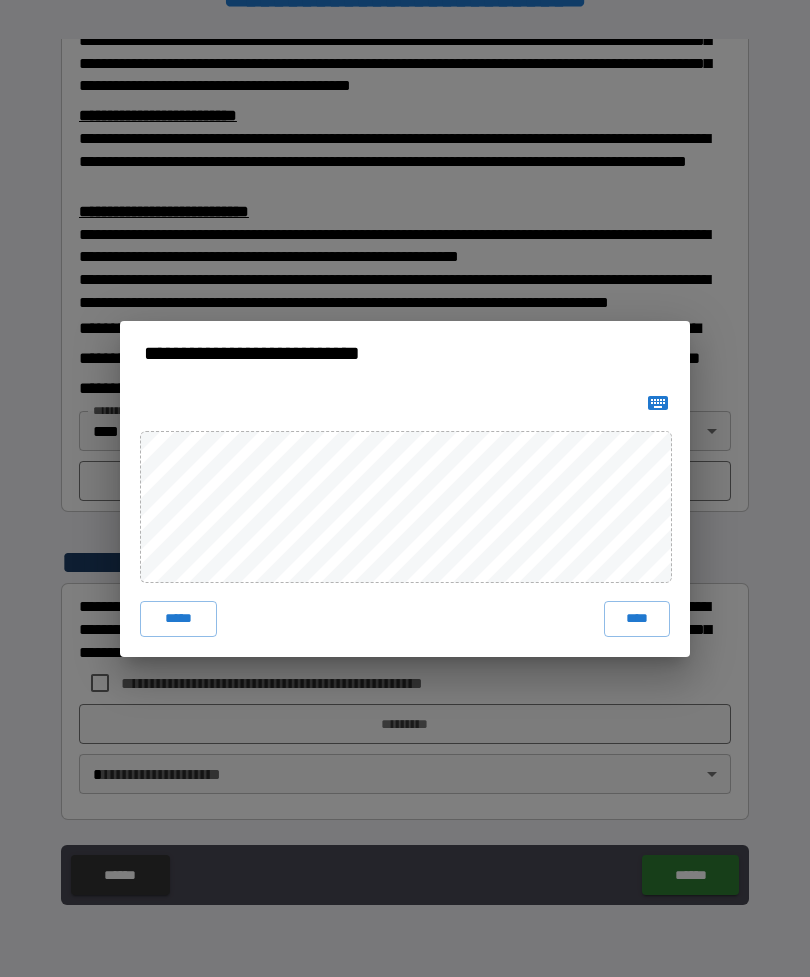 click on "****" at bounding box center (637, 619) 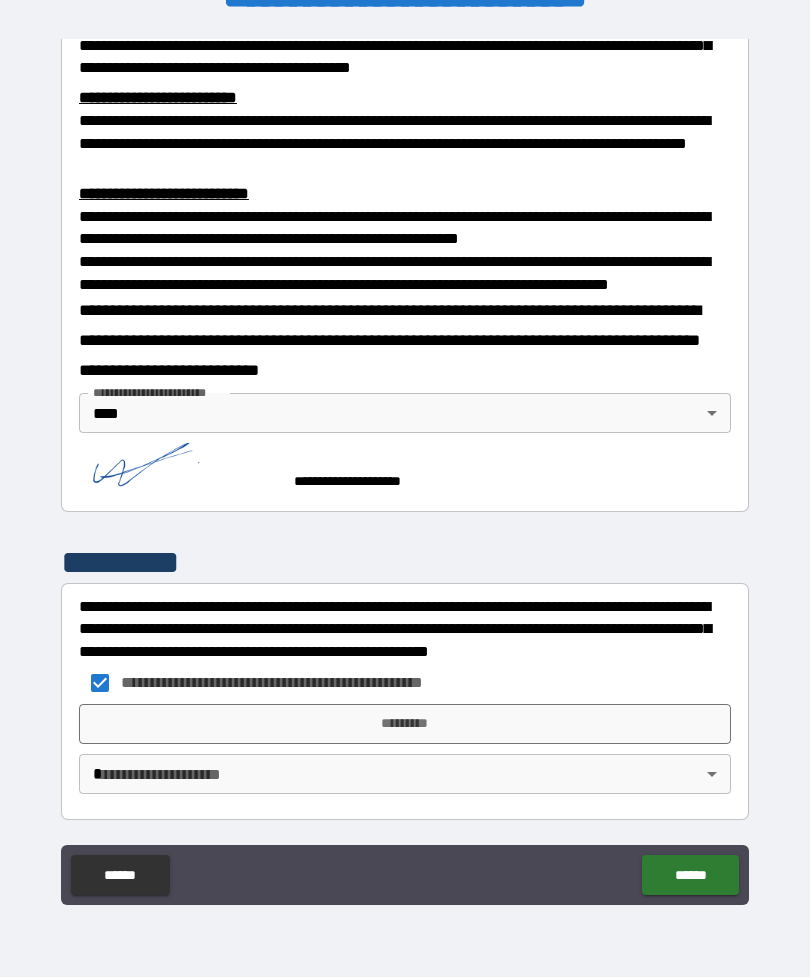 scroll, scrollTop: 677, scrollLeft: 0, axis: vertical 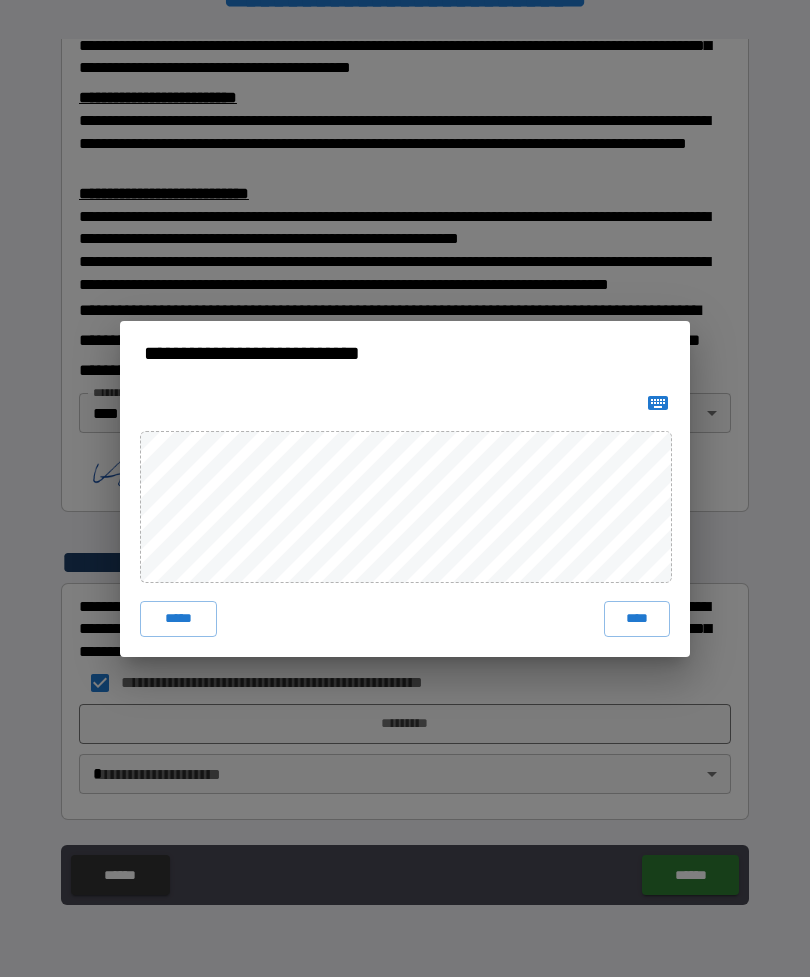 click on "****" at bounding box center [637, 619] 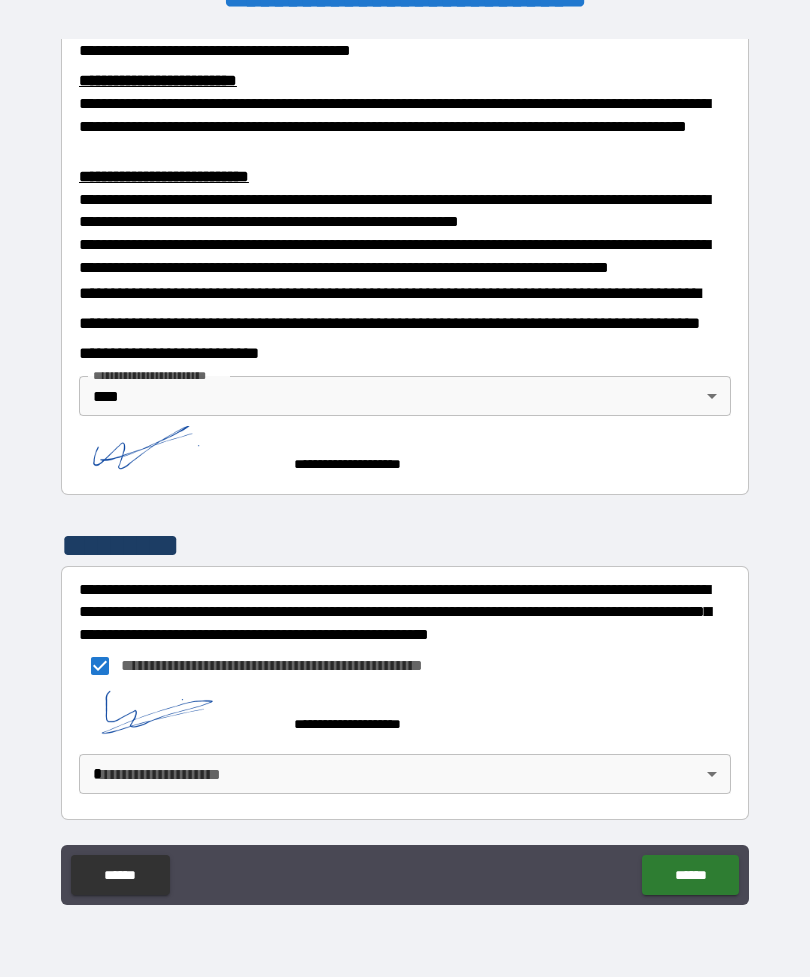 click on "**********" at bounding box center [405, 469] 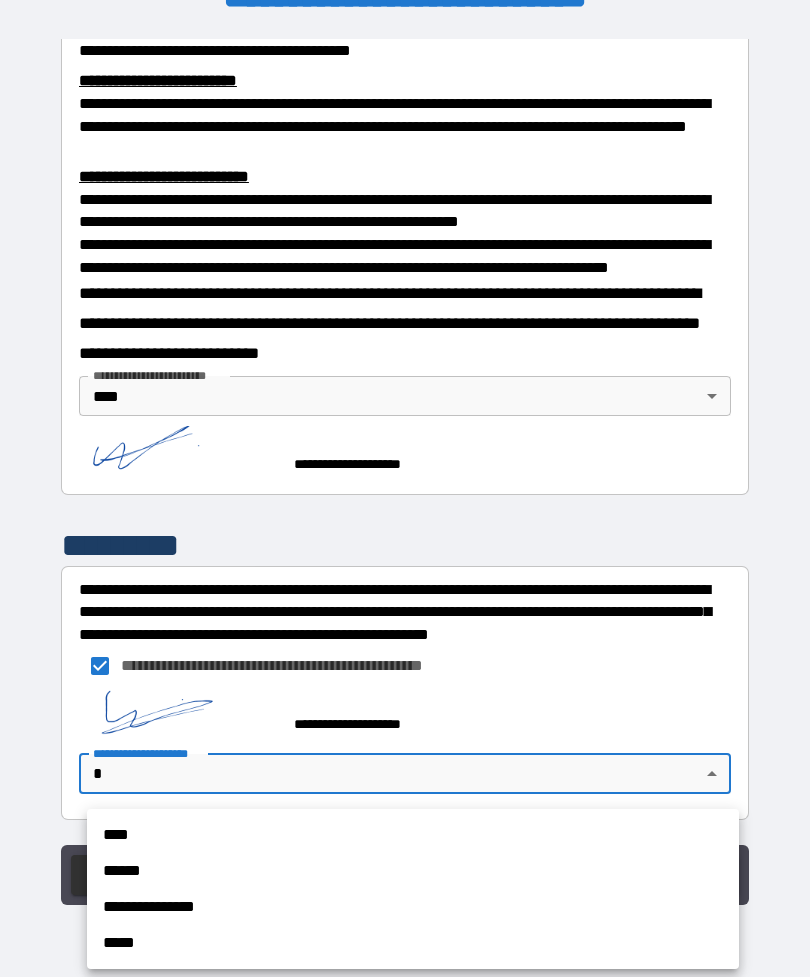 click on "****" at bounding box center (413, 835) 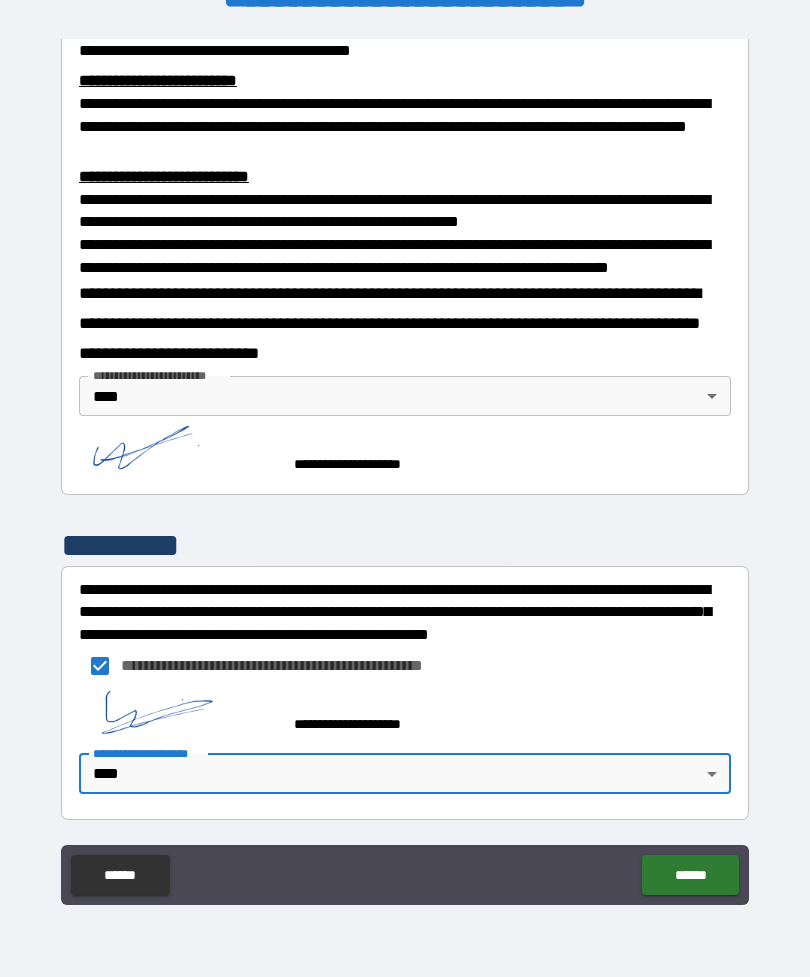 scroll, scrollTop: 697, scrollLeft: 0, axis: vertical 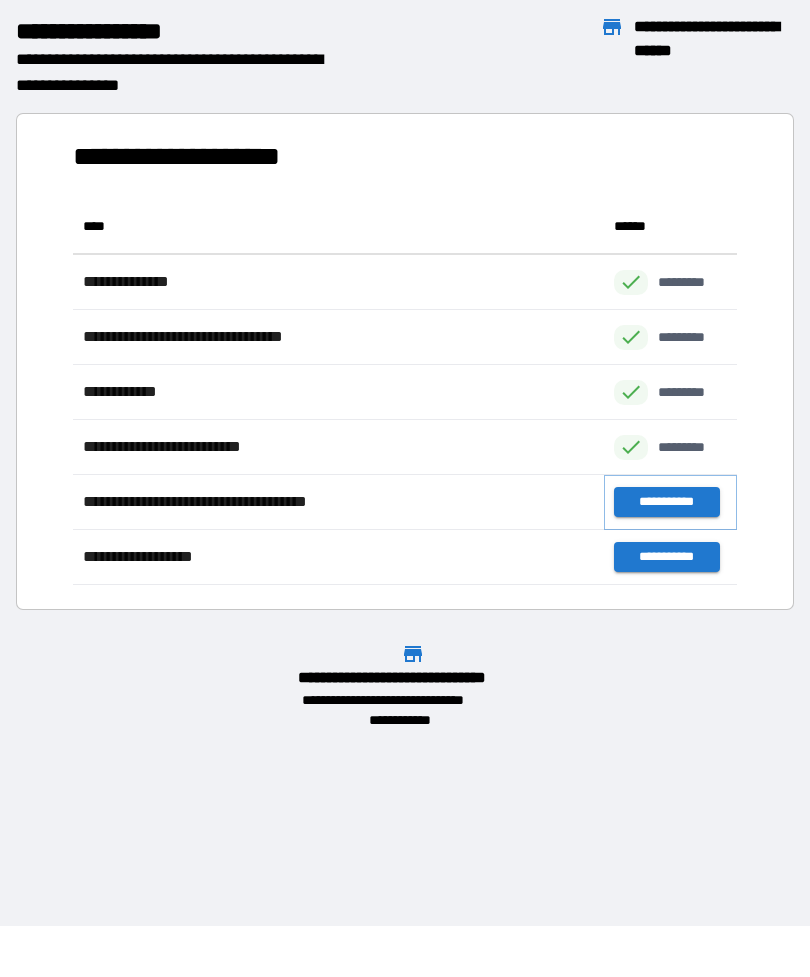 click on "**********" at bounding box center [666, 502] 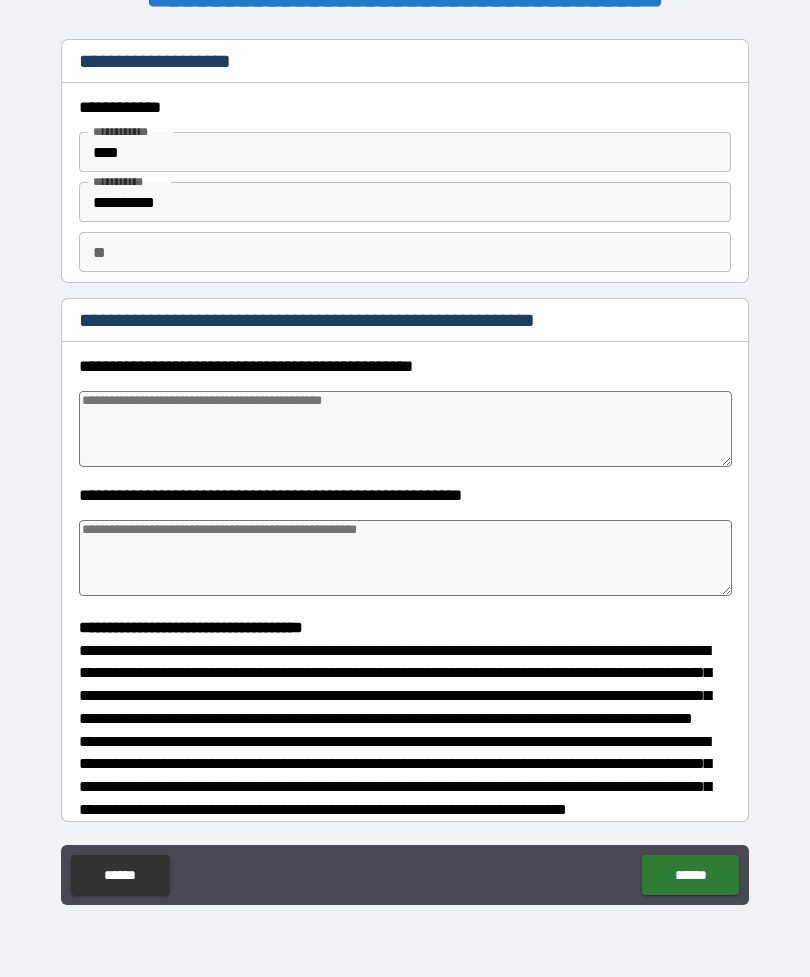 scroll, scrollTop: 0, scrollLeft: 0, axis: both 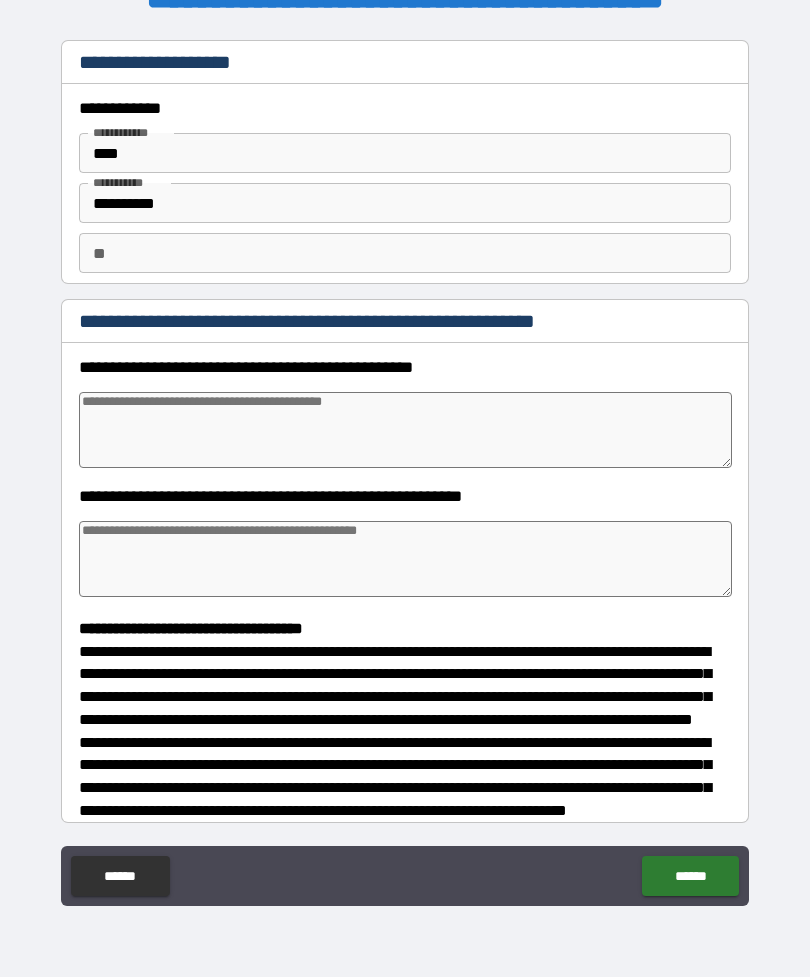 type on "*" 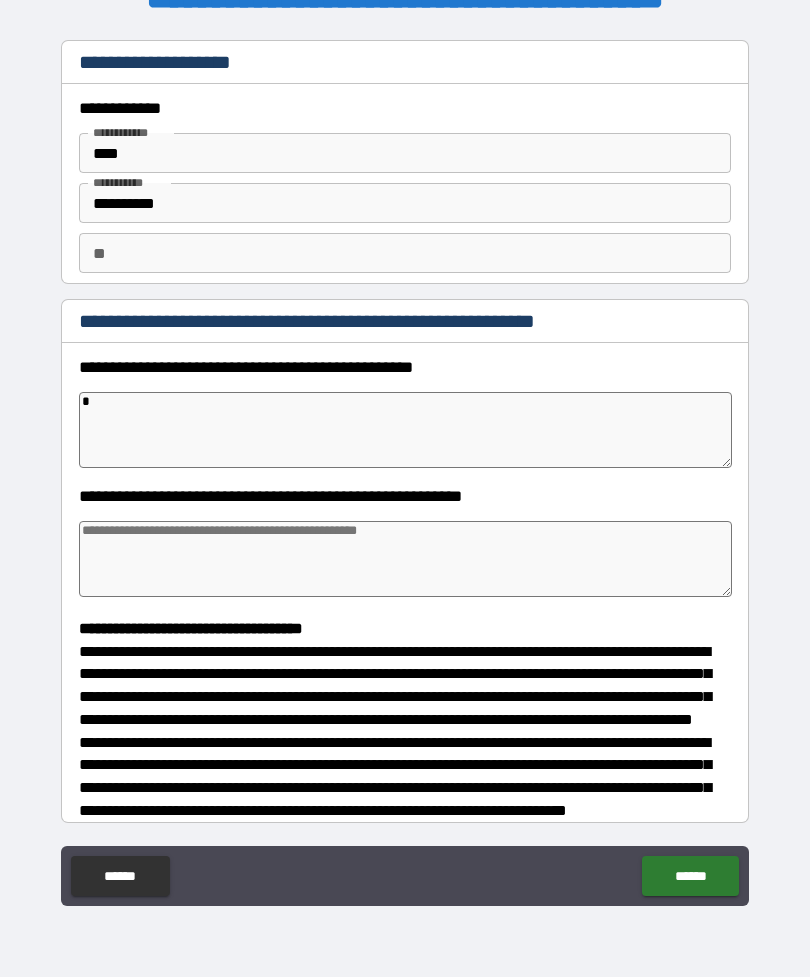 type on "**" 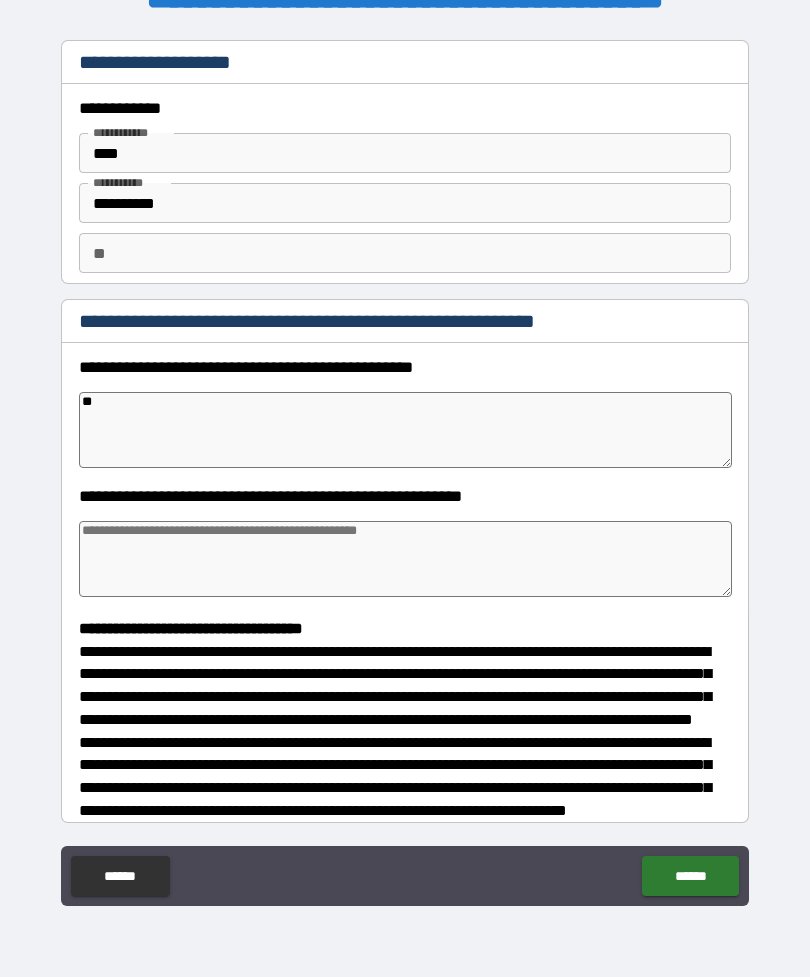type on "*" 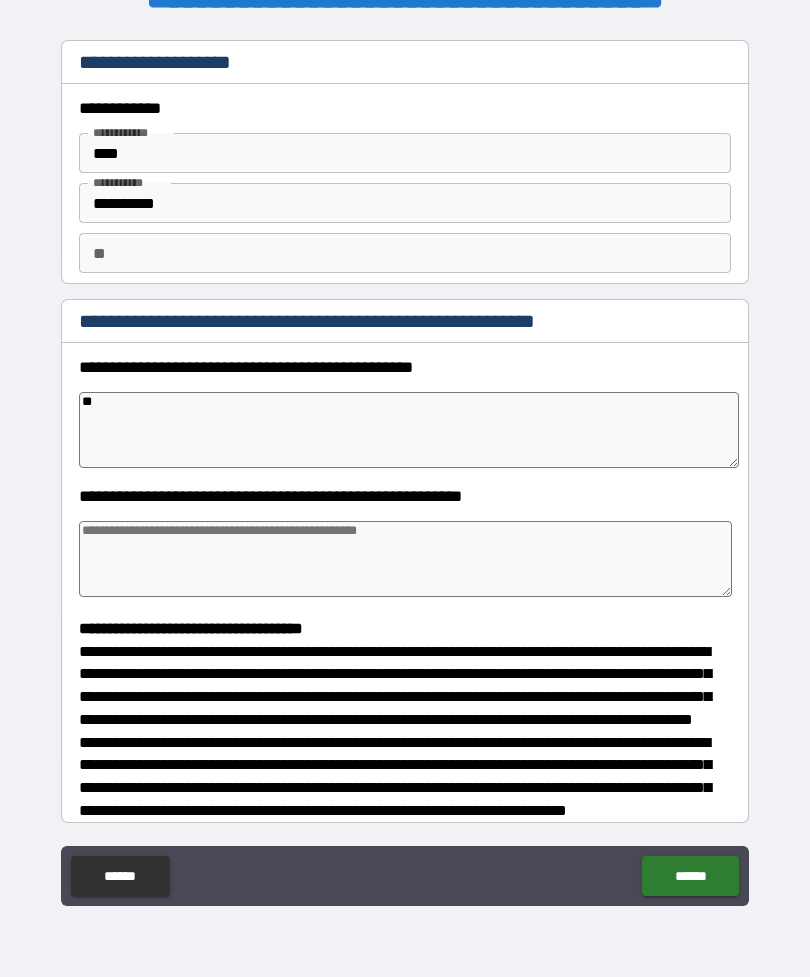 type on "***" 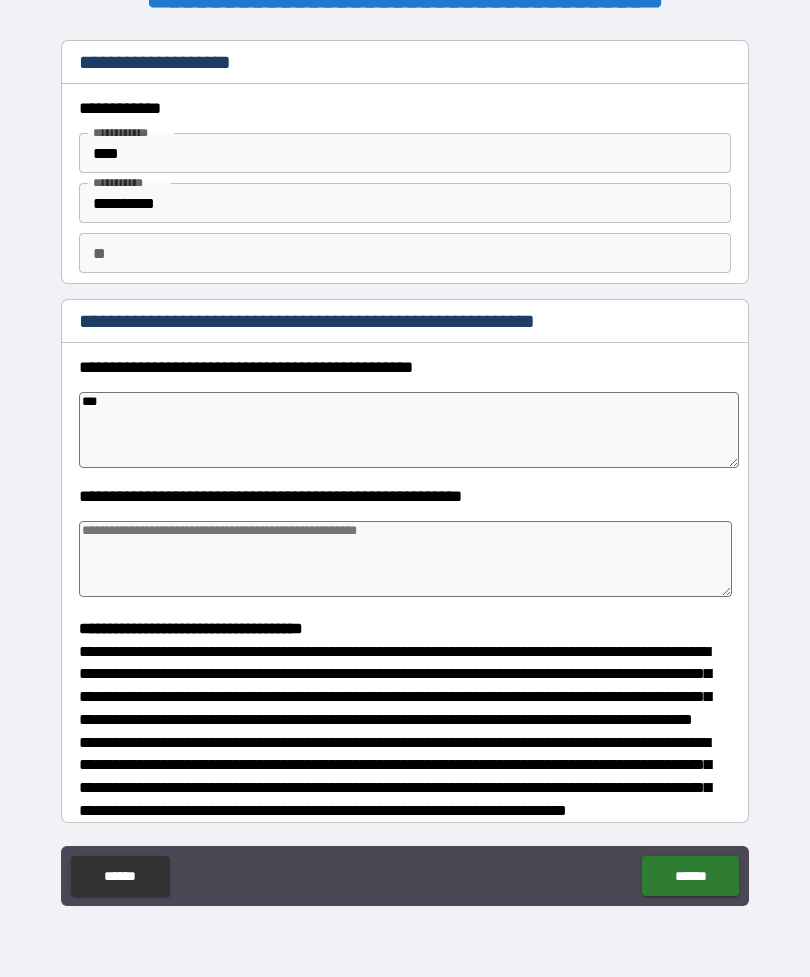 type on "*" 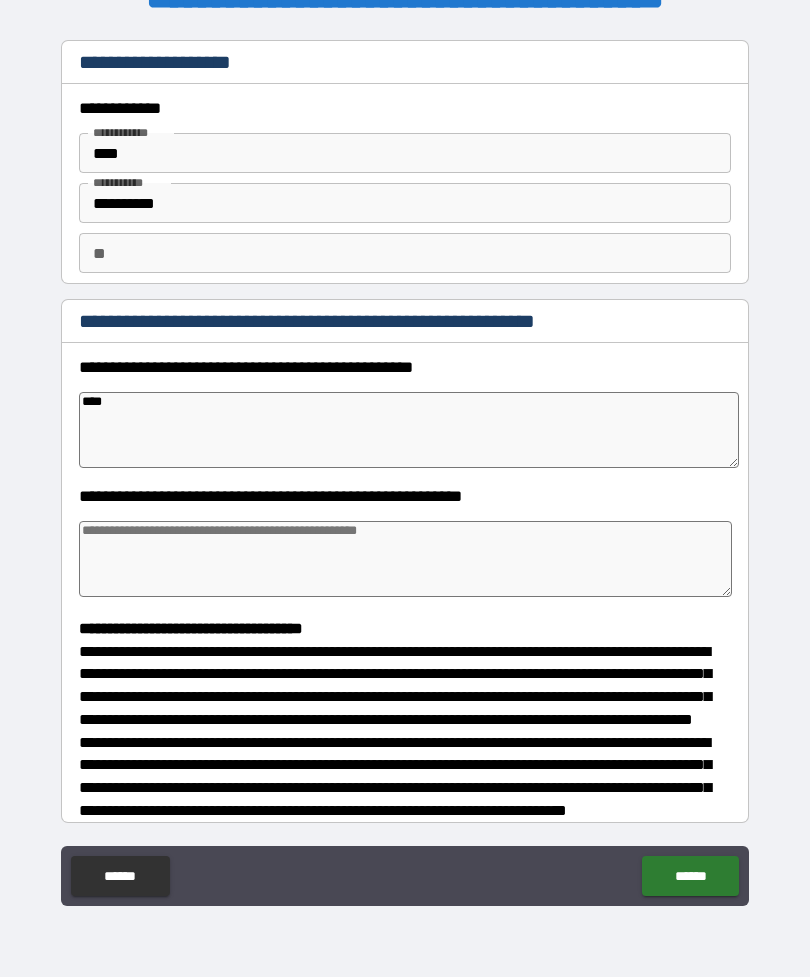 type on "*" 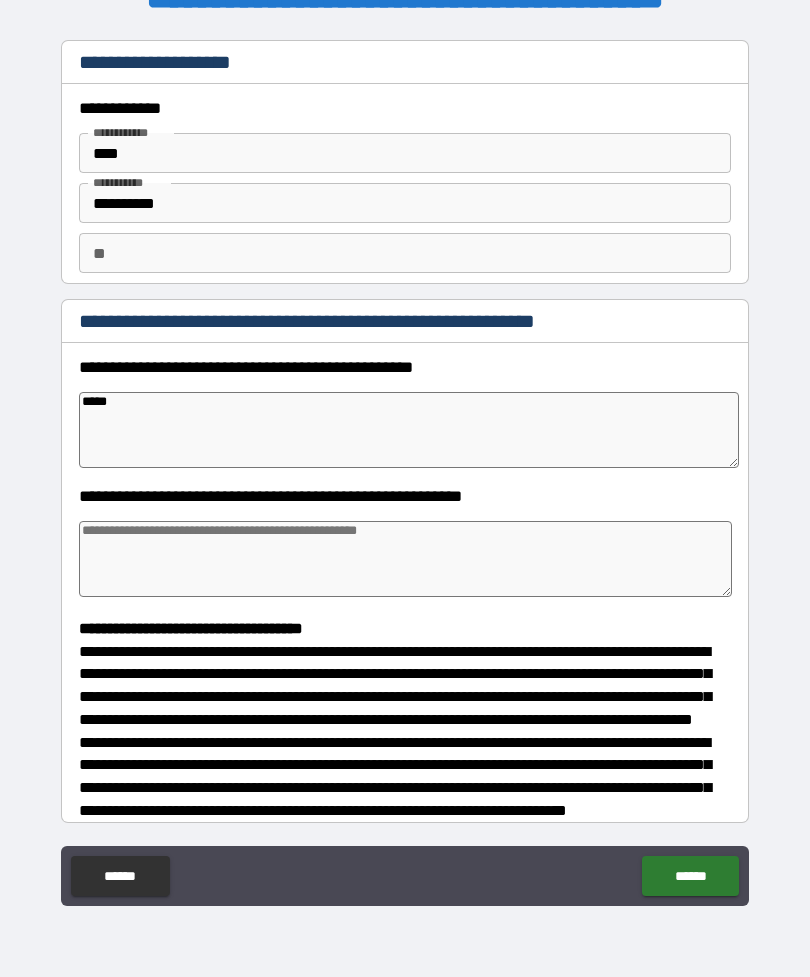 type on "***" 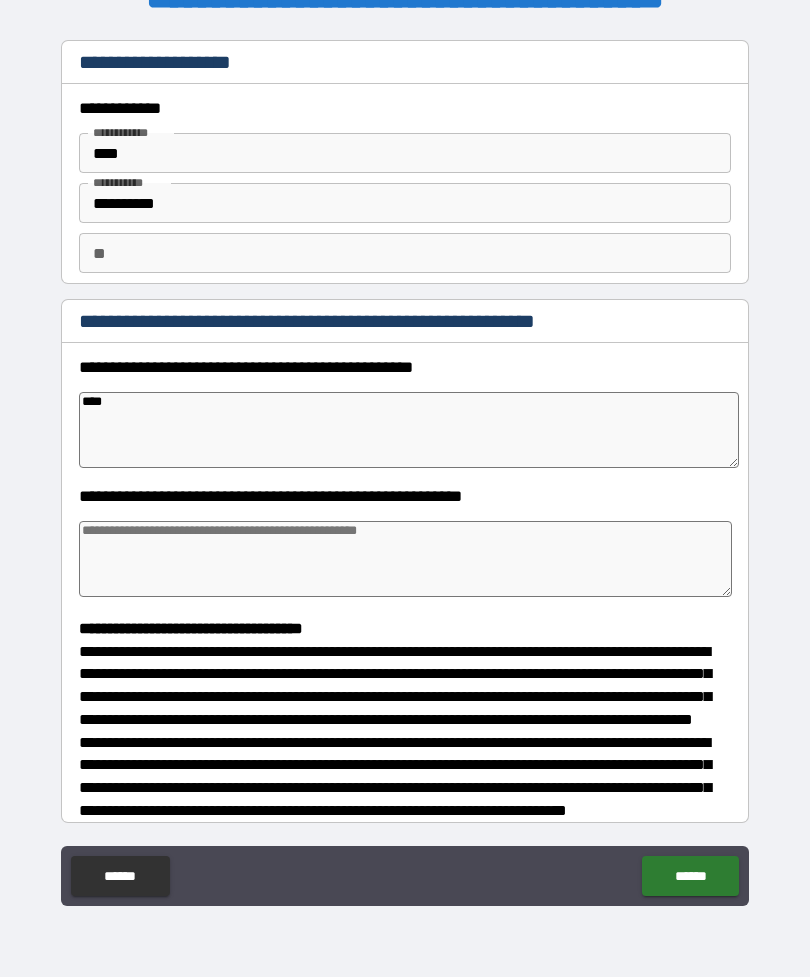 type on "*" 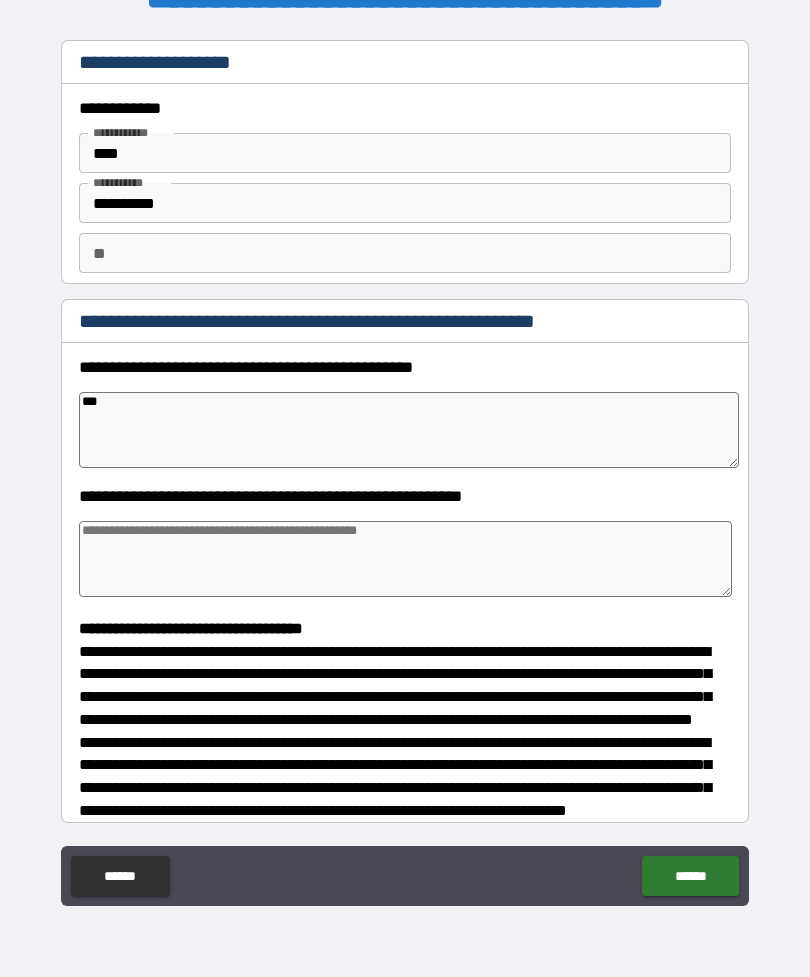 type on "*" 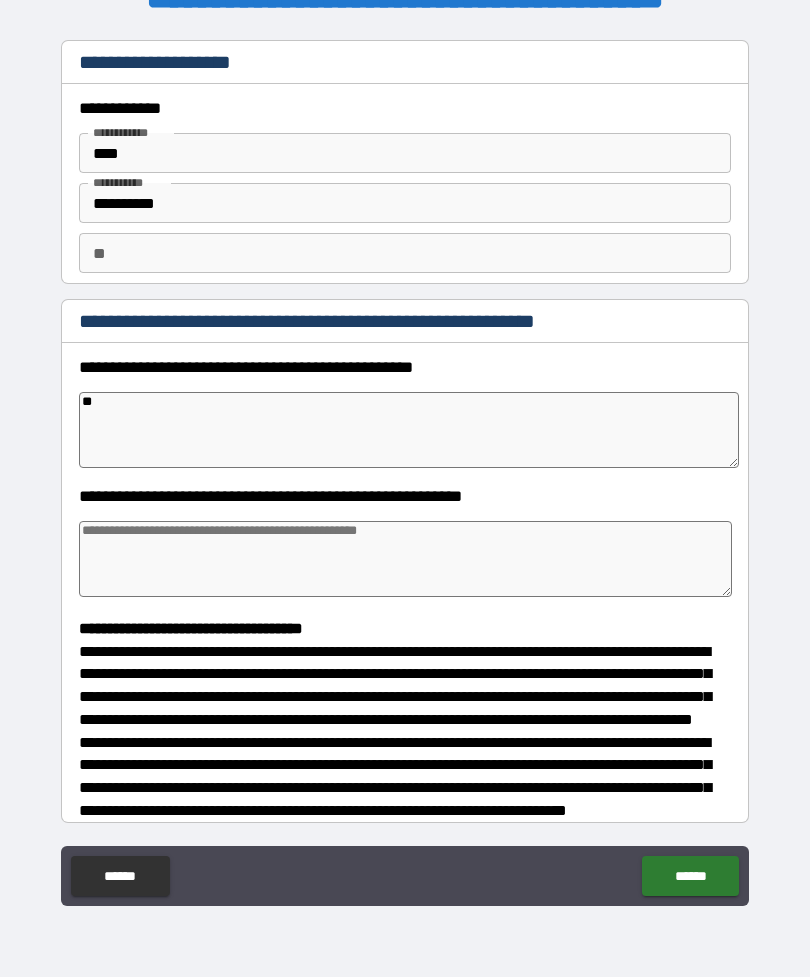 type on "*" 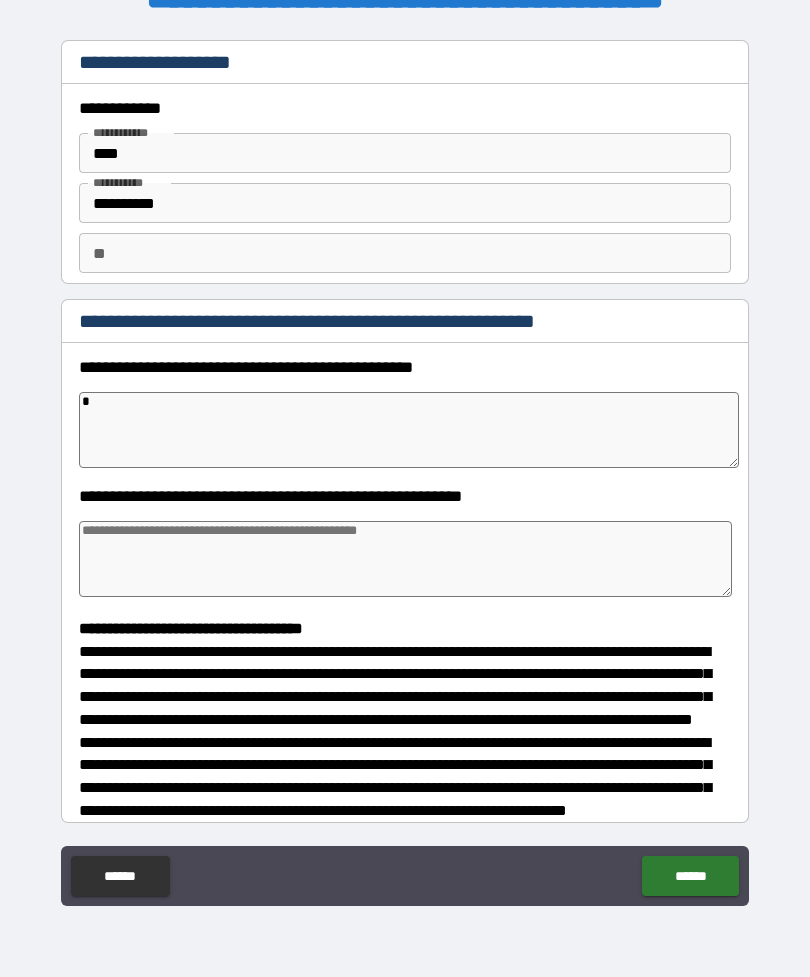 type on "*" 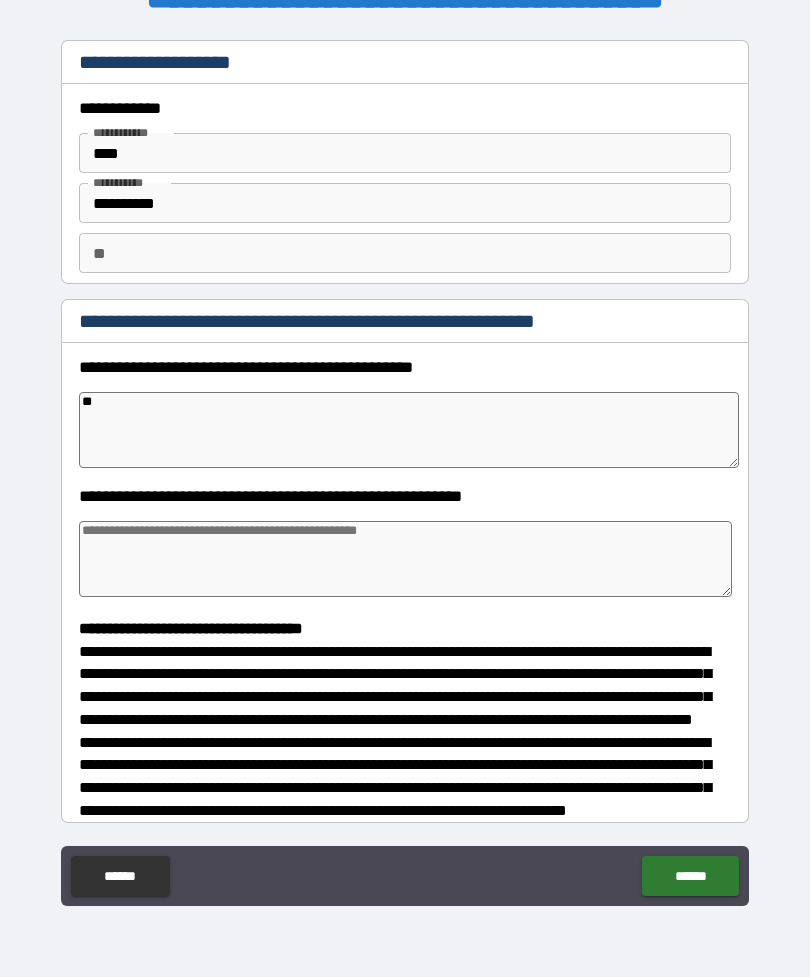 type on "*" 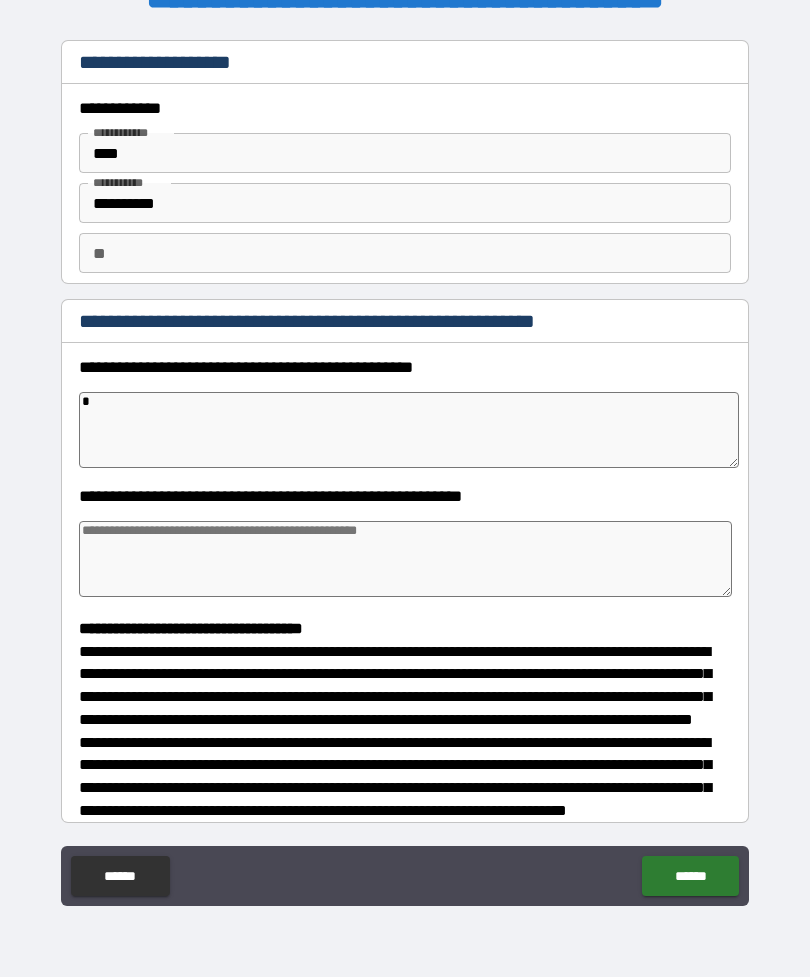 type on "*" 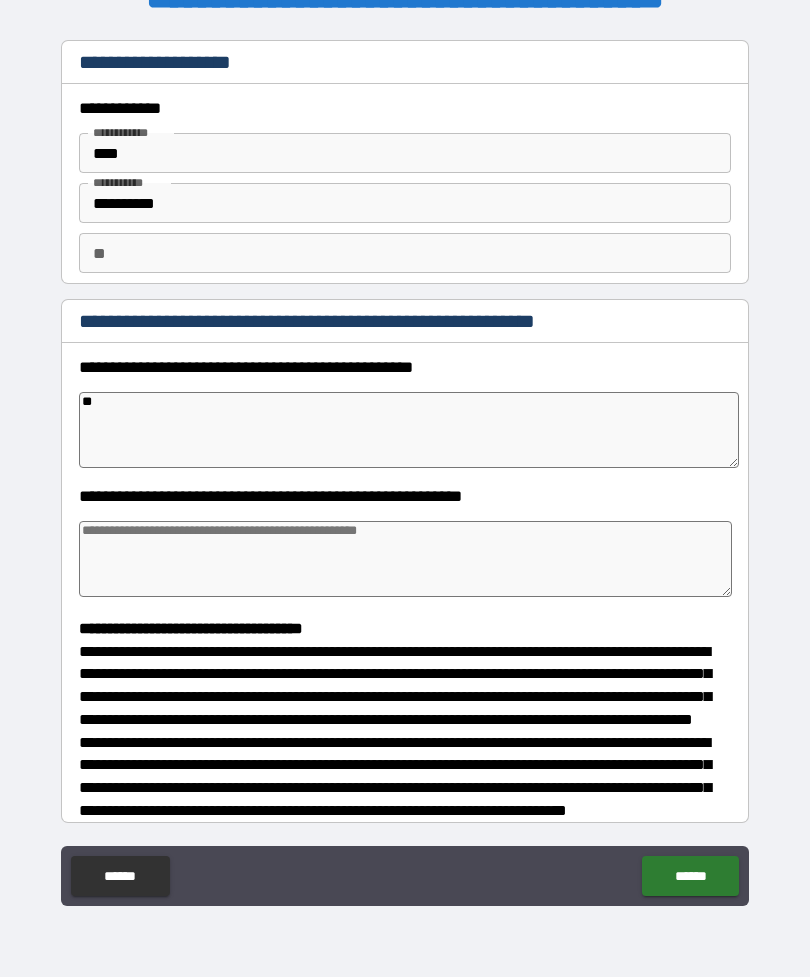 type on "*" 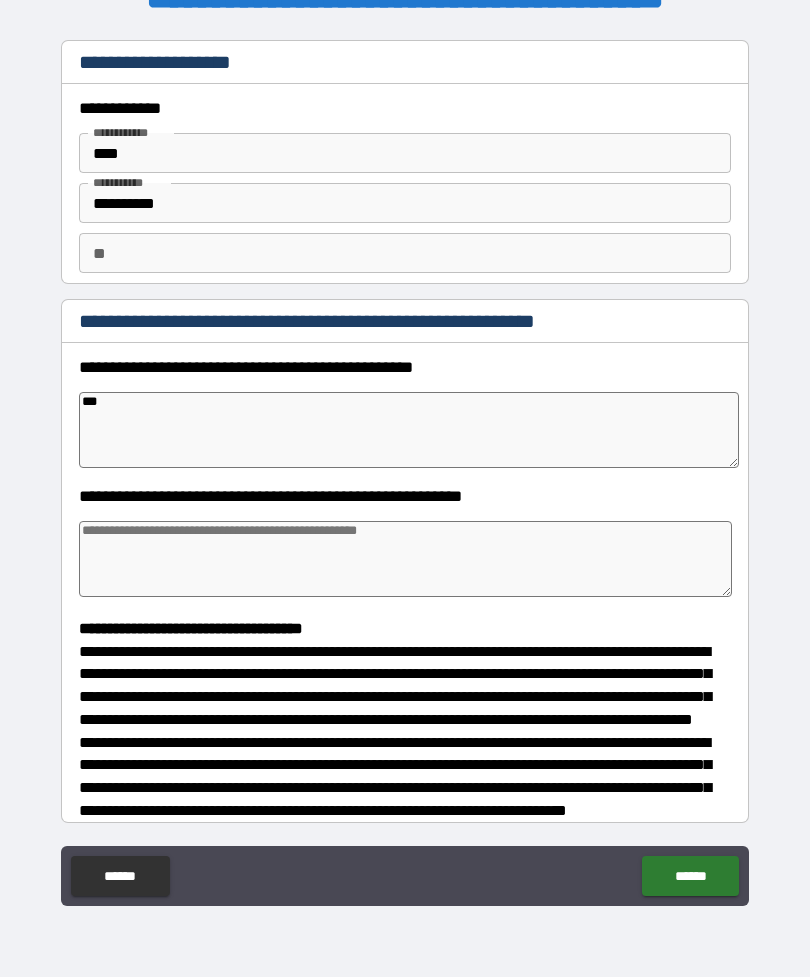 type on "*" 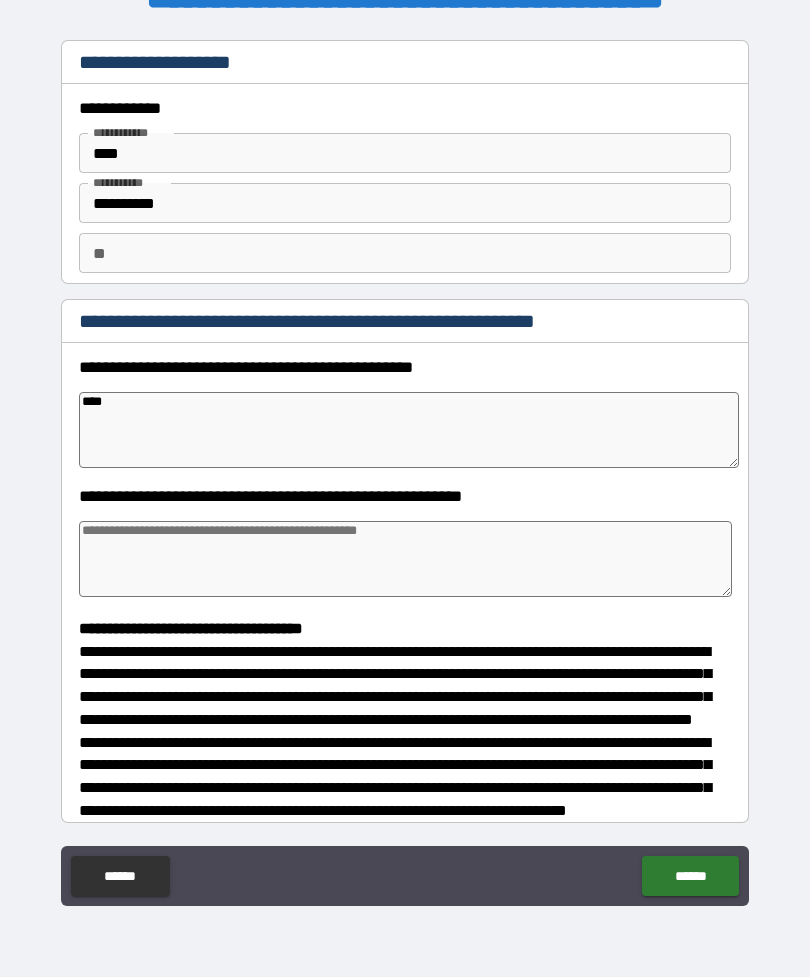 type on "*" 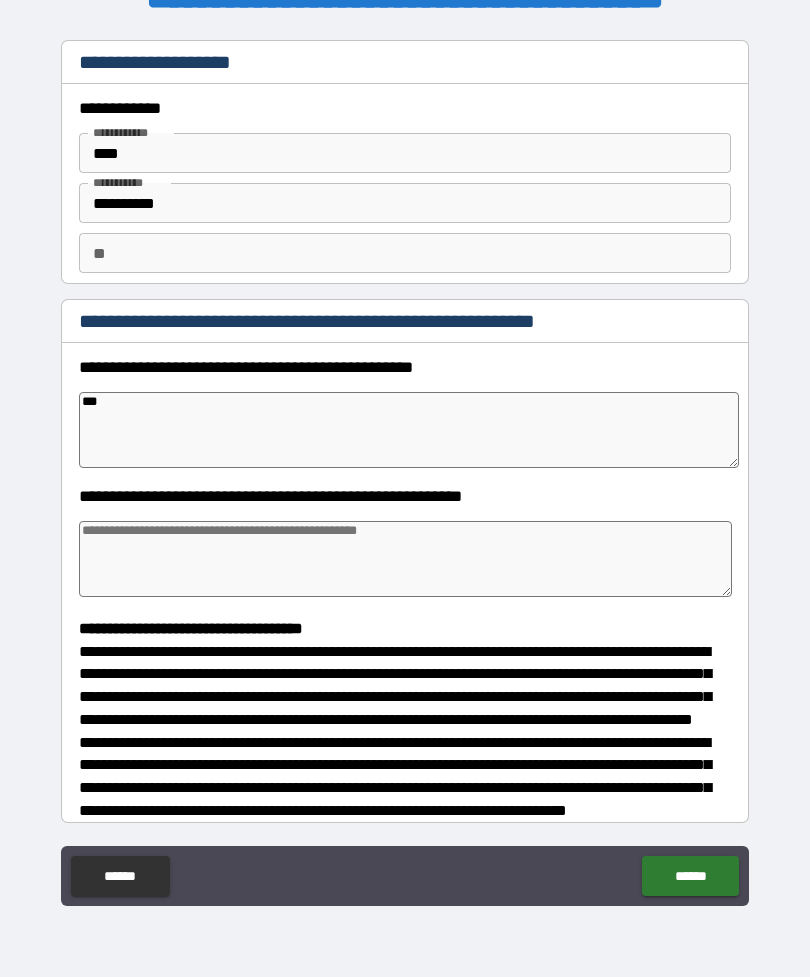 type on "*" 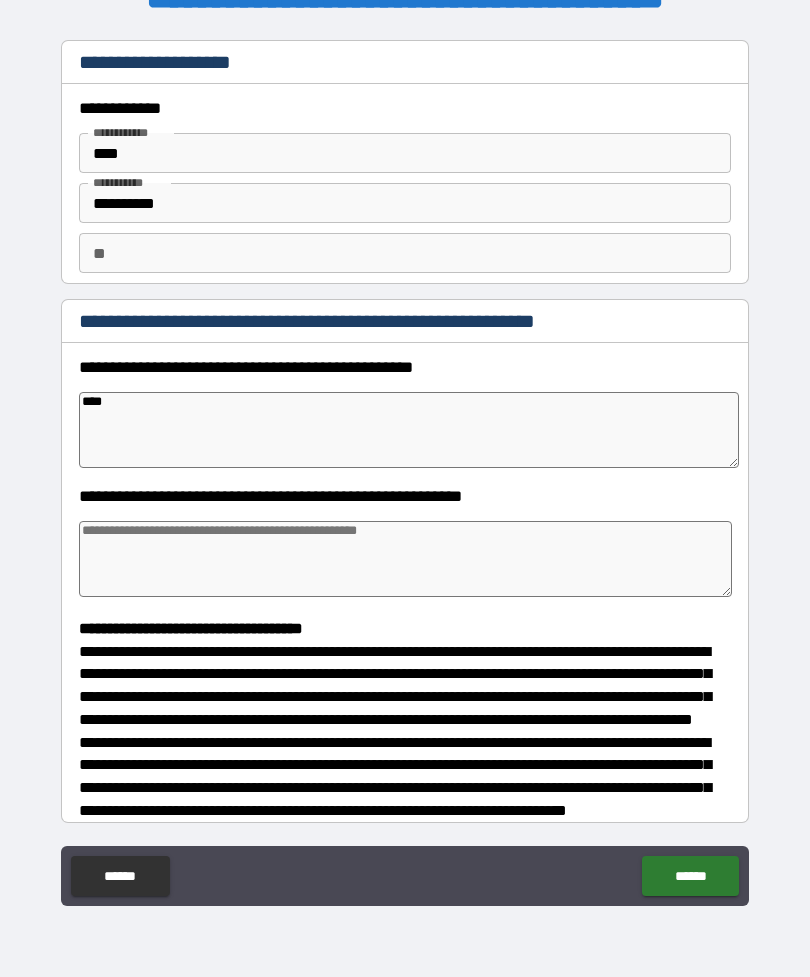 type on "*" 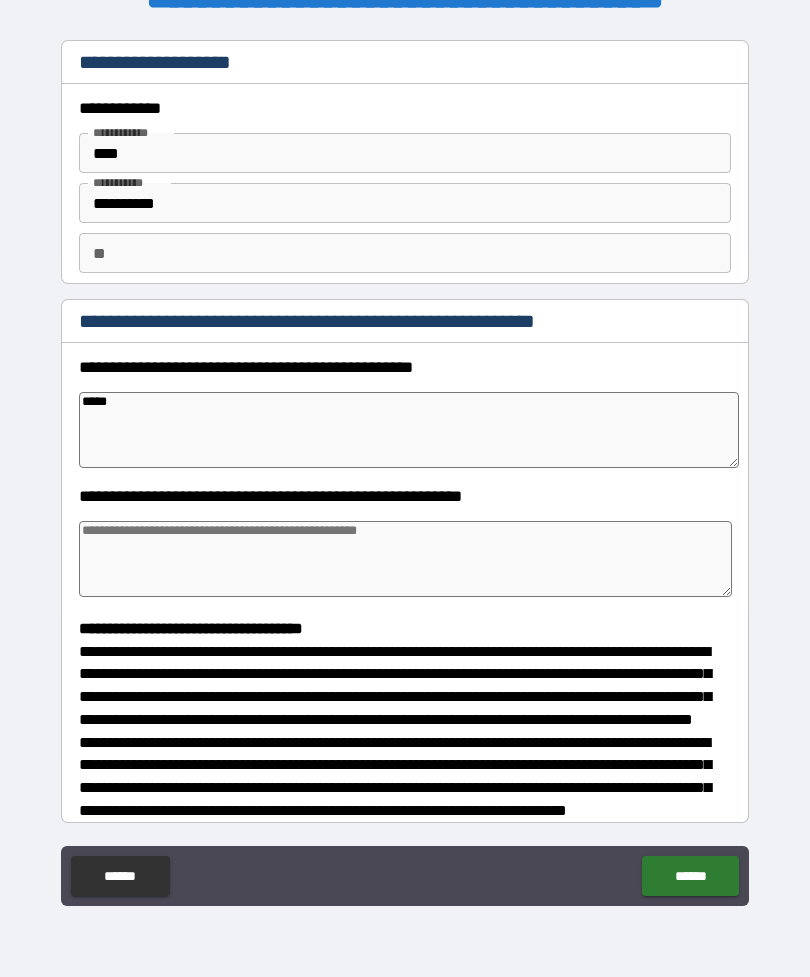 type on "*" 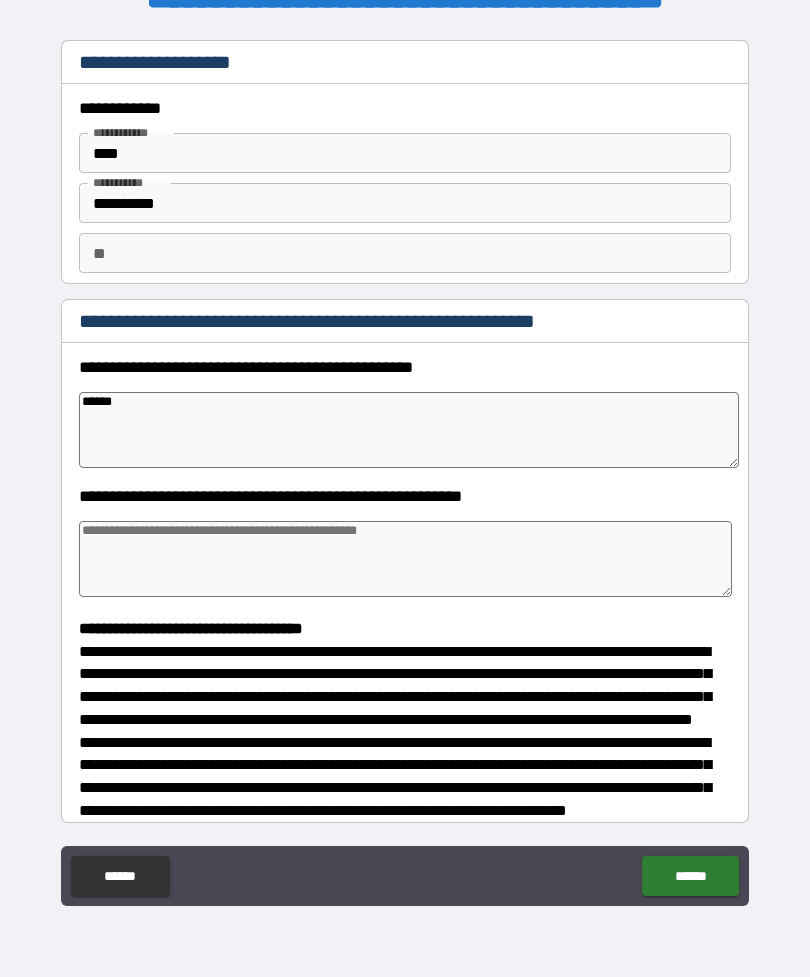 type on "*" 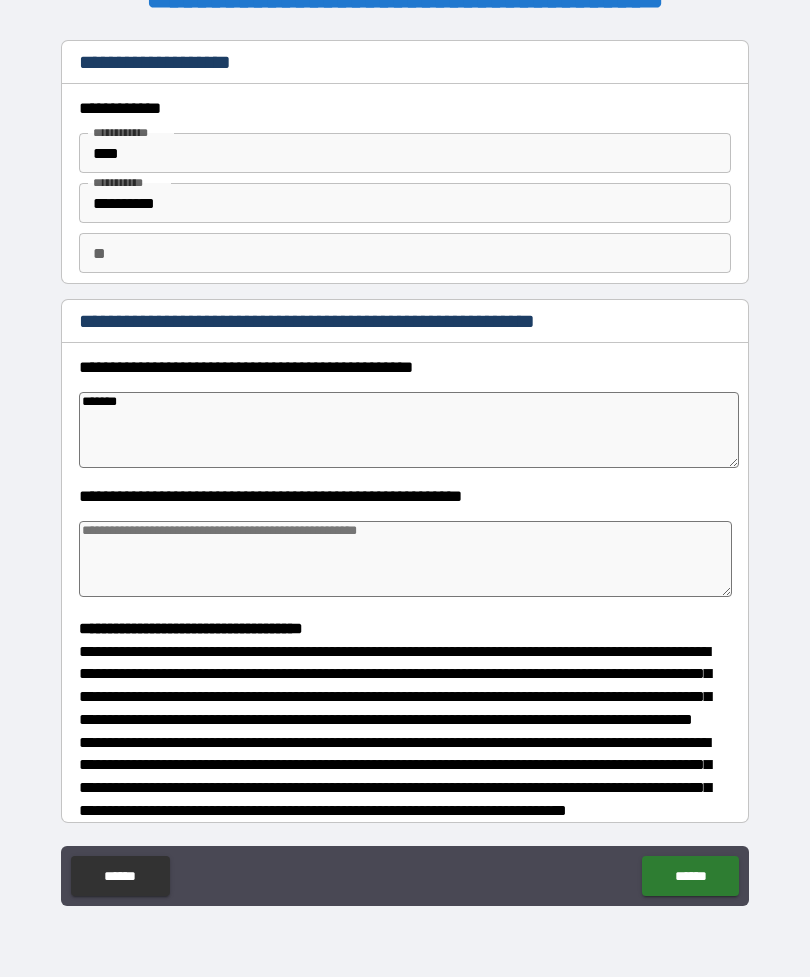 type on "********" 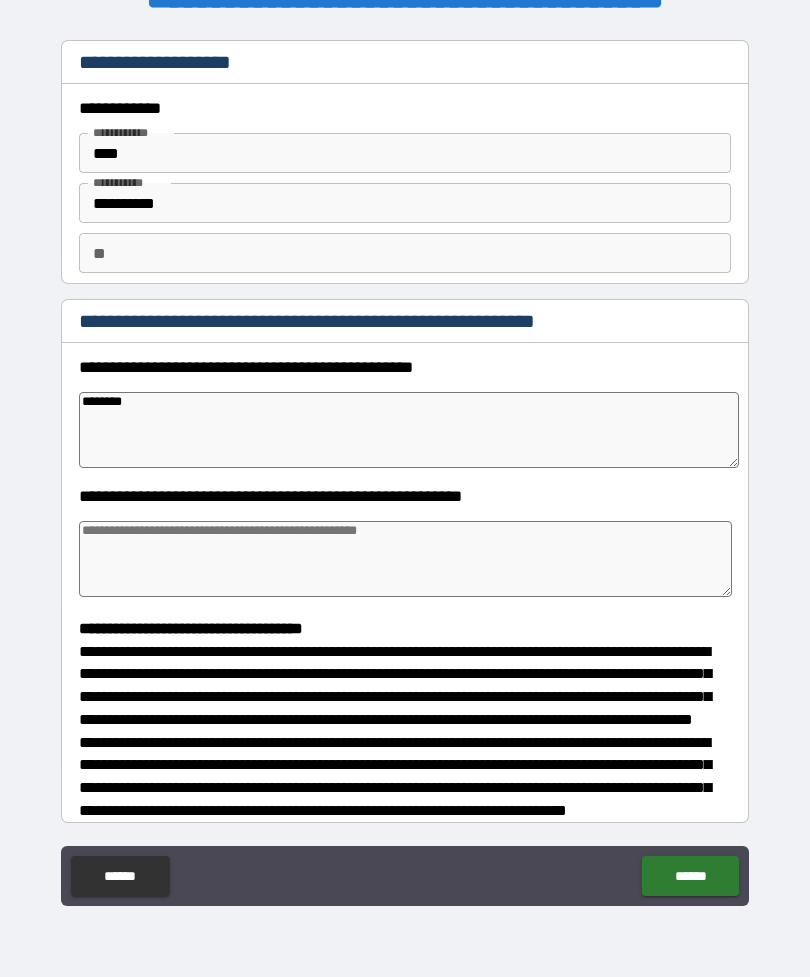 type on "*" 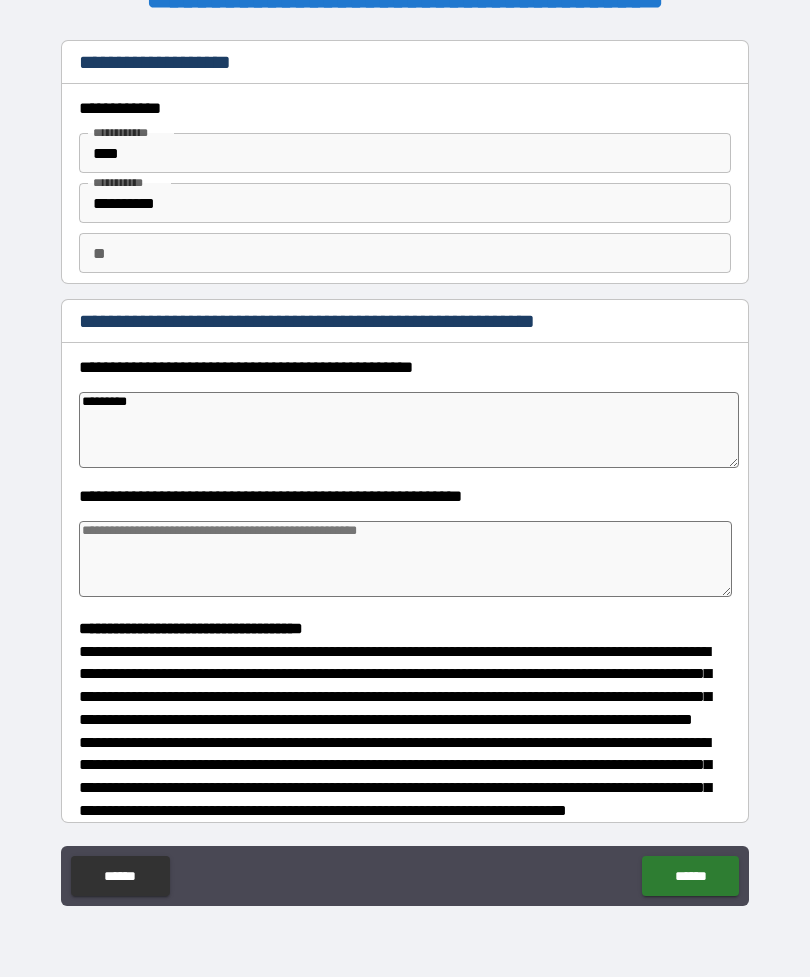type on "**********" 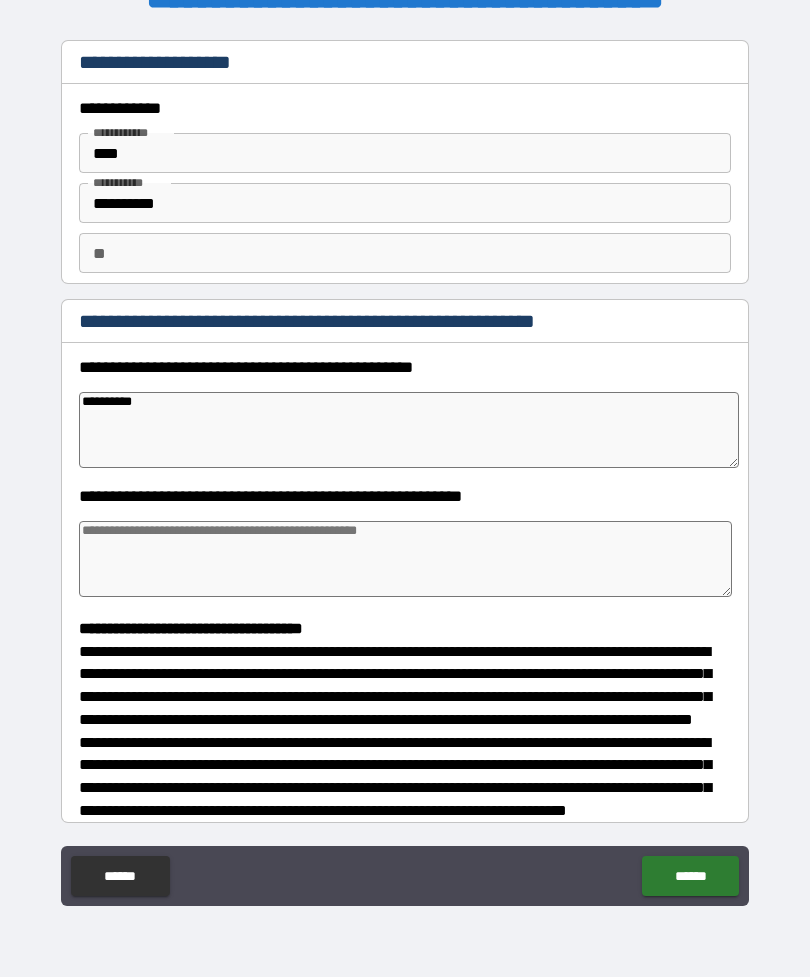 type on "*" 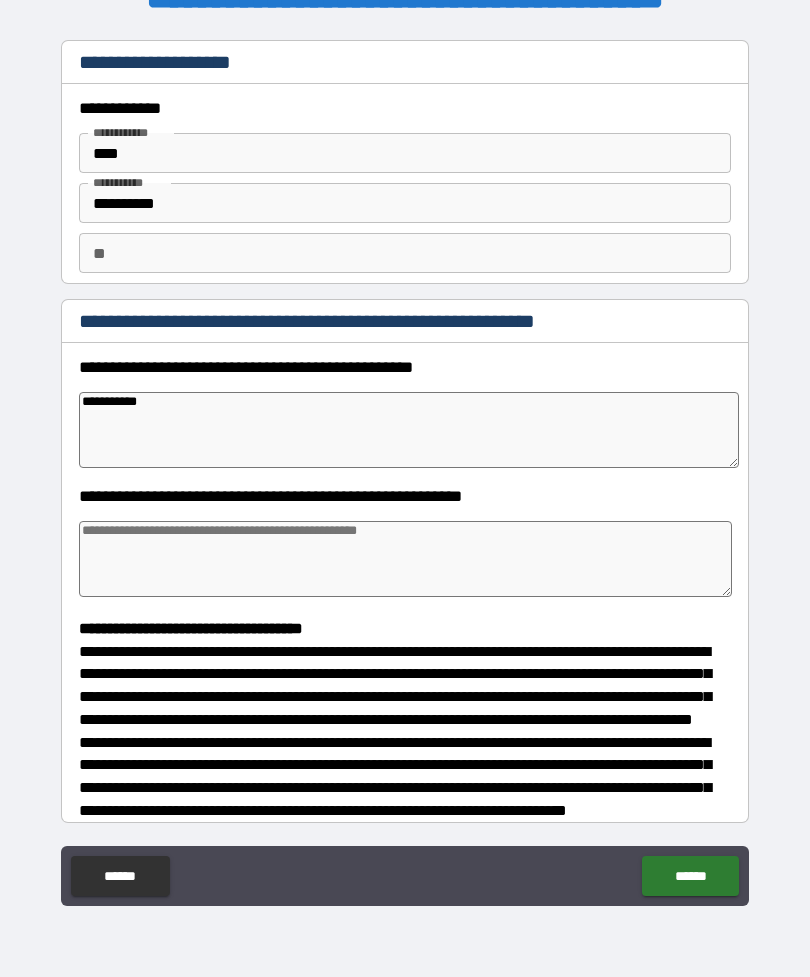 type on "*" 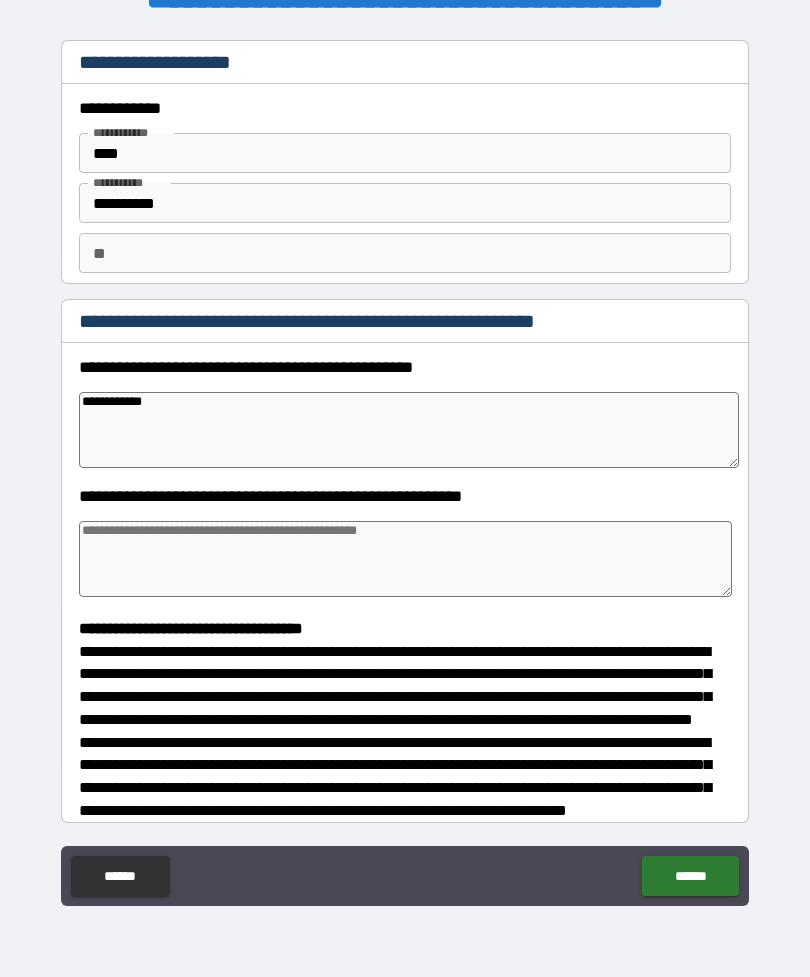 type on "*" 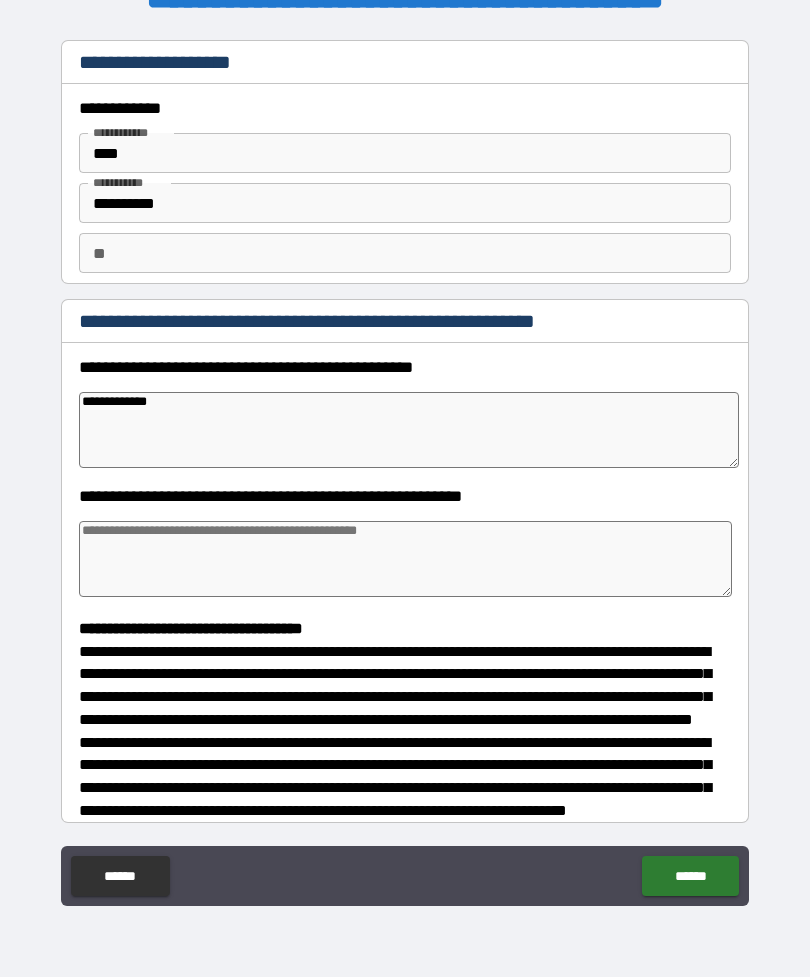 type on "*" 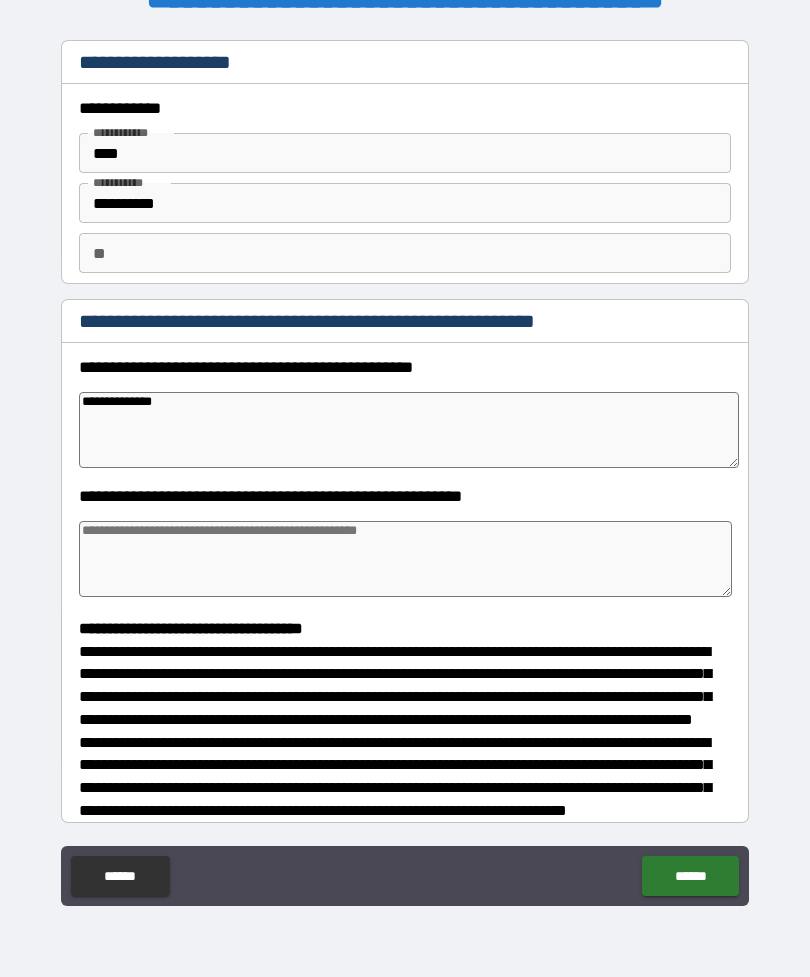 type on "*" 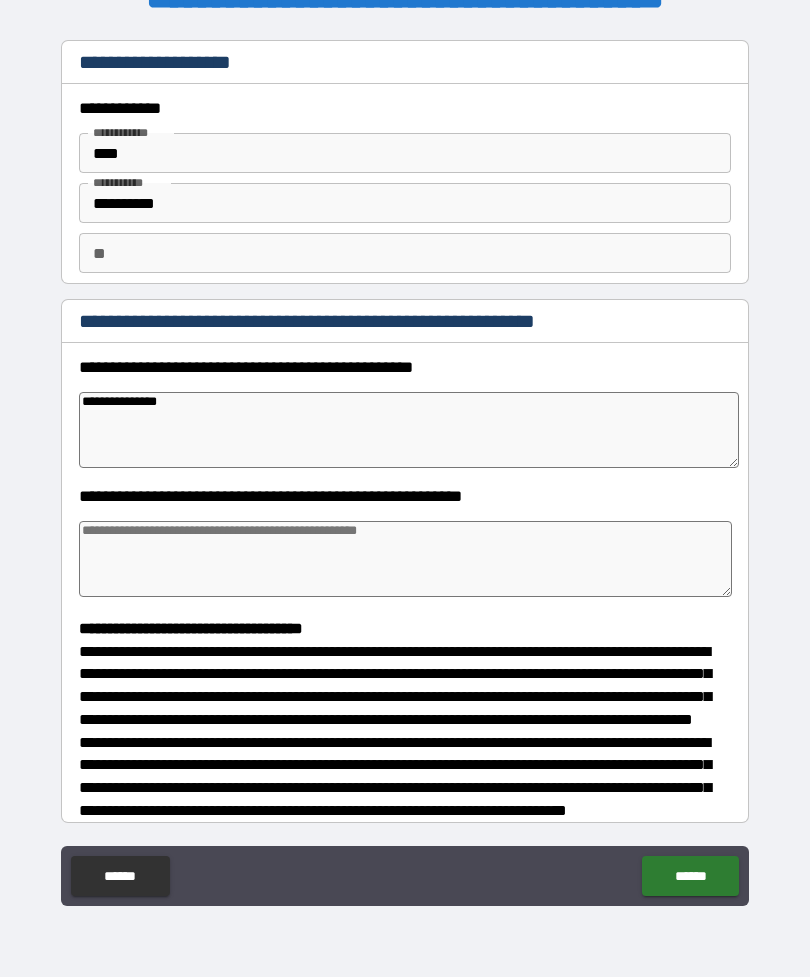 type on "*" 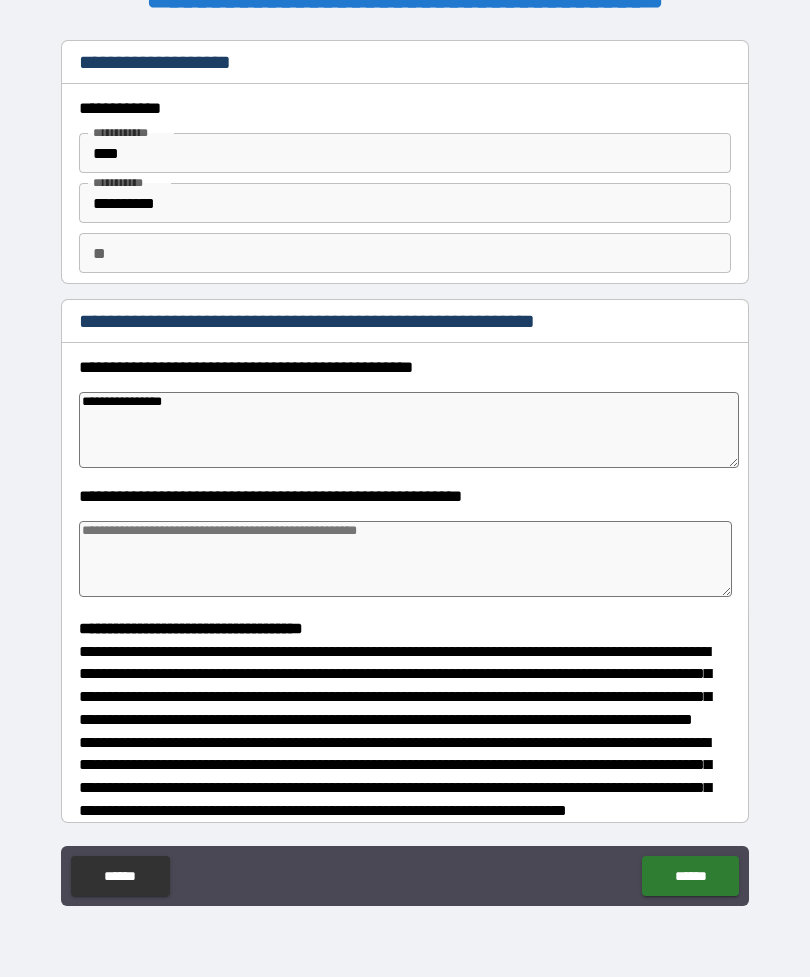 type on "*" 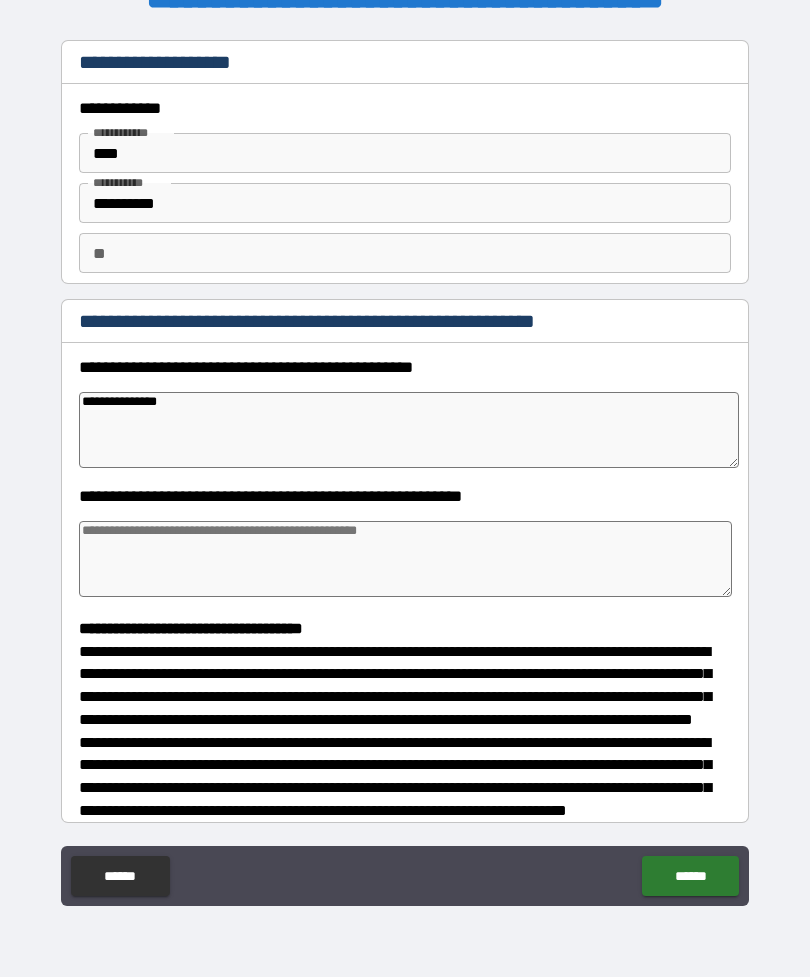 type on "*" 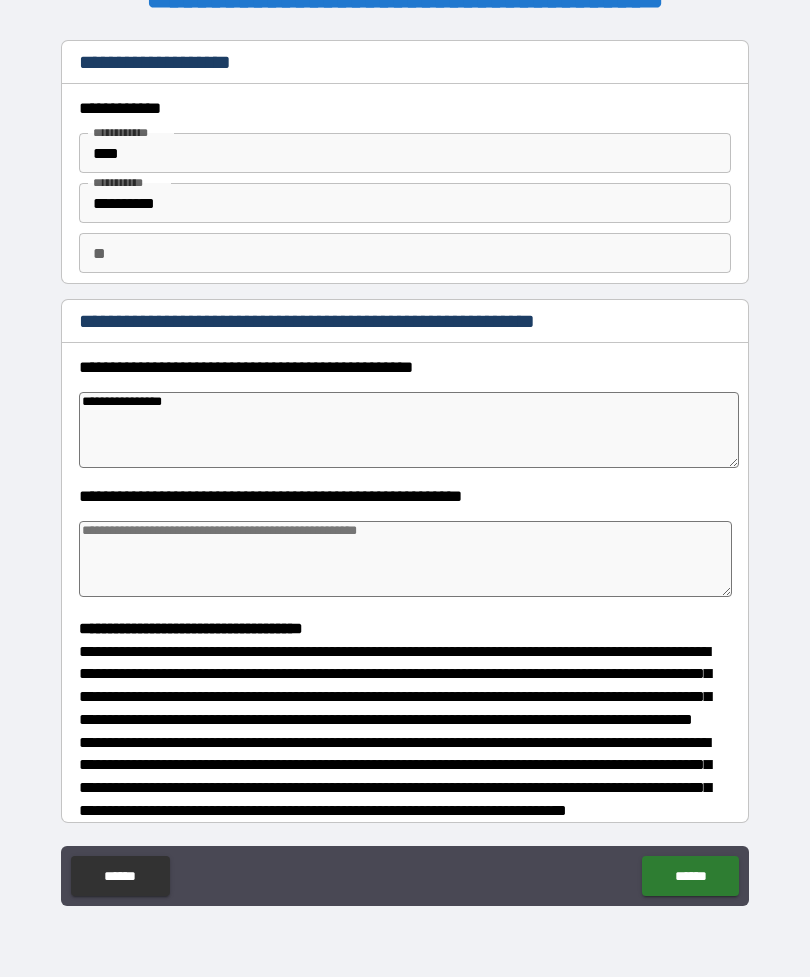 type on "*" 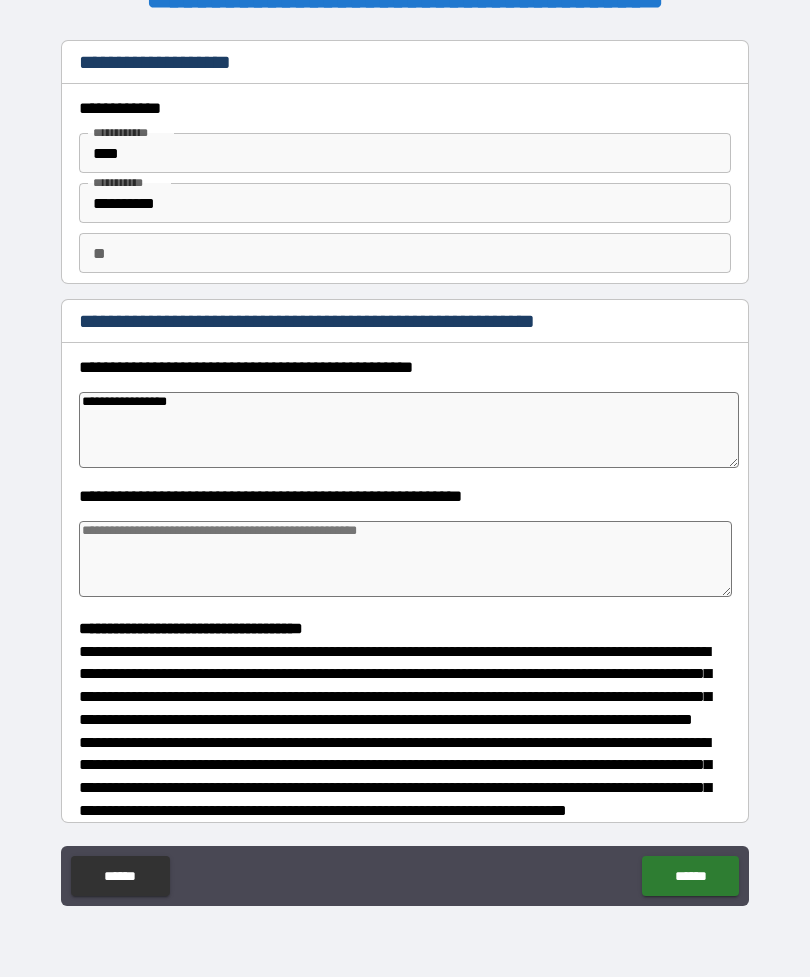 type on "*" 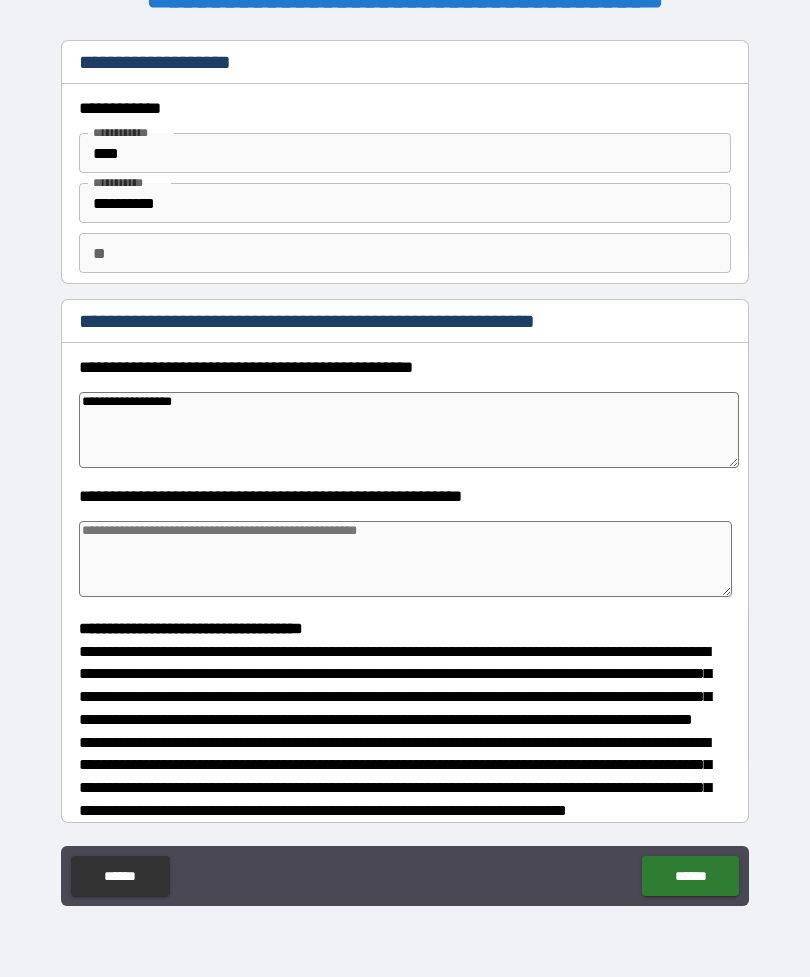 type on "*" 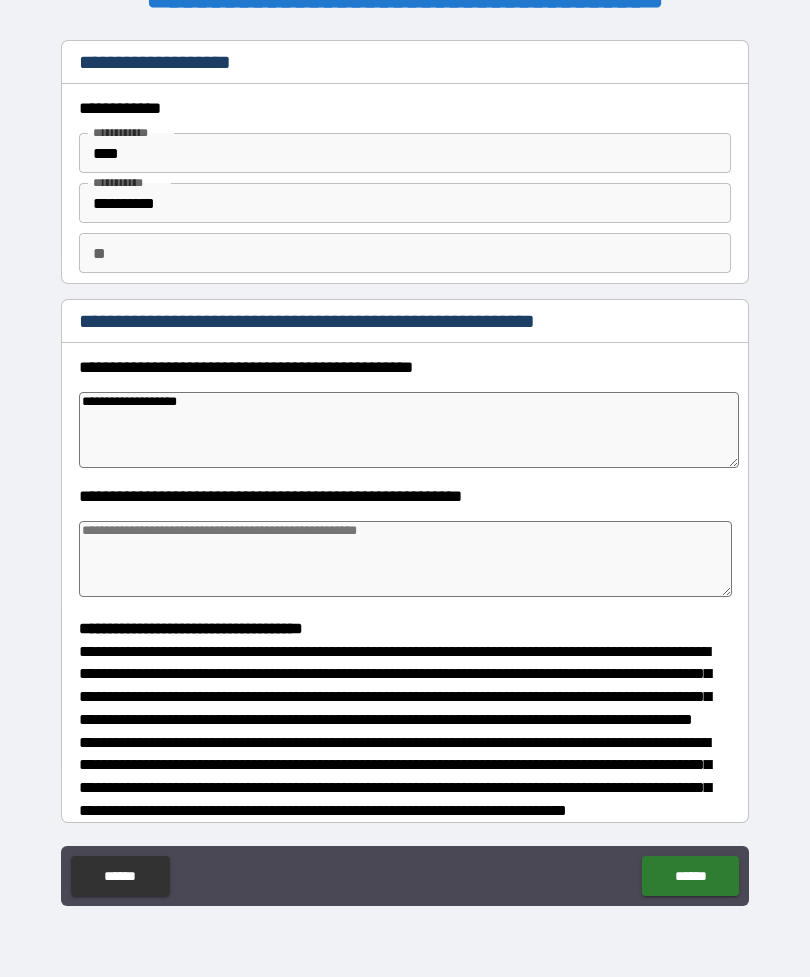 type on "*" 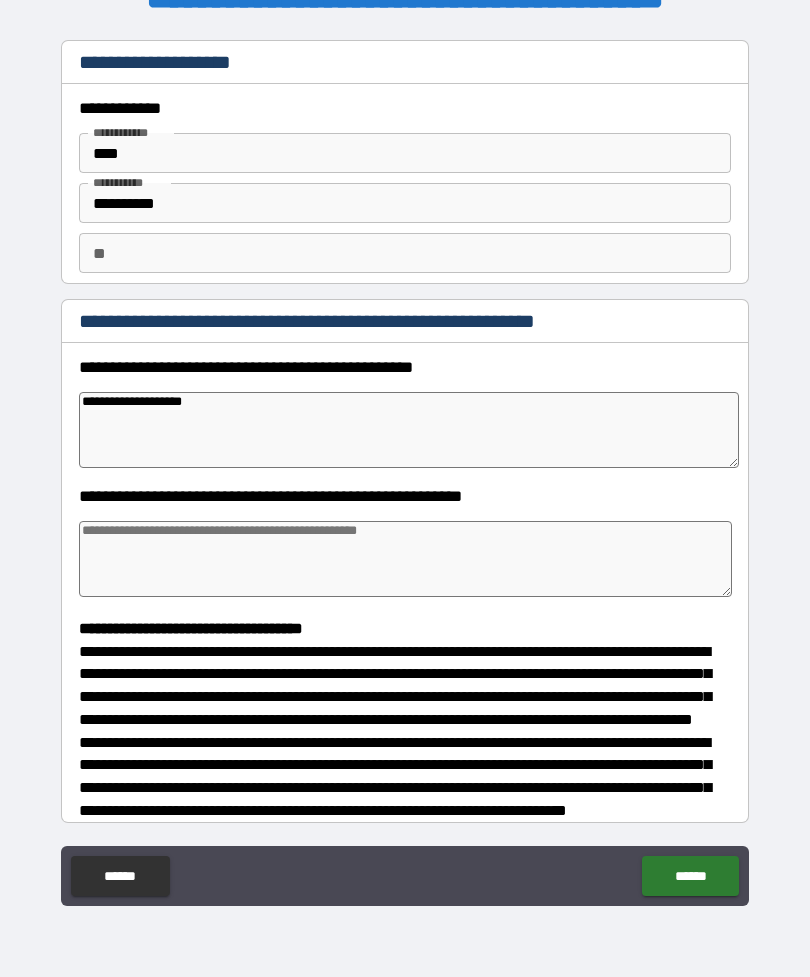 type on "*" 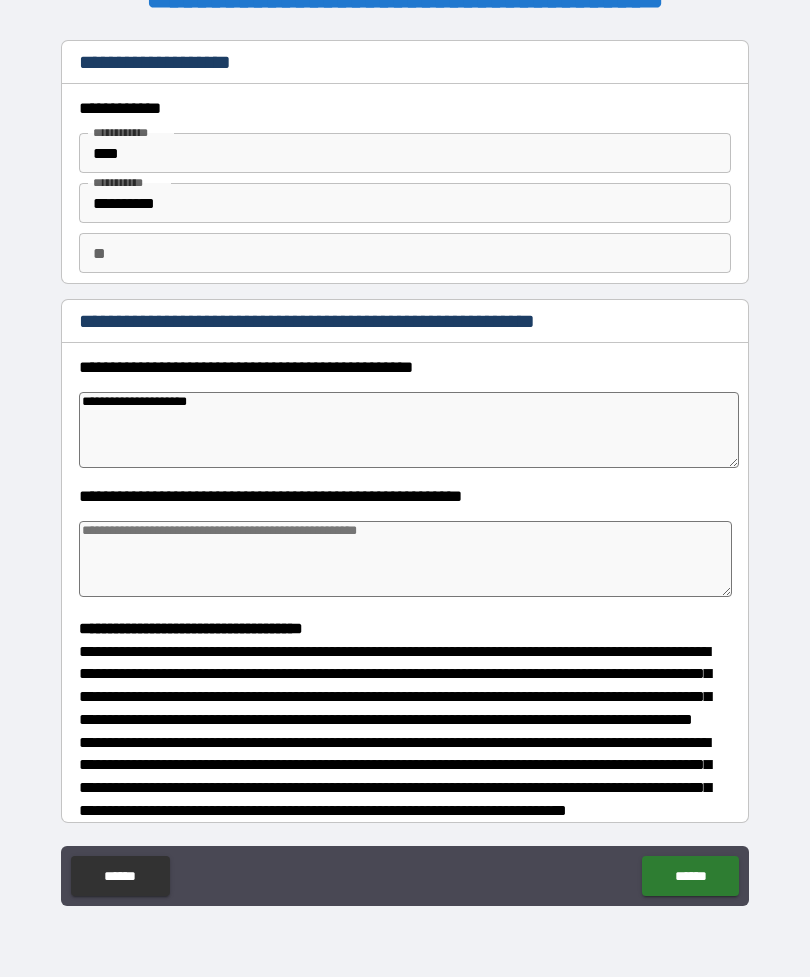 type on "*" 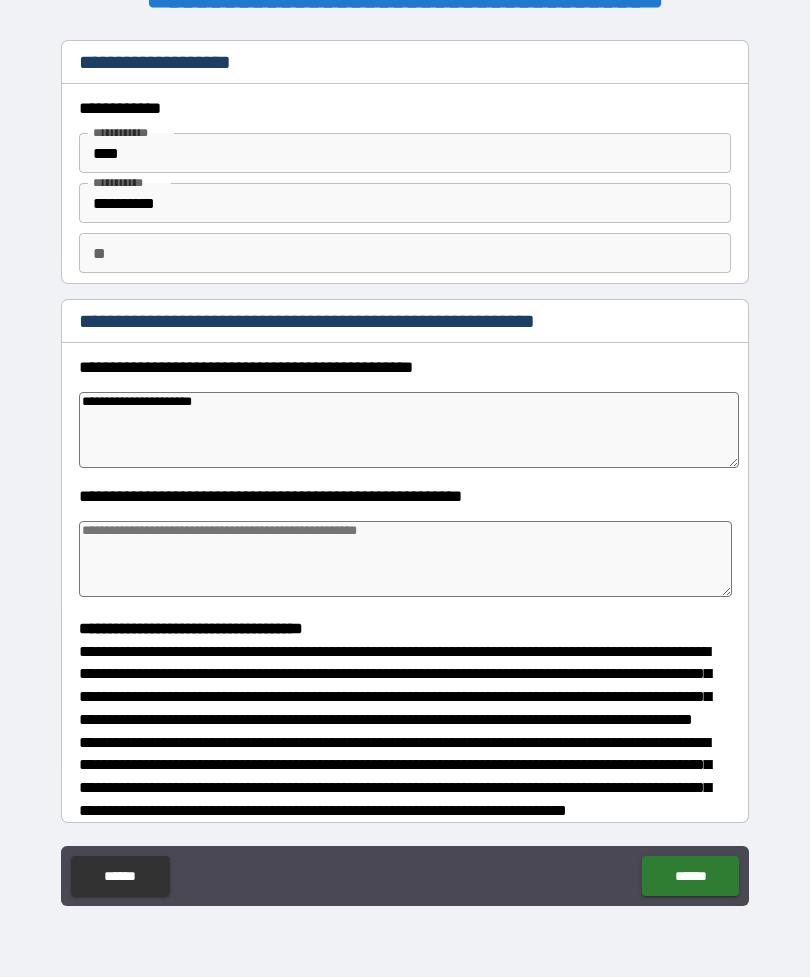 type on "*" 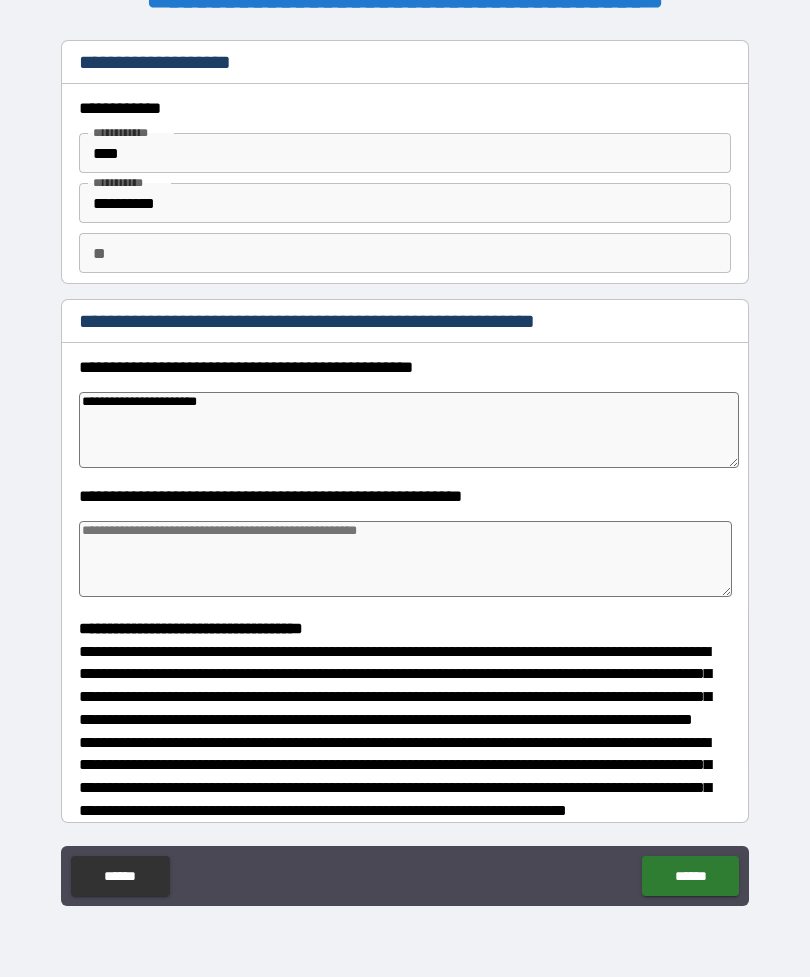type on "*" 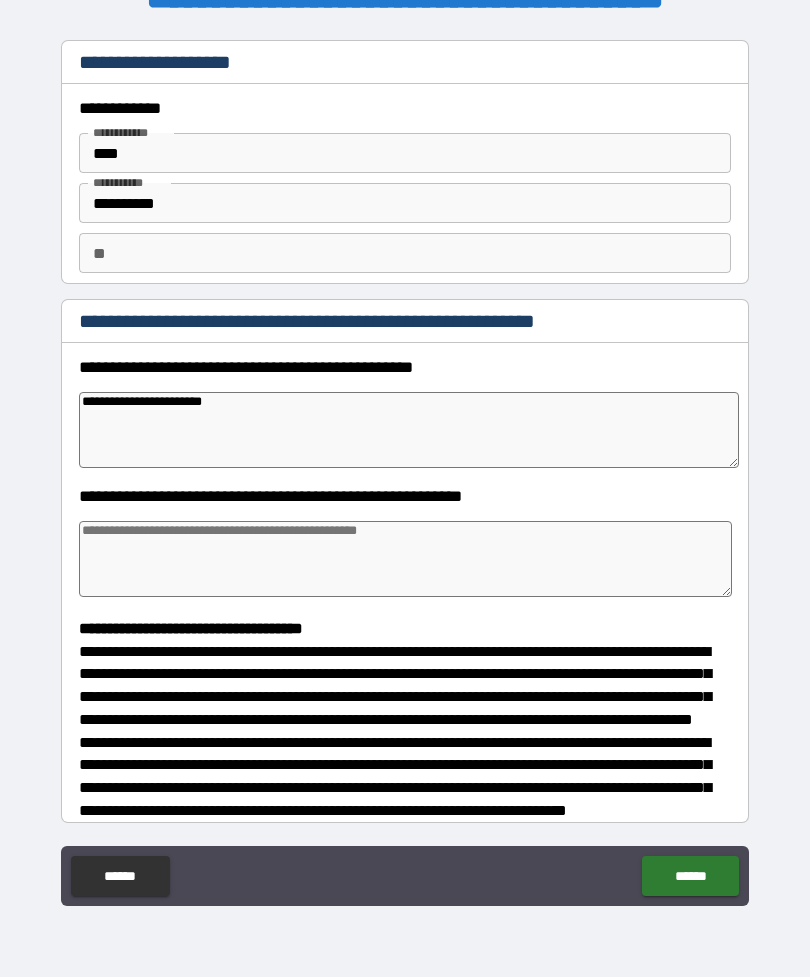 type on "*" 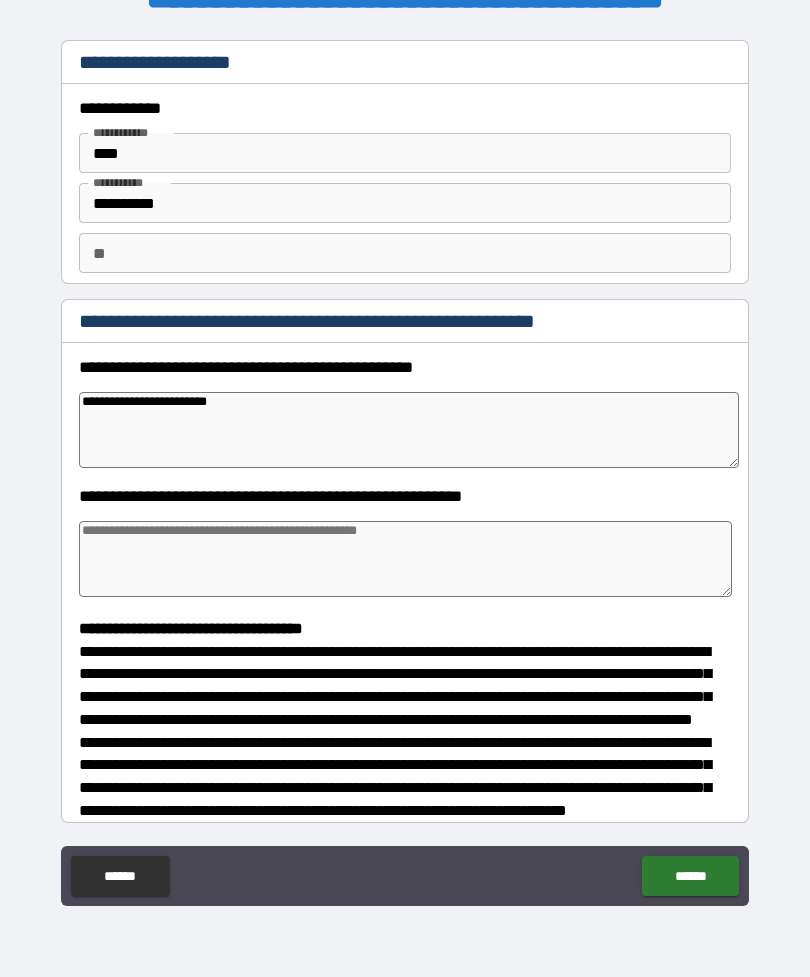 type on "*" 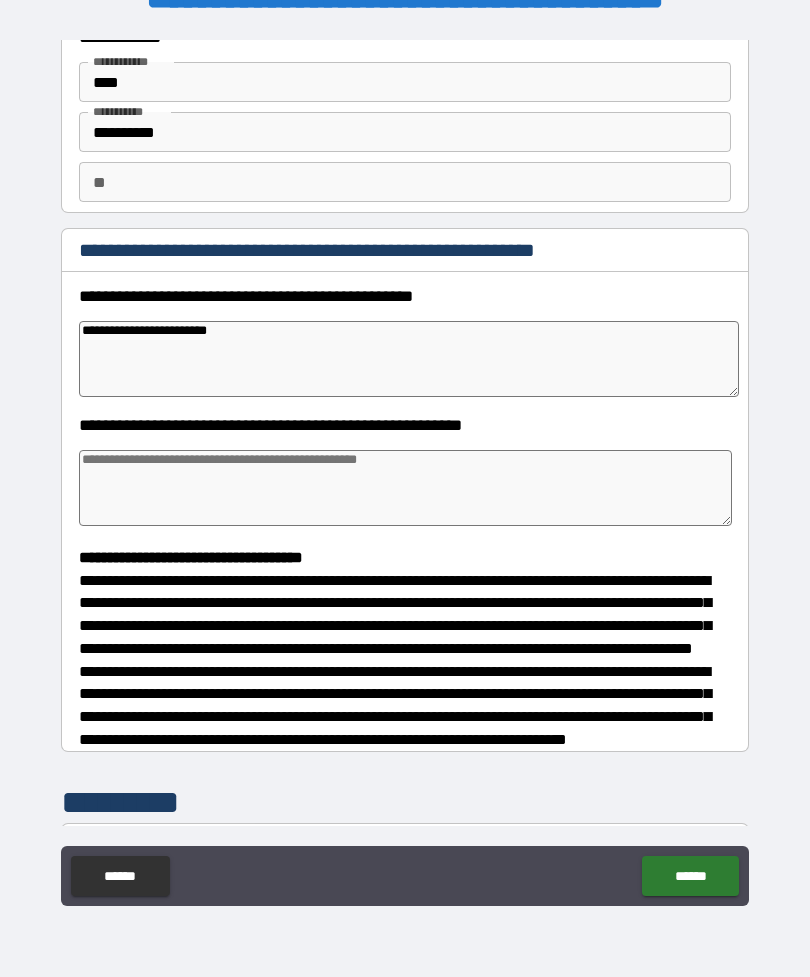 scroll, scrollTop: 86, scrollLeft: 0, axis: vertical 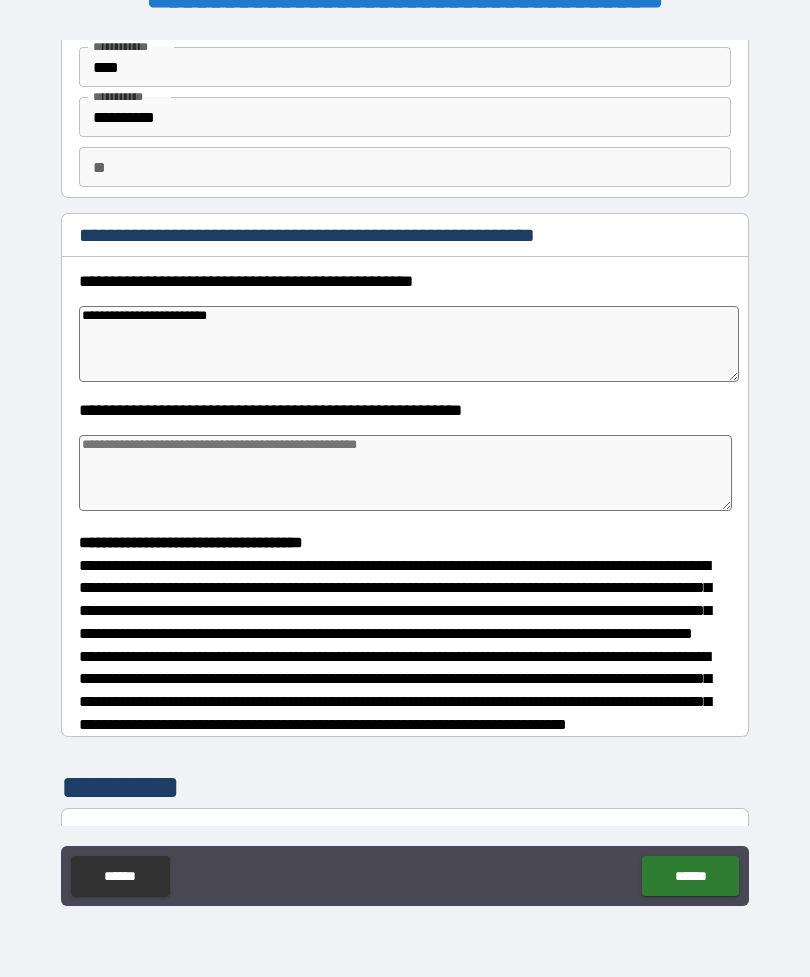 click at bounding box center (405, 473) 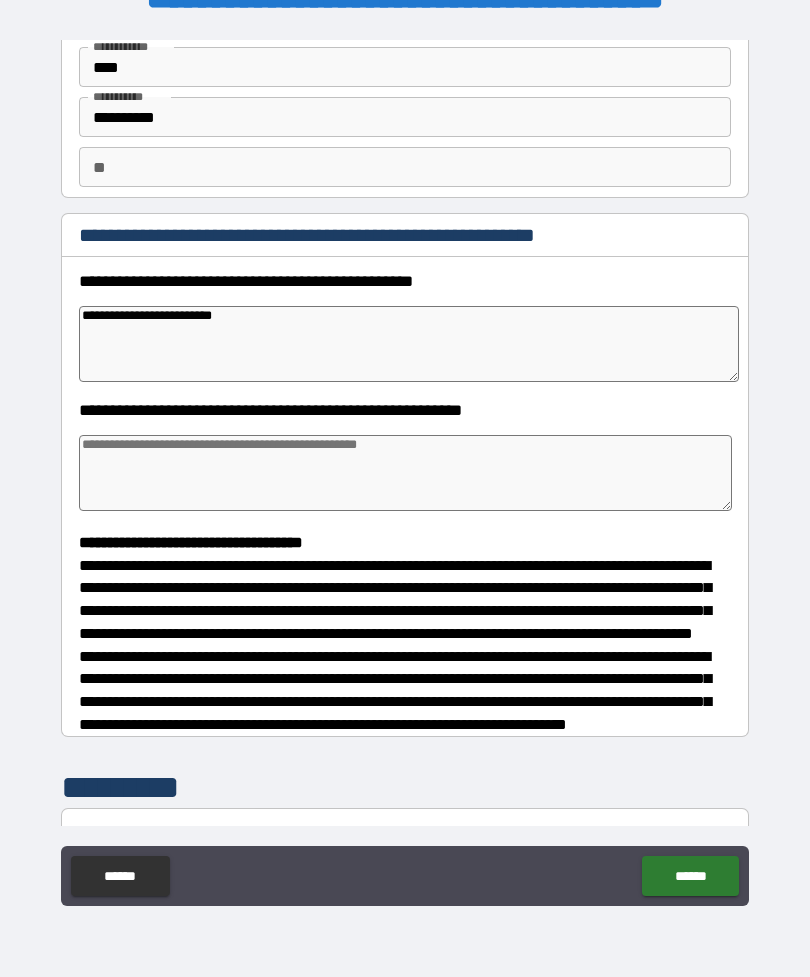 type on "*" 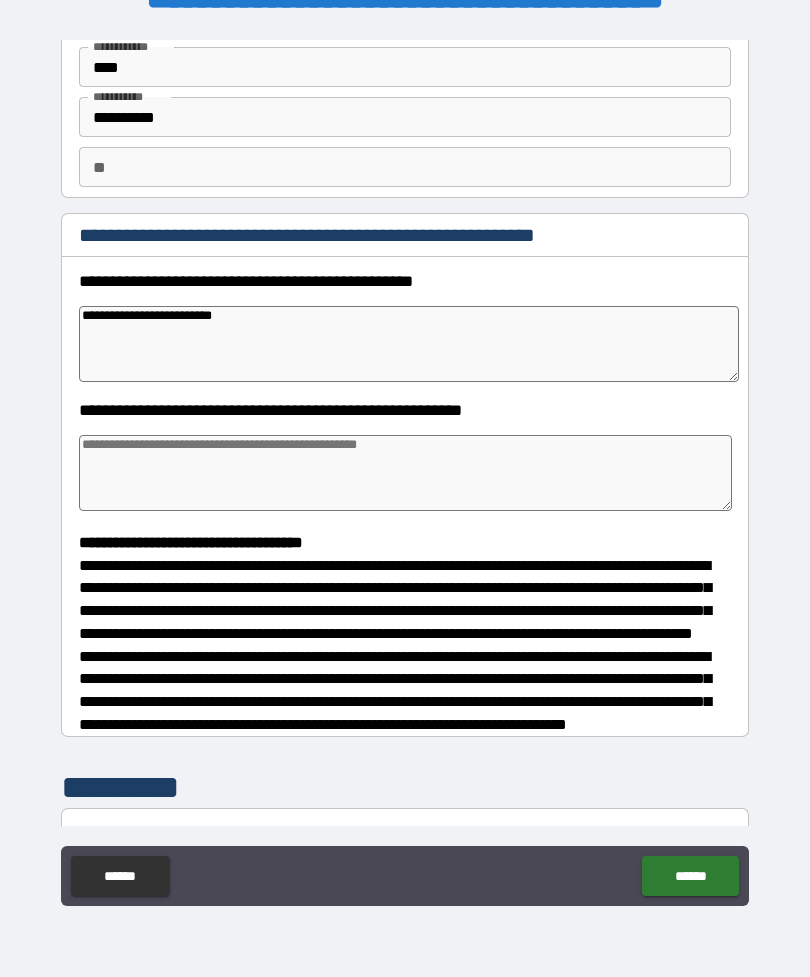 type on "**********" 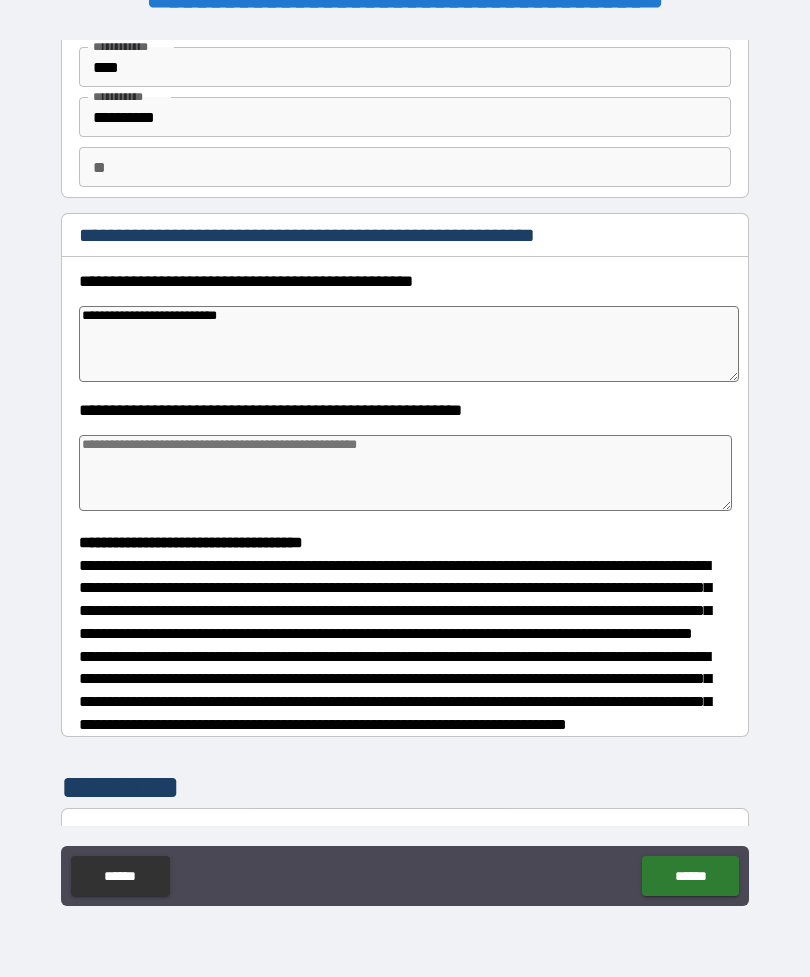 type on "*" 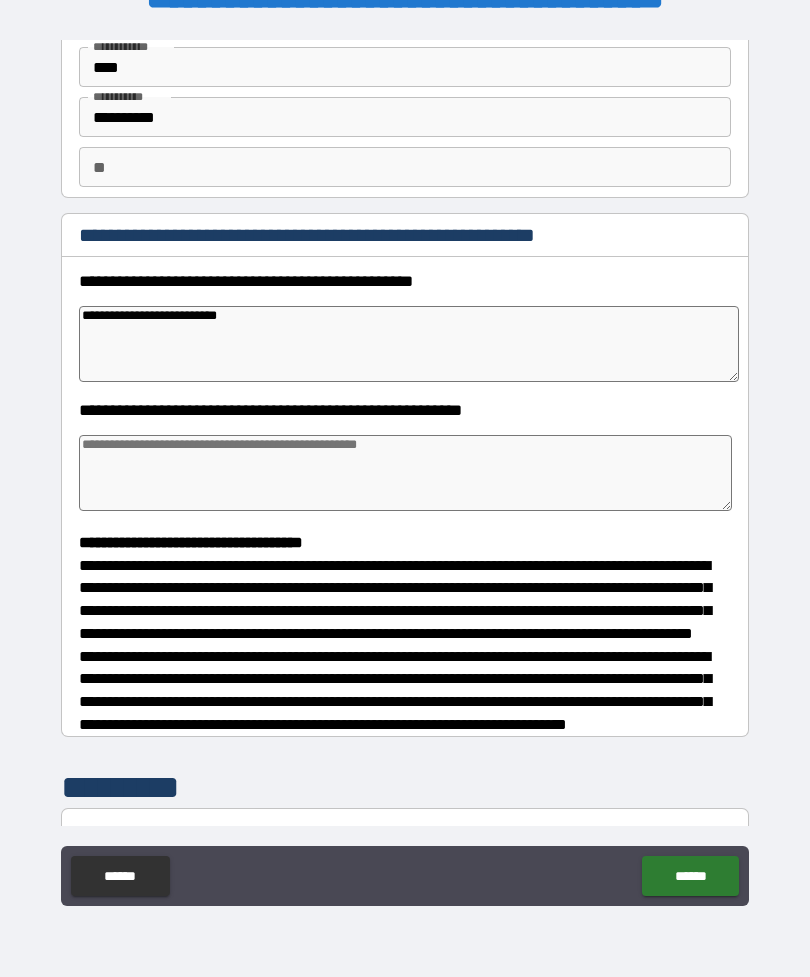 type on "*" 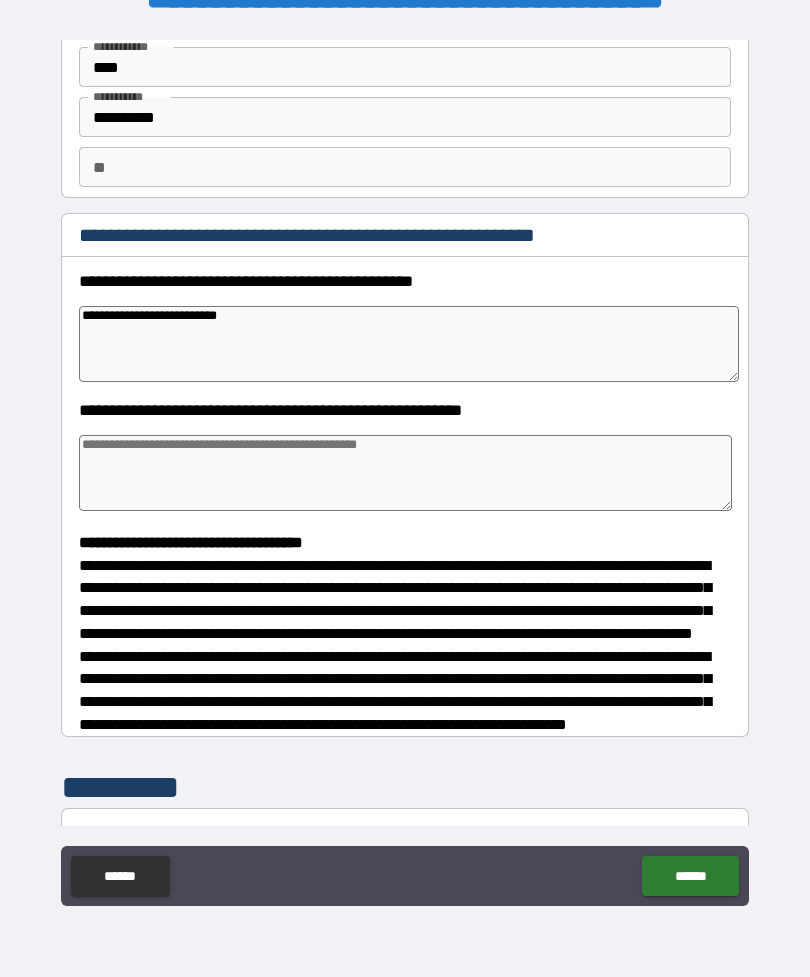 type on "*" 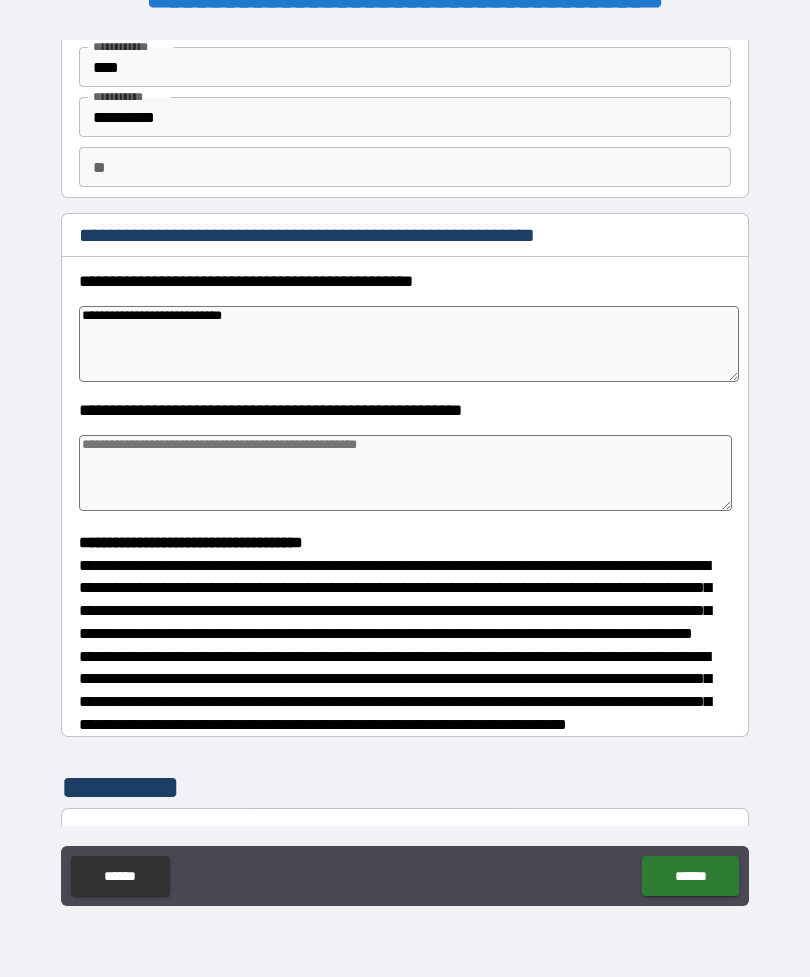type on "*" 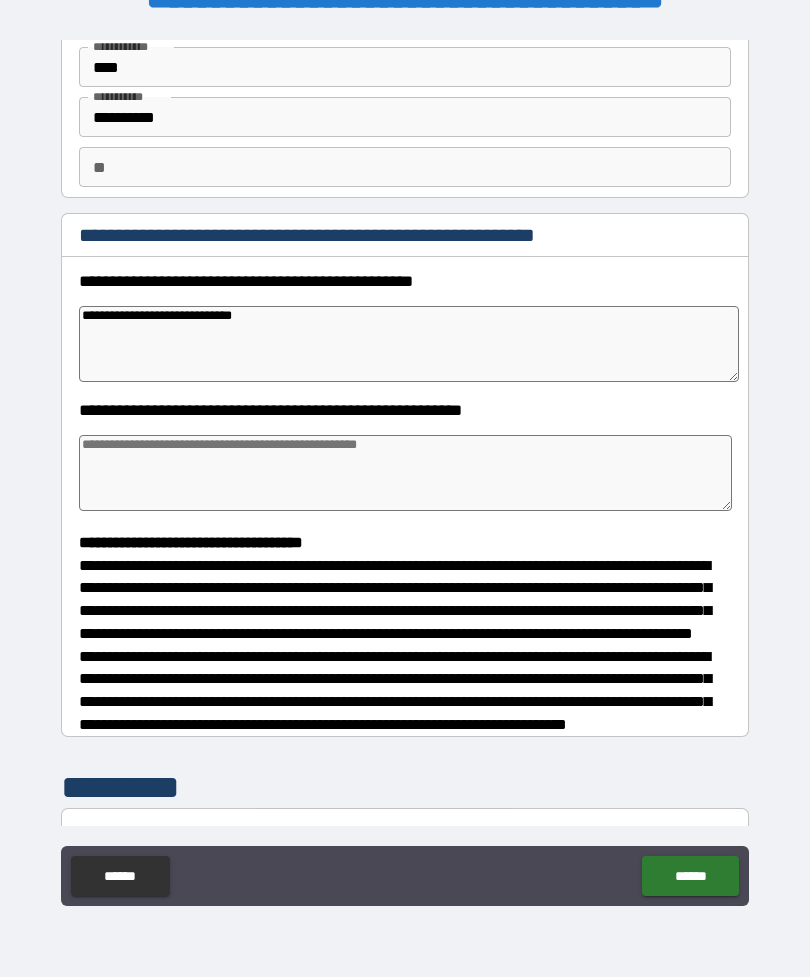 click at bounding box center (405, 473) 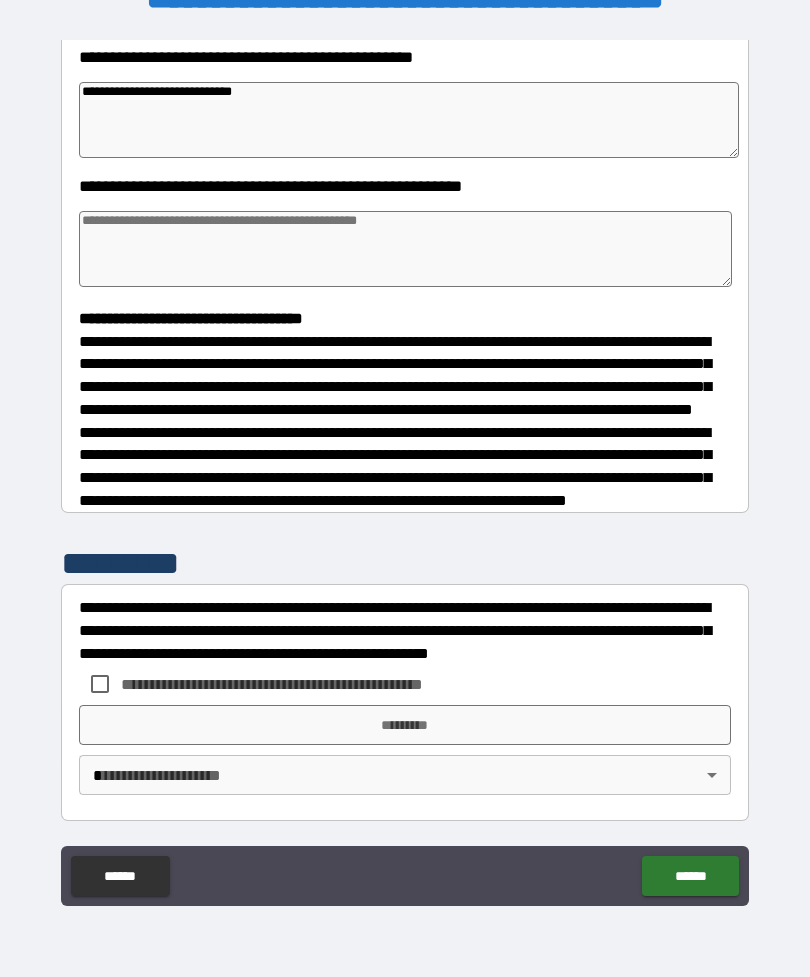 scroll, scrollTop: 348, scrollLeft: 0, axis: vertical 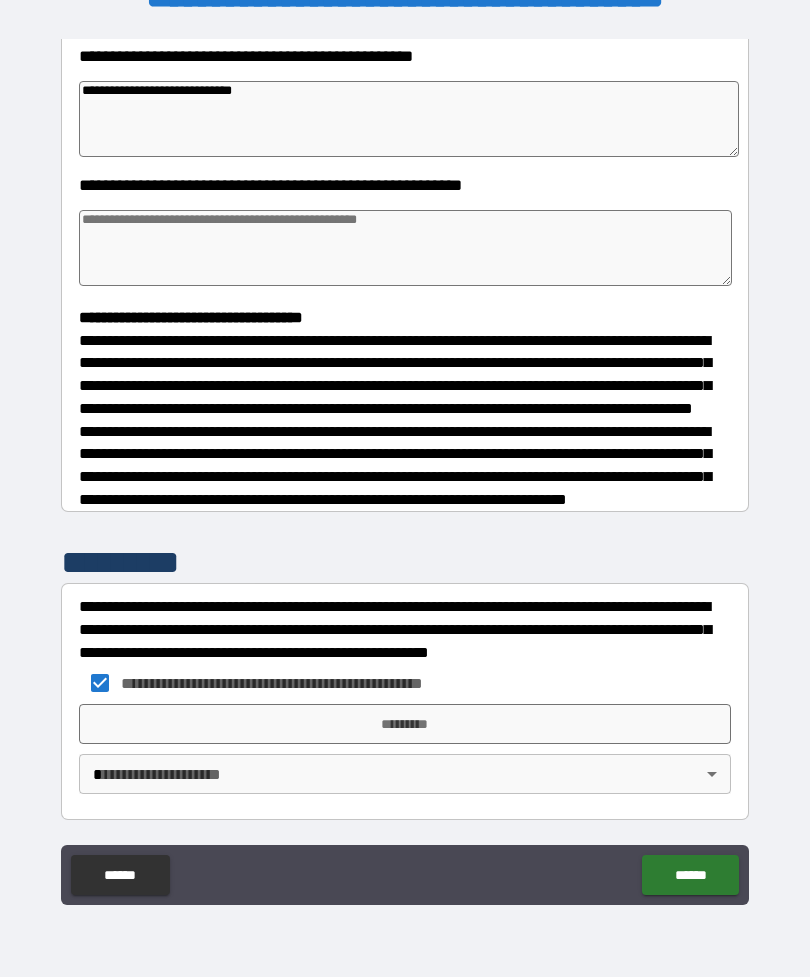 click on "*********" at bounding box center [405, 724] 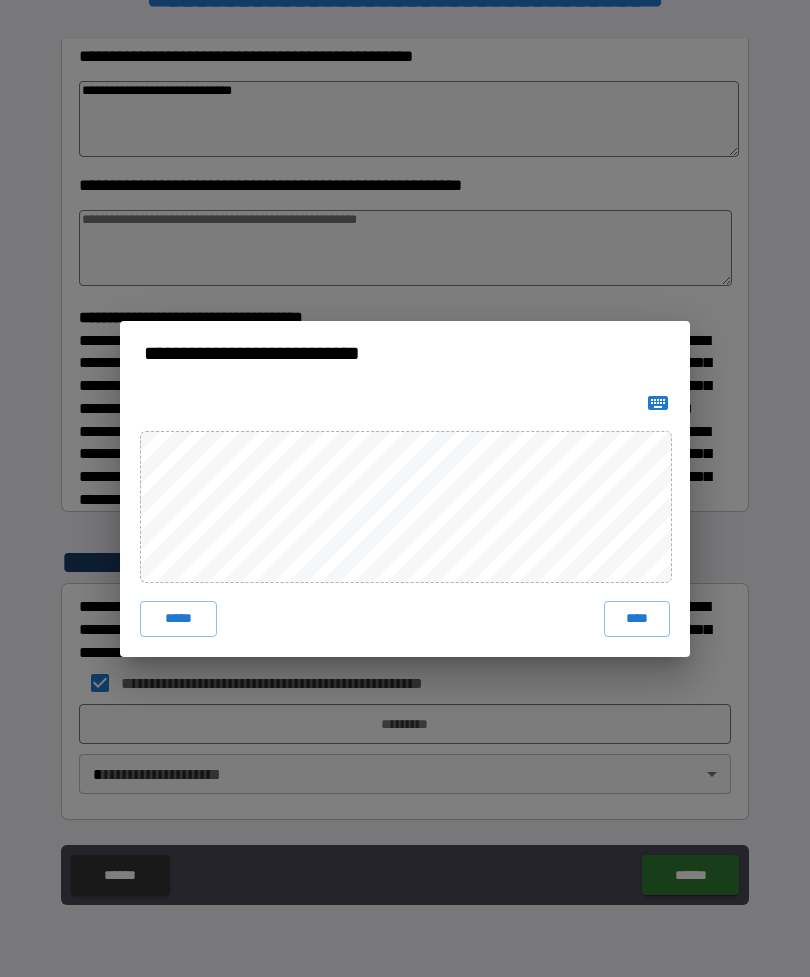 click on "****" at bounding box center [637, 619] 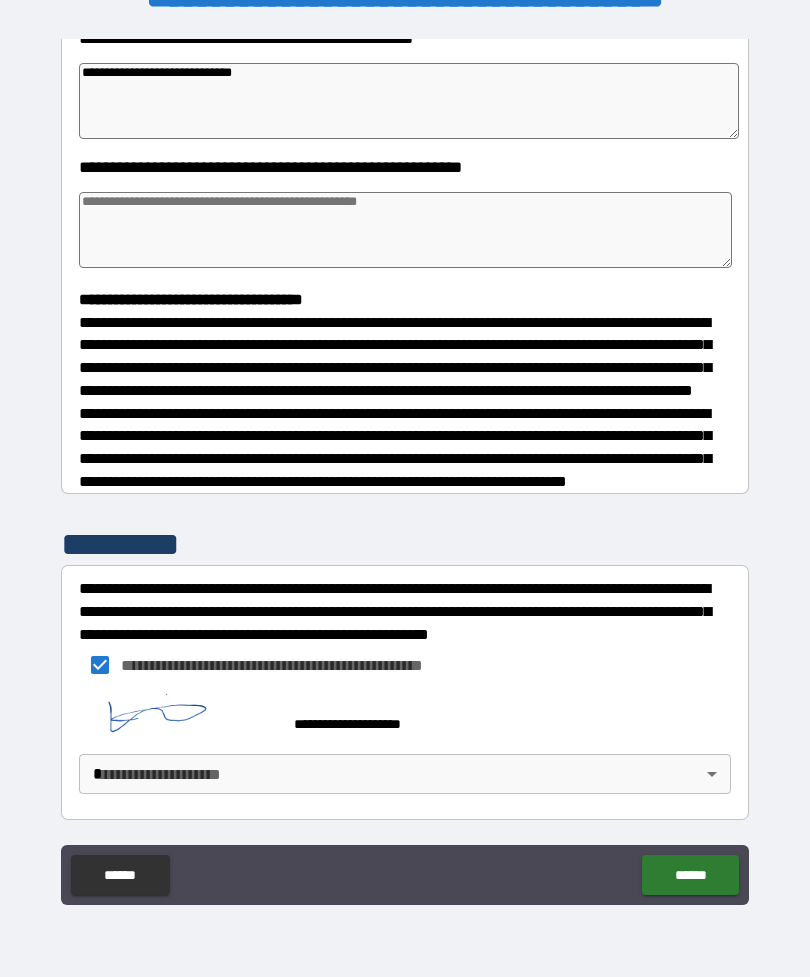 scroll, scrollTop: 338, scrollLeft: 0, axis: vertical 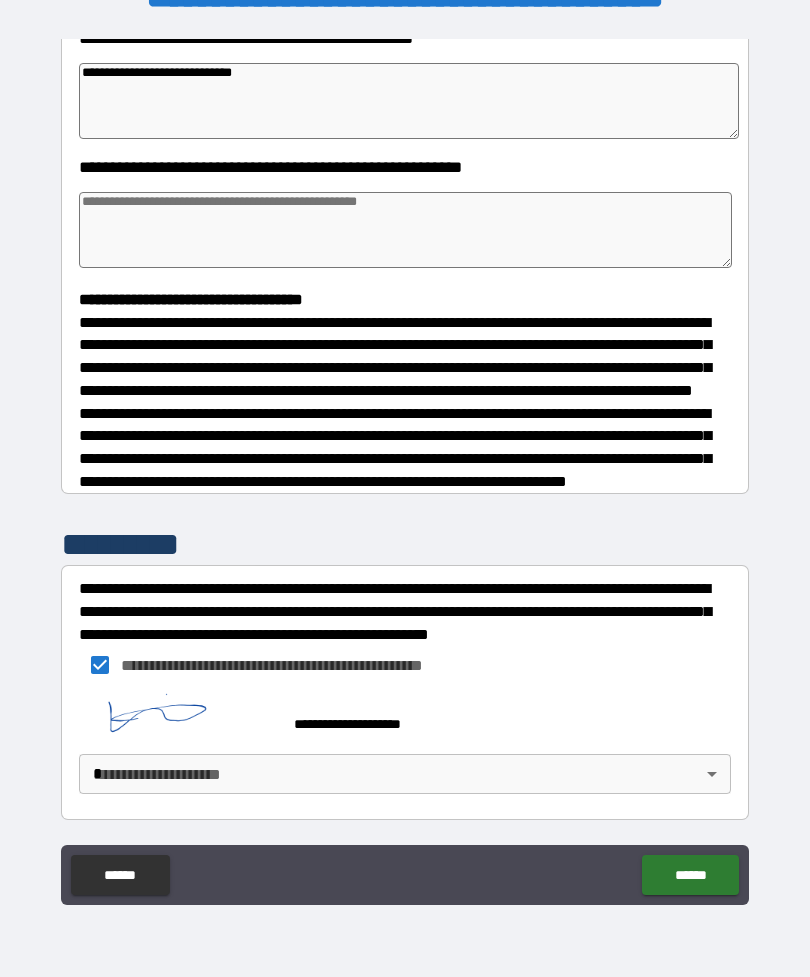 click on "**********" at bounding box center (405, 469) 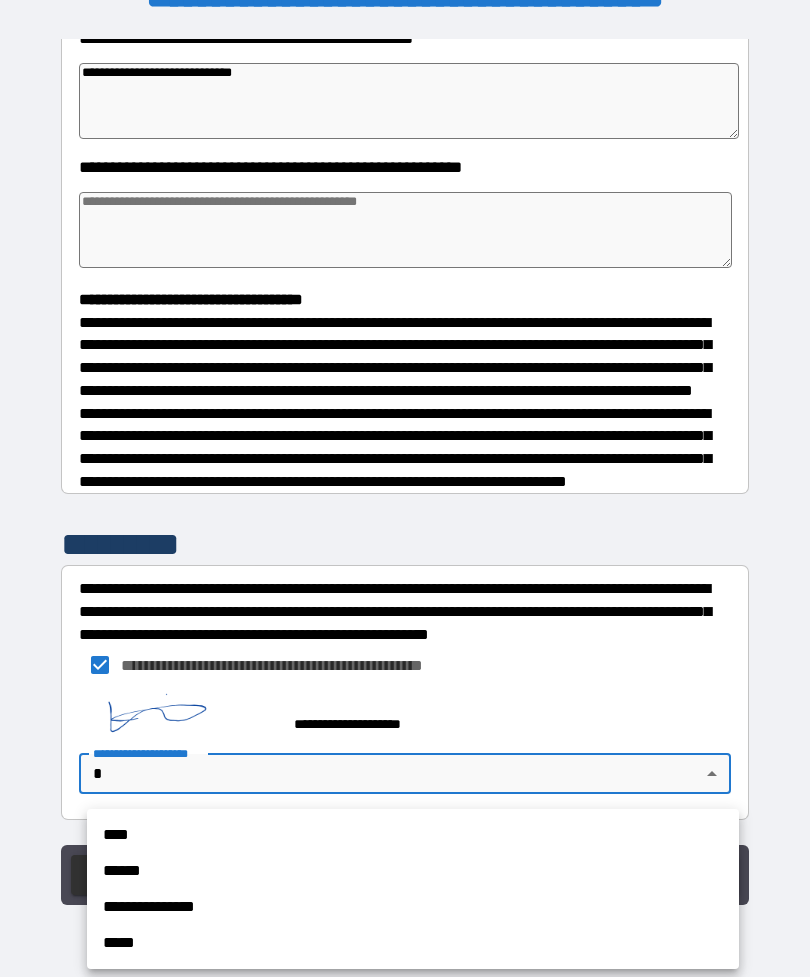 click on "****" at bounding box center [413, 835] 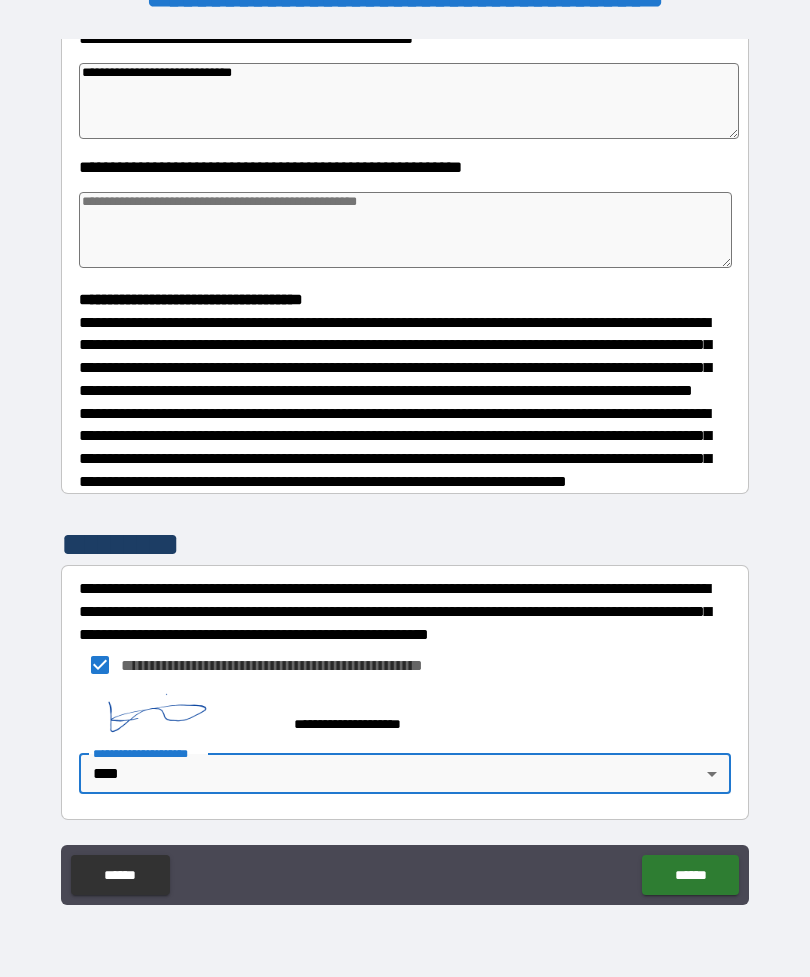 scroll, scrollTop: 365, scrollLeft: 0, axis: vertical 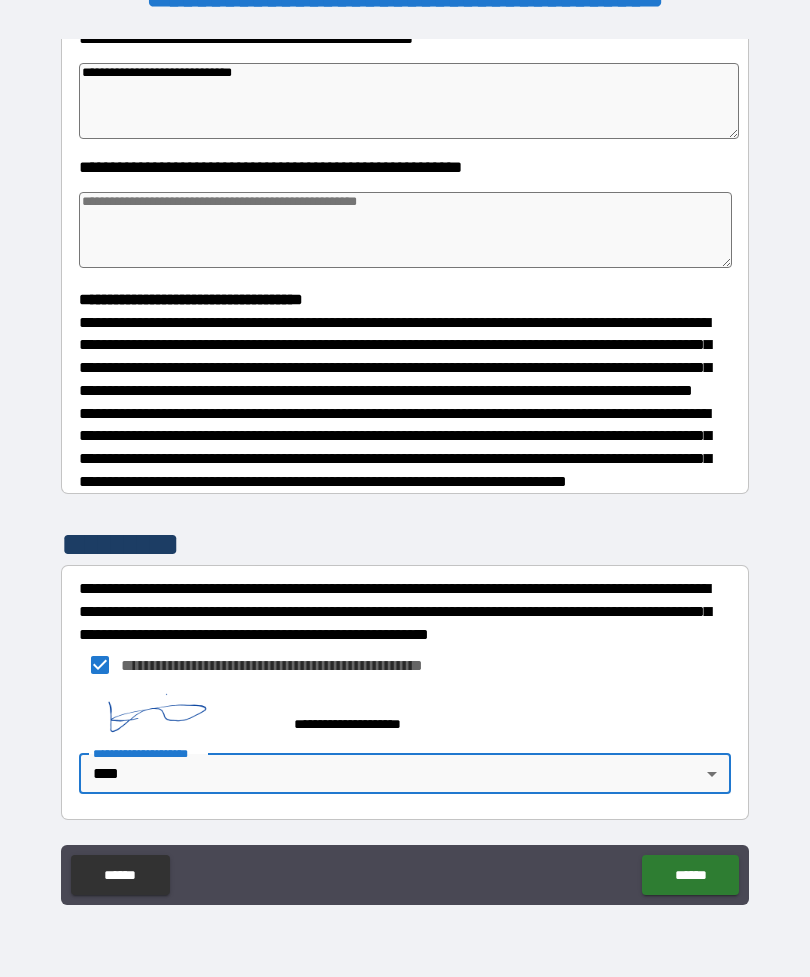 click on "******" at bounding box center (690, 875) 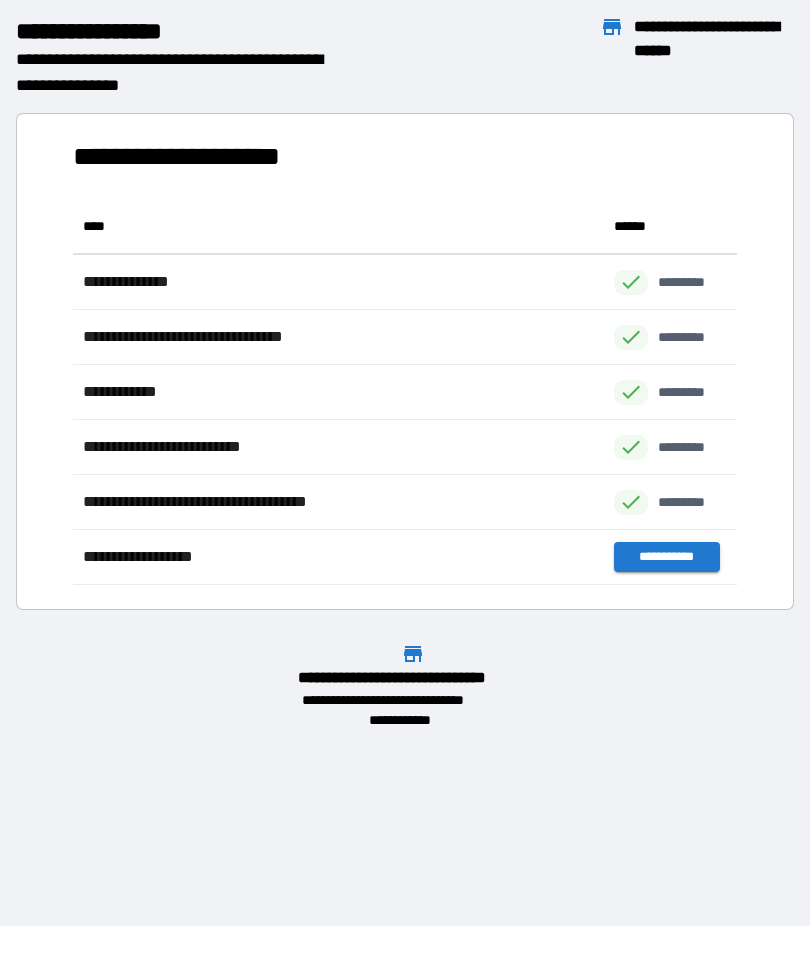 scroll, scrollTop: 1, scrollLeft: 1, axis: both 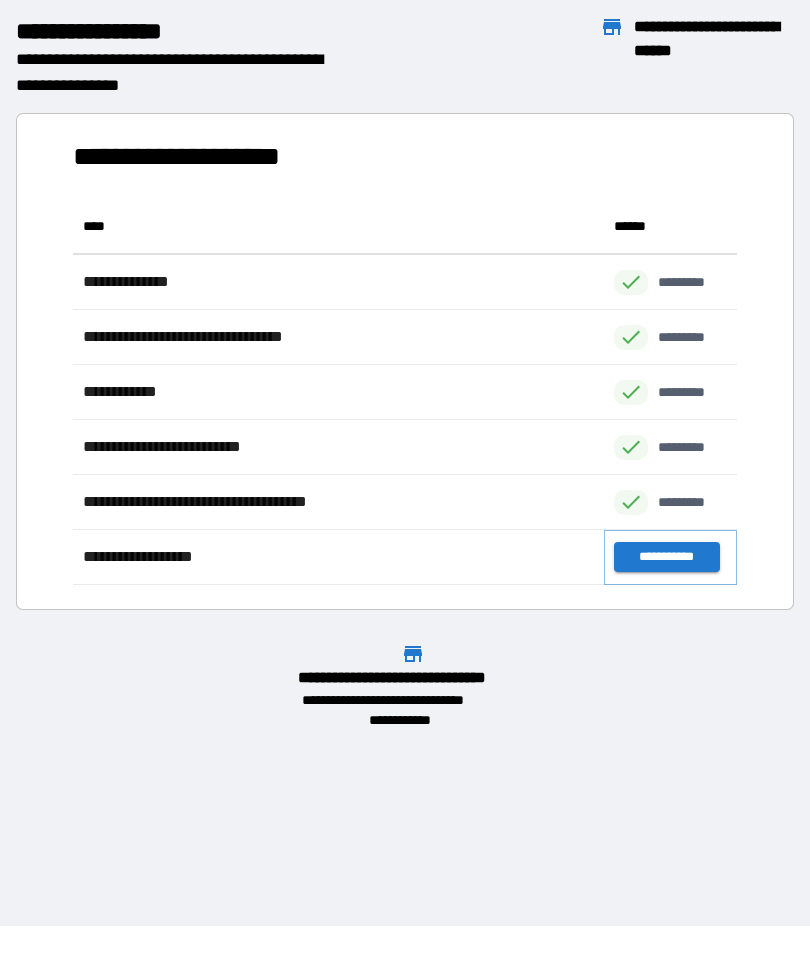 click on "**********" at bounding box center (666, 557) 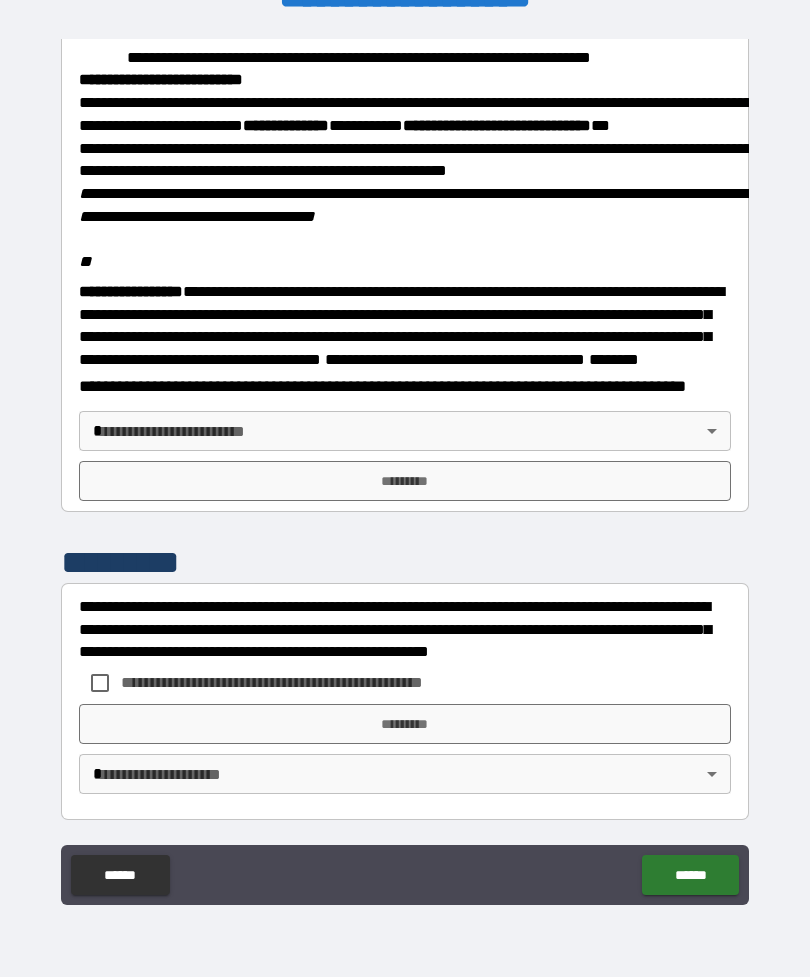 scroll, scrollTop: 2323, scrollLeft: 0, axis: vertical 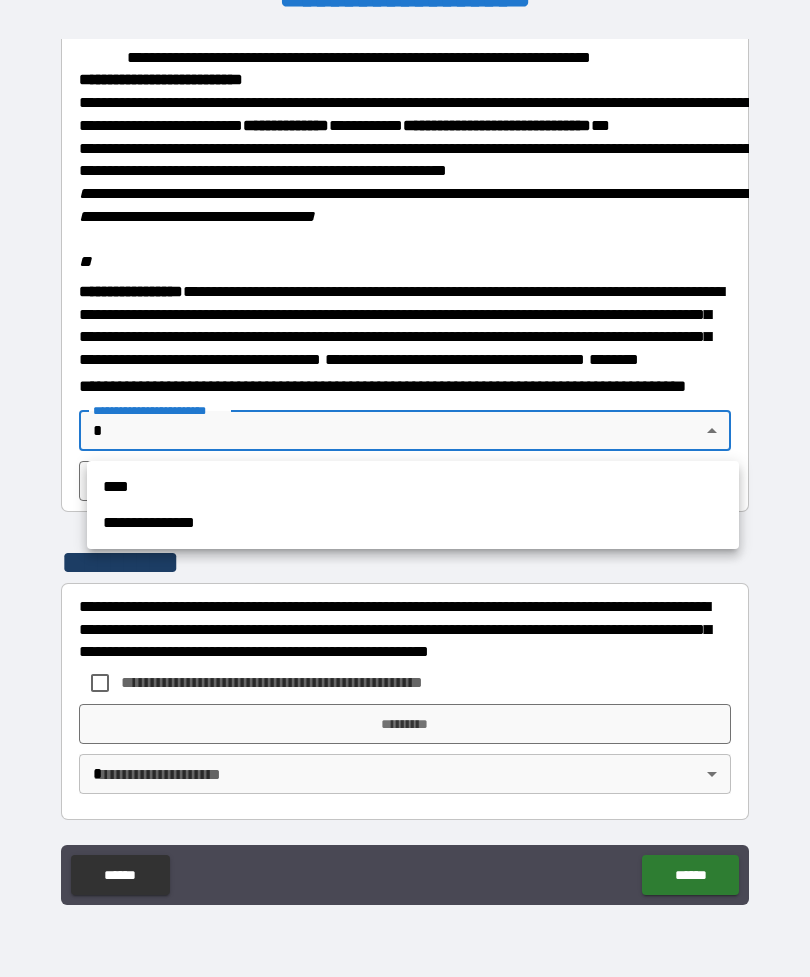 click on "**********" at bounding box center [413, 505] 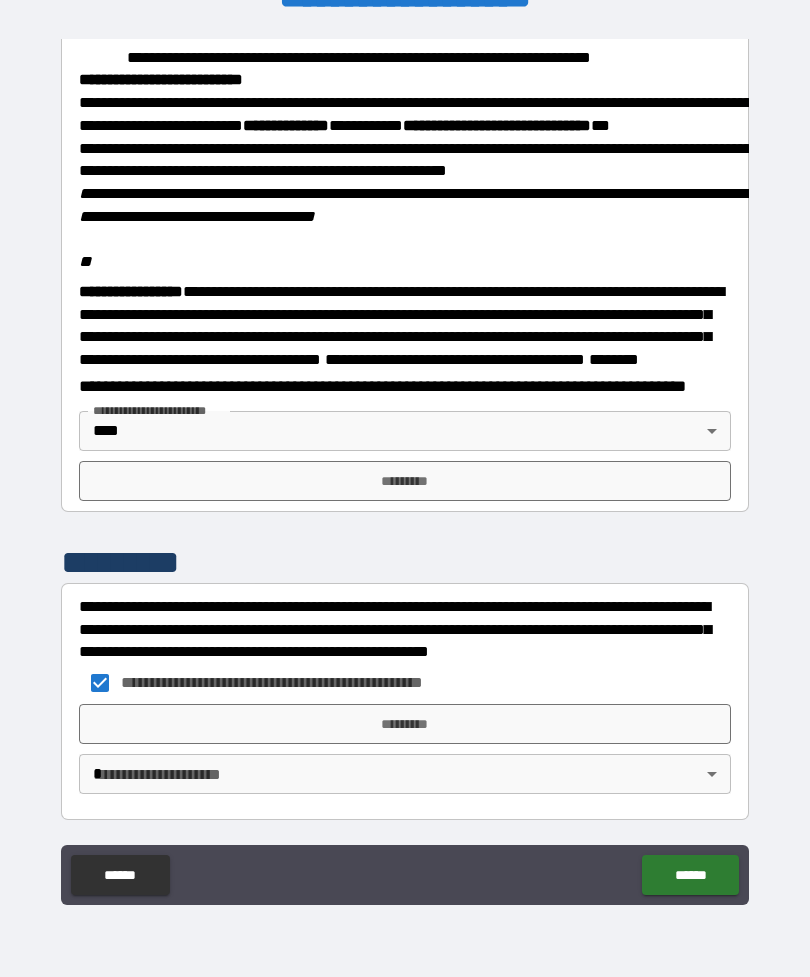 click on "*********" at bounding box center (405, 724) 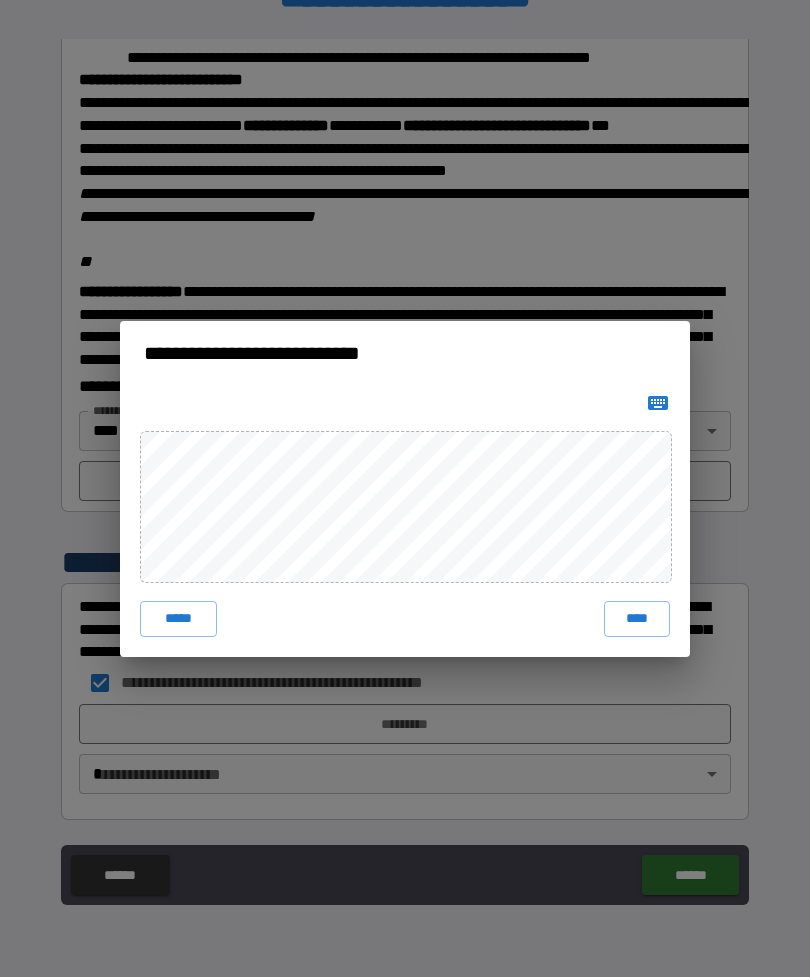 click on "****" at bounding box center [637, 619] 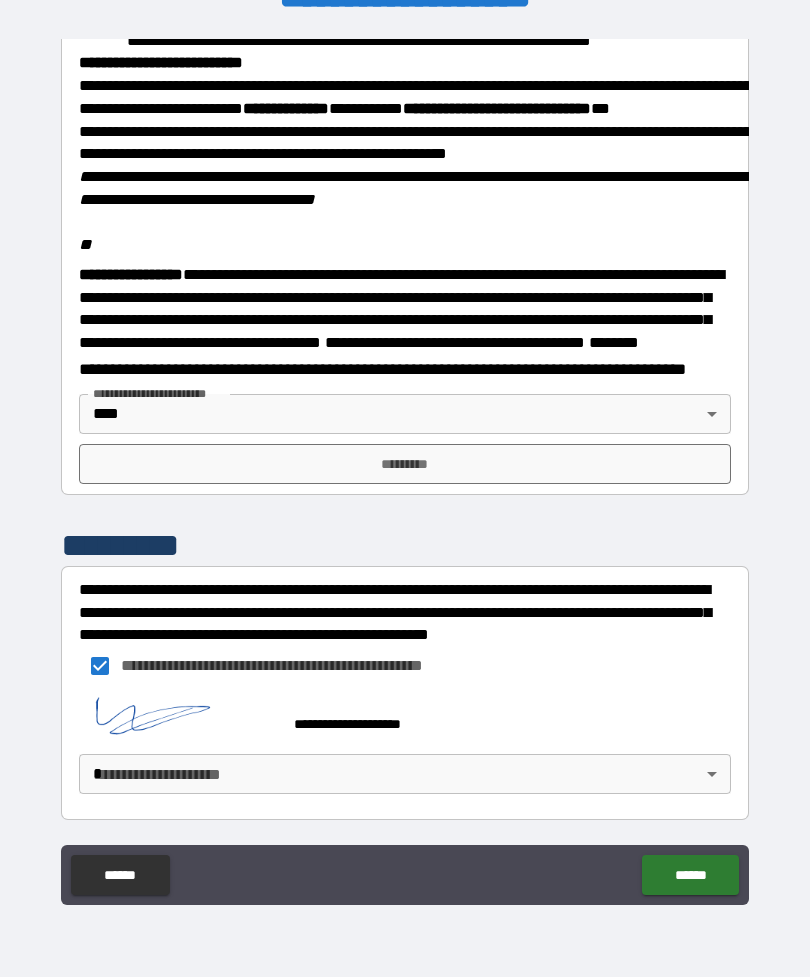 click on "**********" at bounding box center (405, 469) 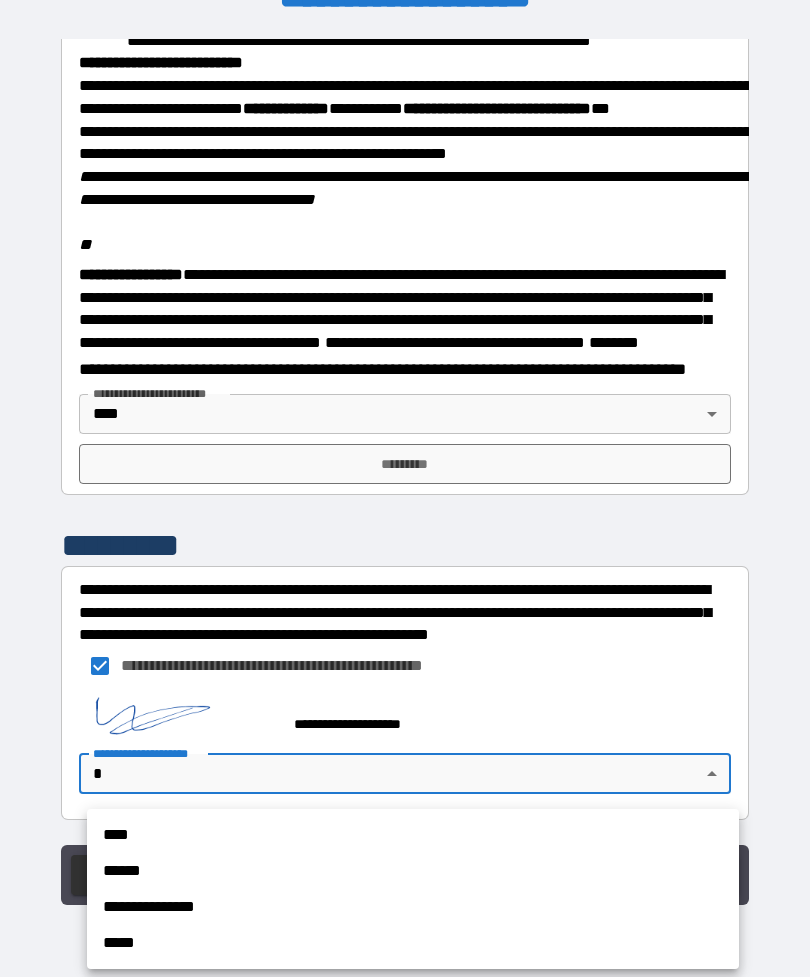 click on "****" at bounding box center [413, 835] 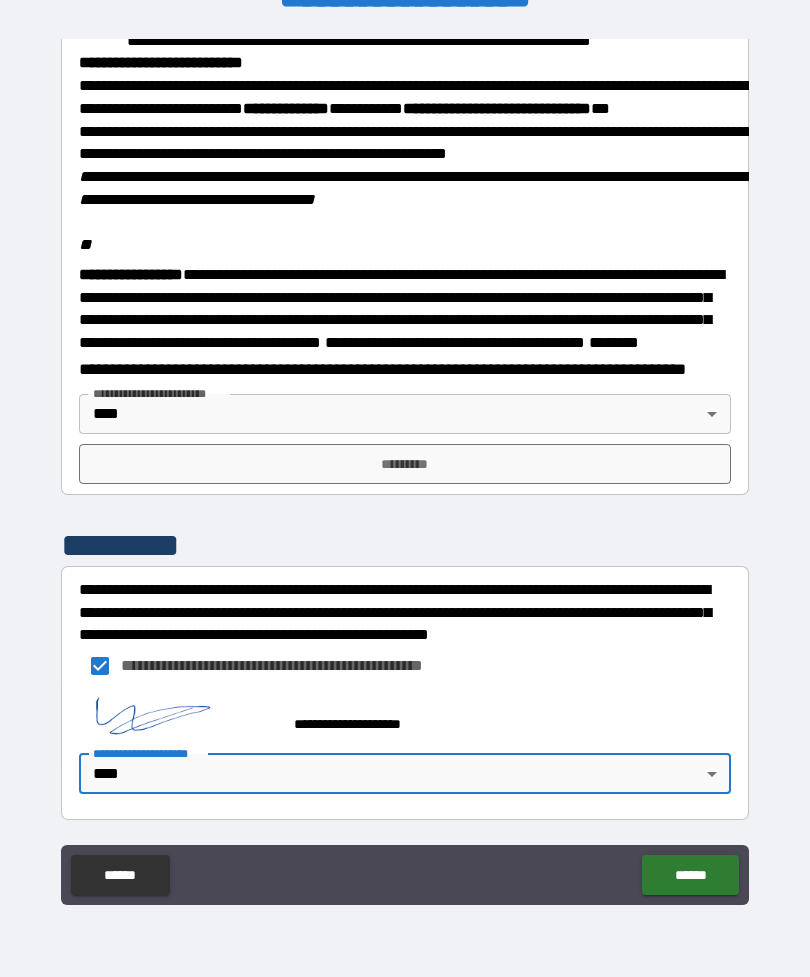click on "******" at bounding box center (690, 875) 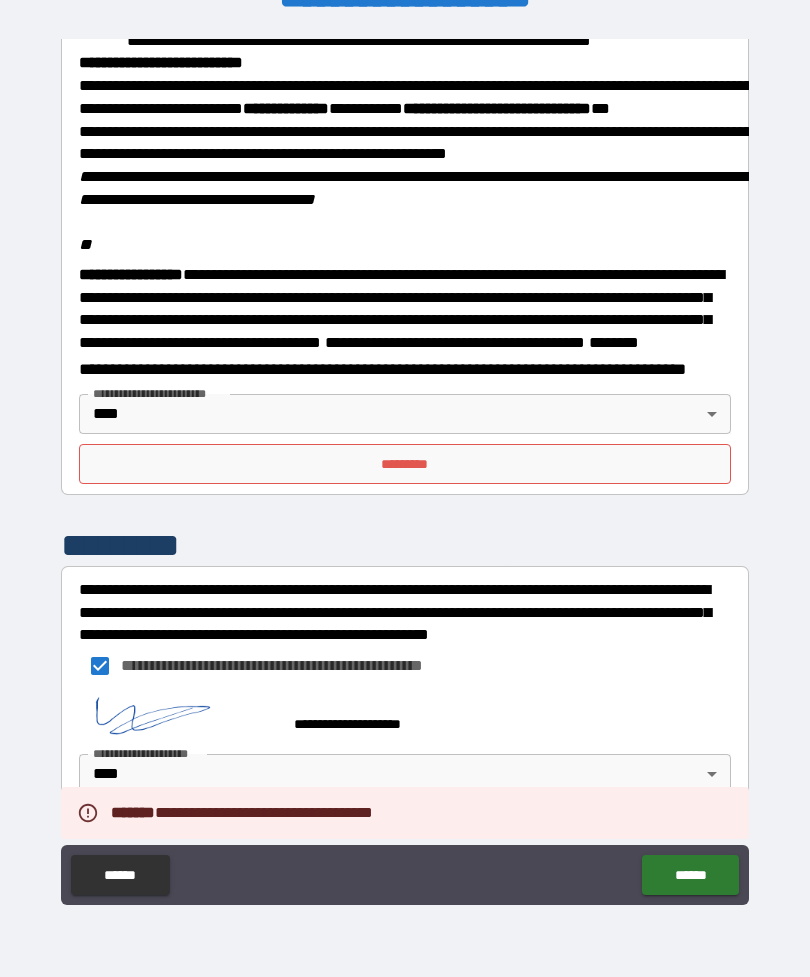 scroll, scrollTop: 2340, scrollLeft: 0, axis: vertical 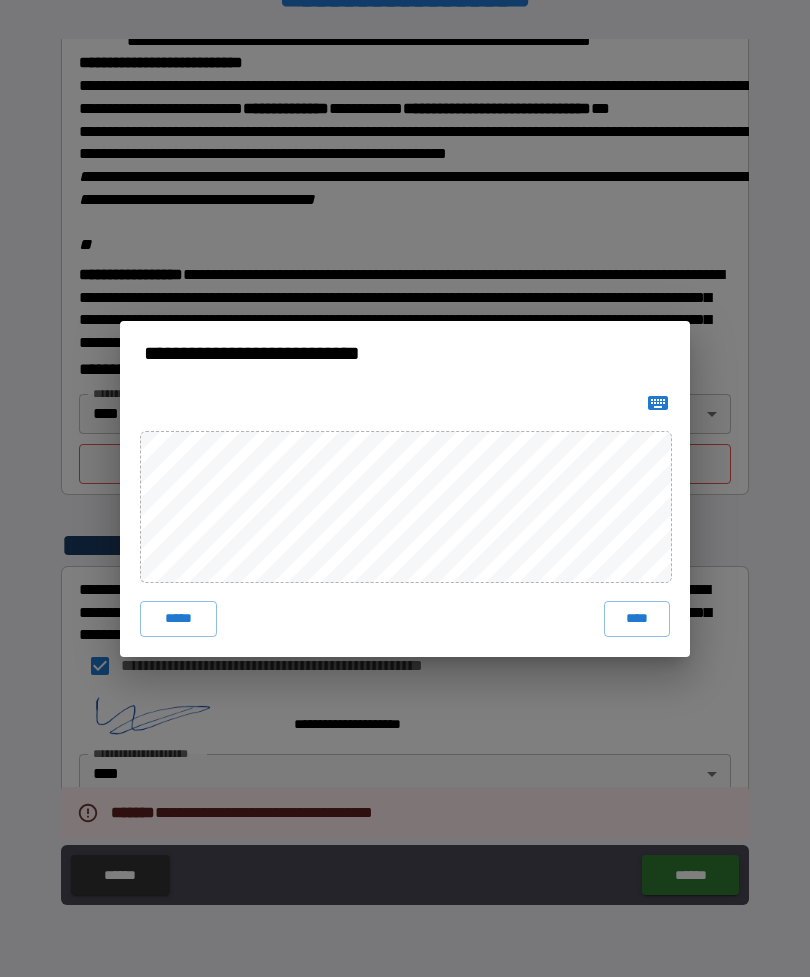 click on "****" at bounding box center [637, 619] 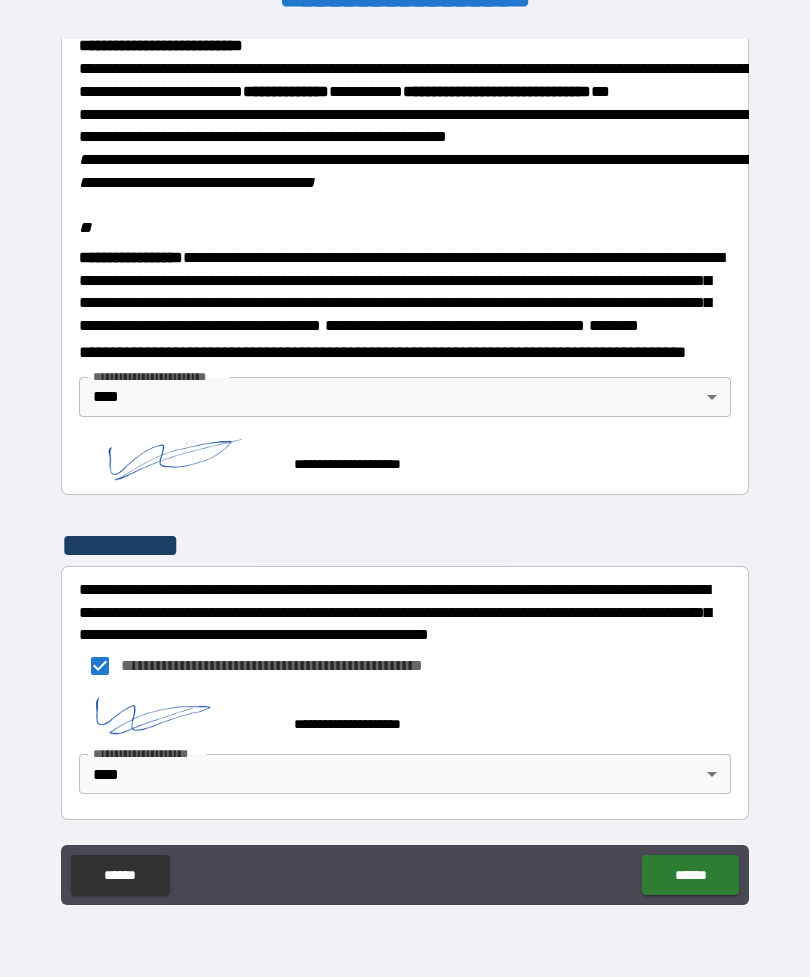 click on "******" at bounding box center [690, 875] 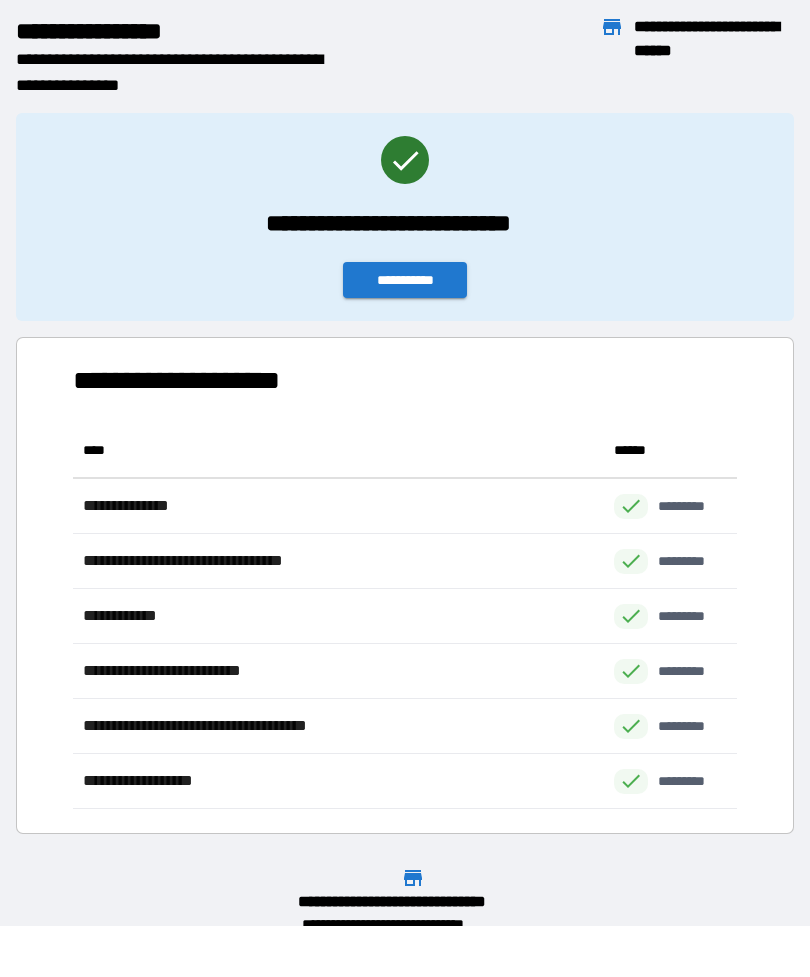 scroll, scrollTop: 1, scrollLeft: 1, axis: both 